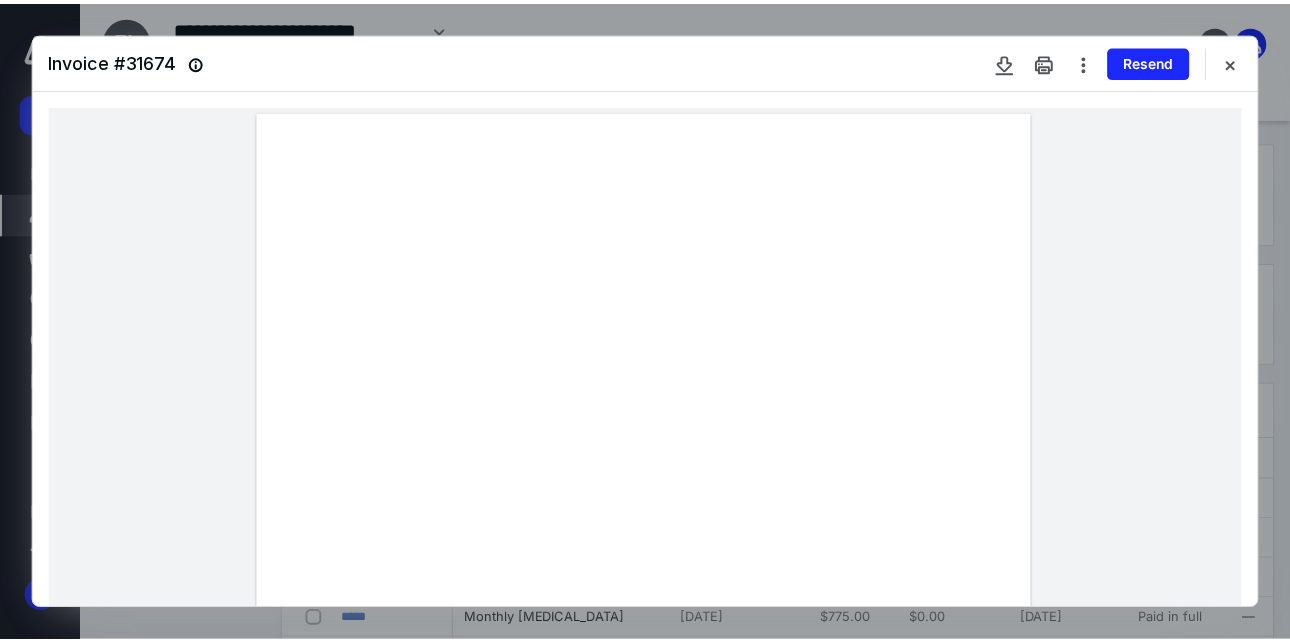 scroll, scrollTop: 0, scrollLeft: 0, axis: both 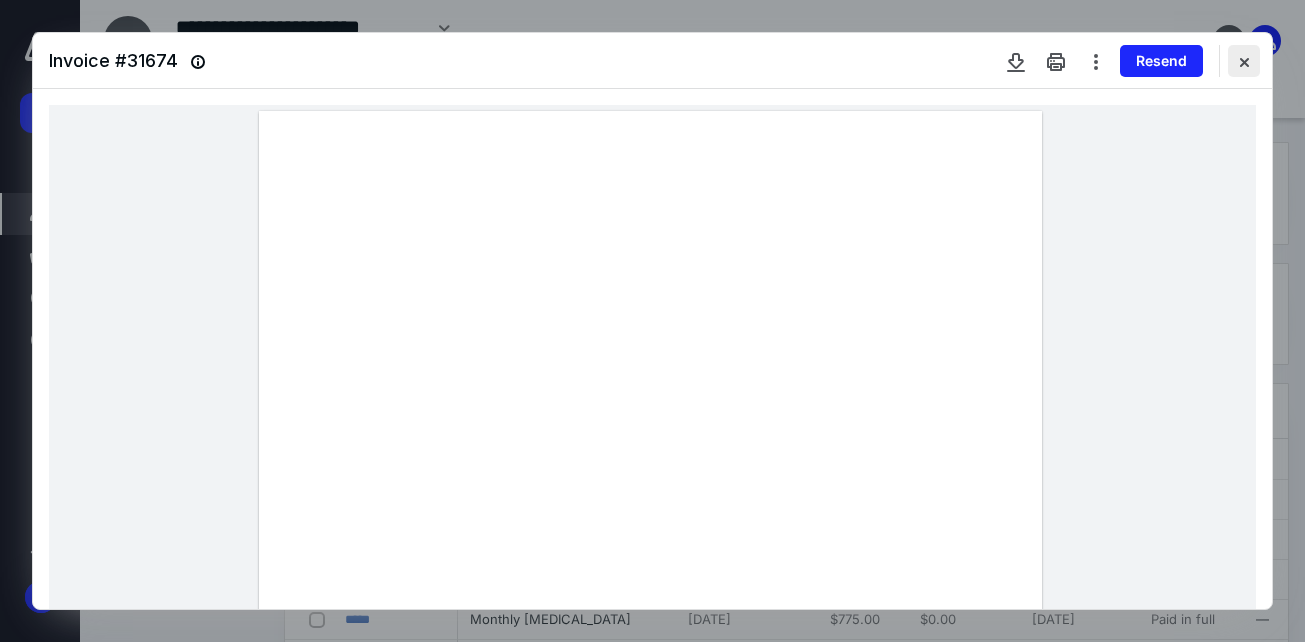 click at bounding box center (1244, 61) 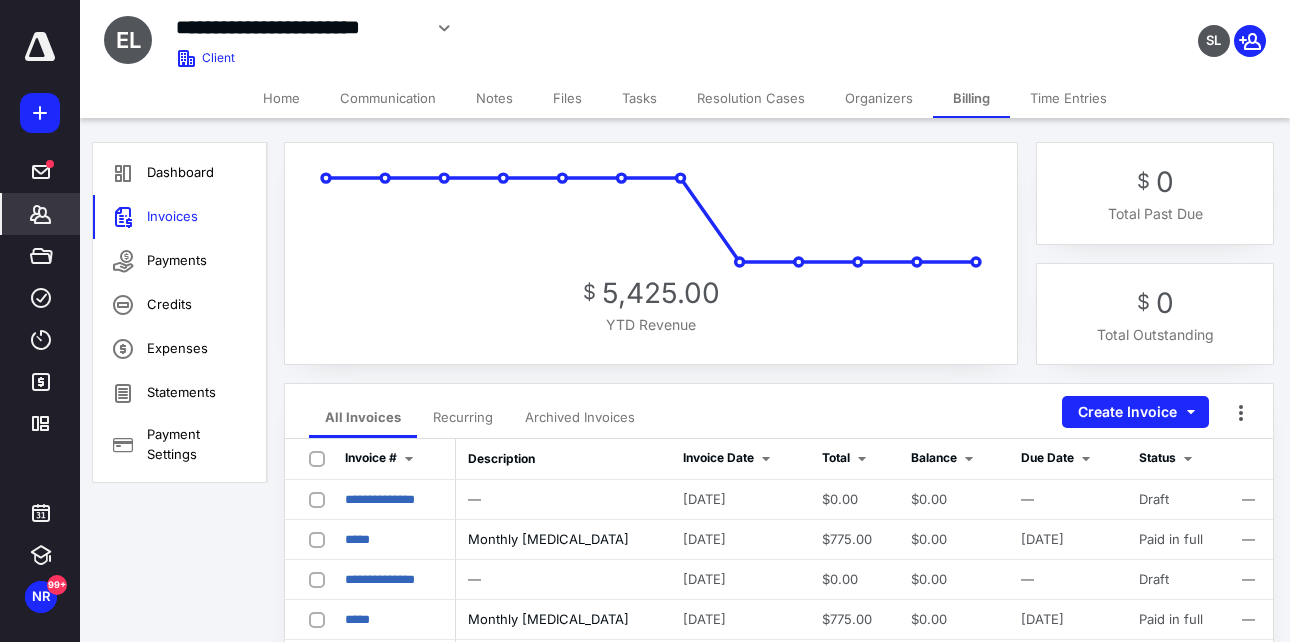 click on "Tasks" at bounding box center [639, 98] 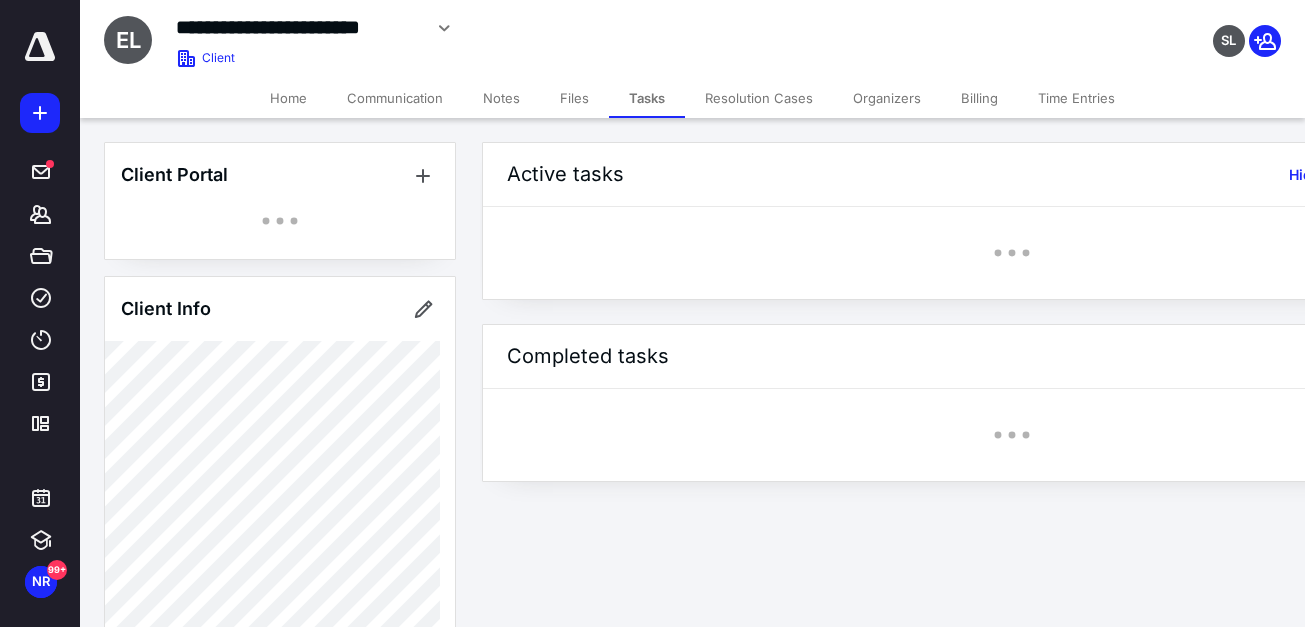 click on "Files" at bounding box center [574, 98] 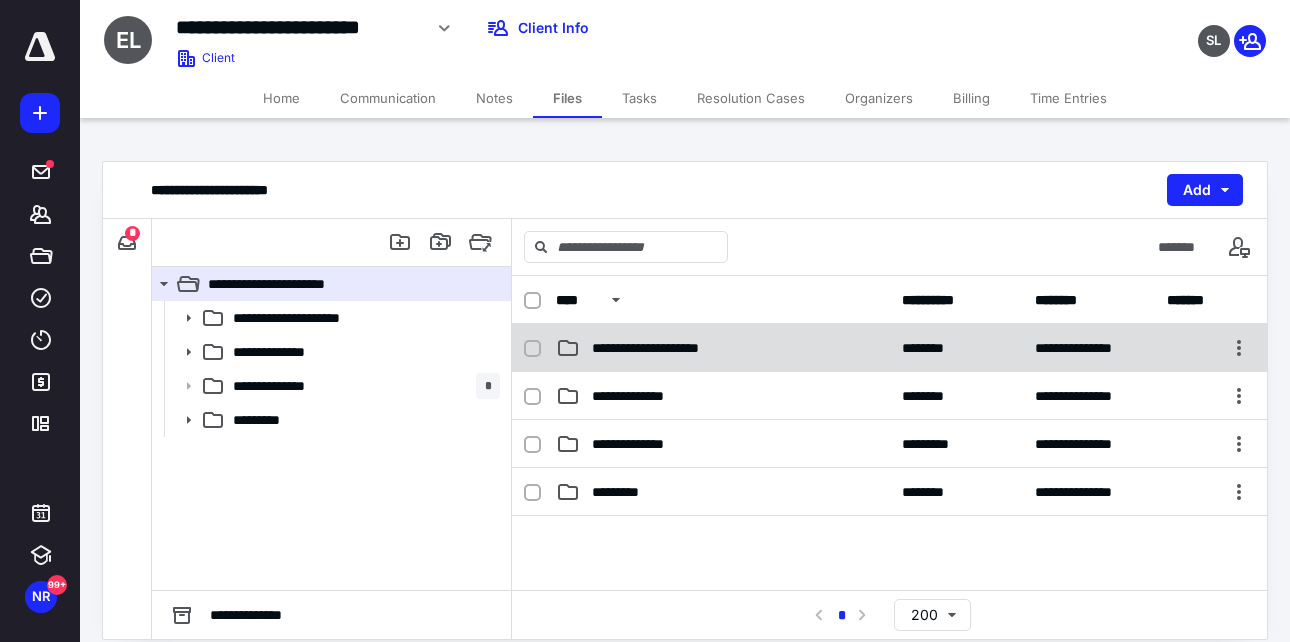 scroll, scrollTop: 226, scrollLeft: 0, axis: vertical 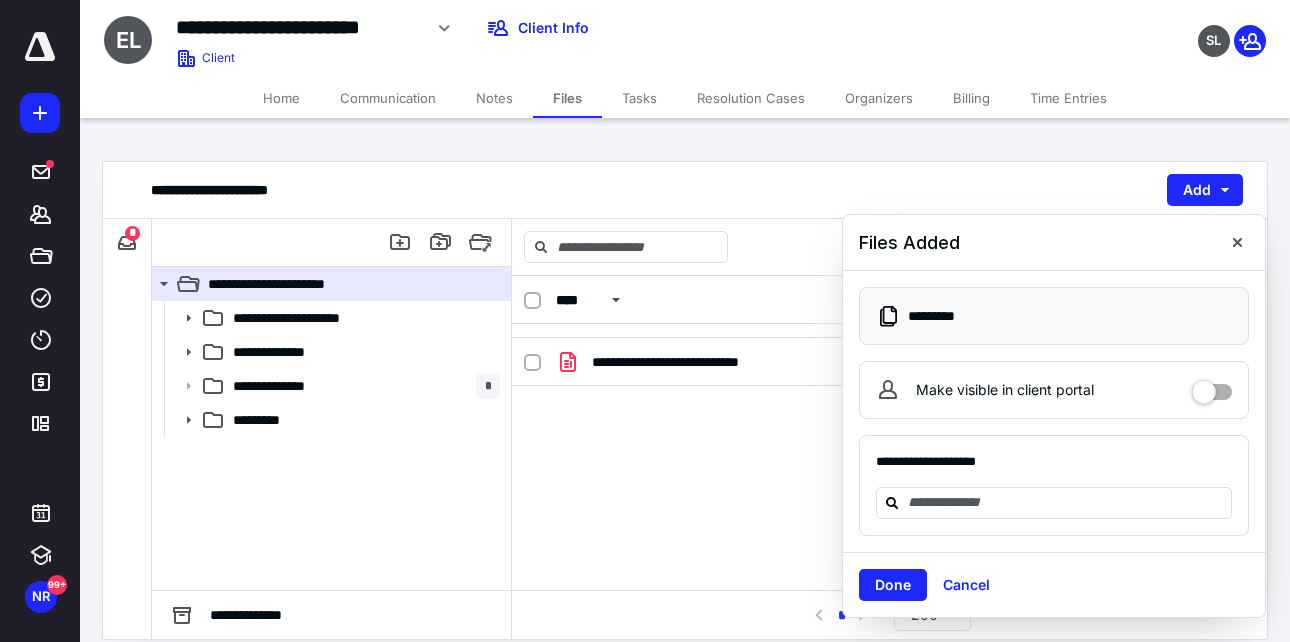 click on "Files Added" at bounding box center [1054, 243] 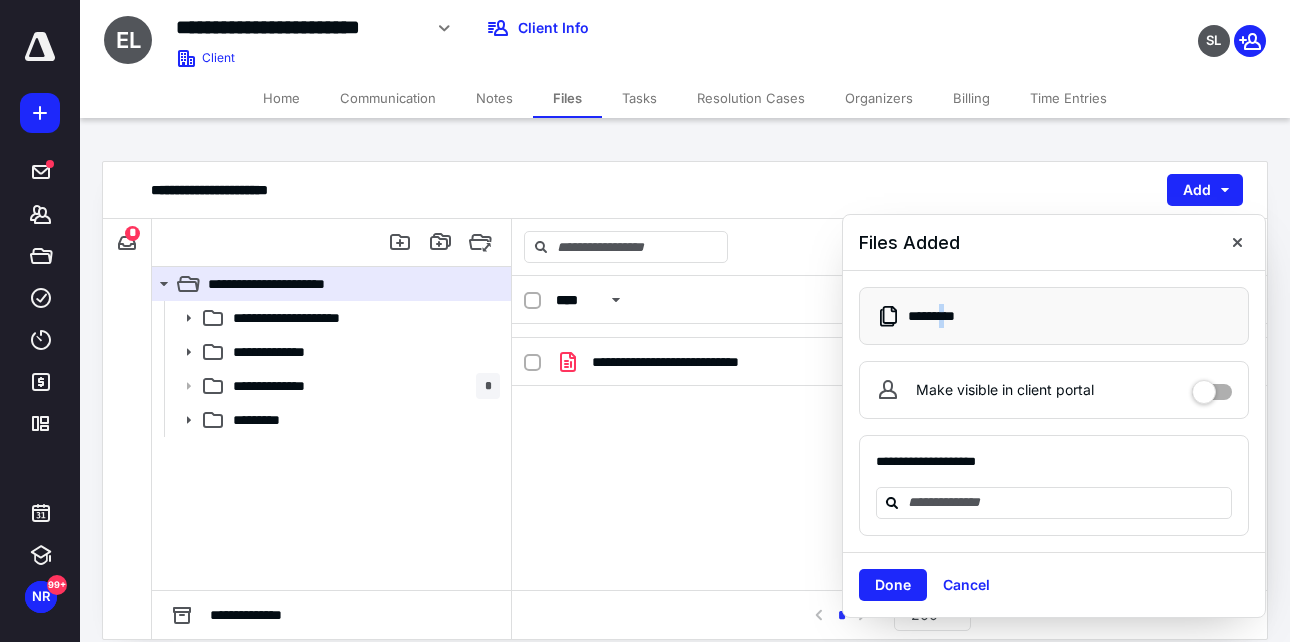 click on "* *******" at bounding box center (1054, 316) 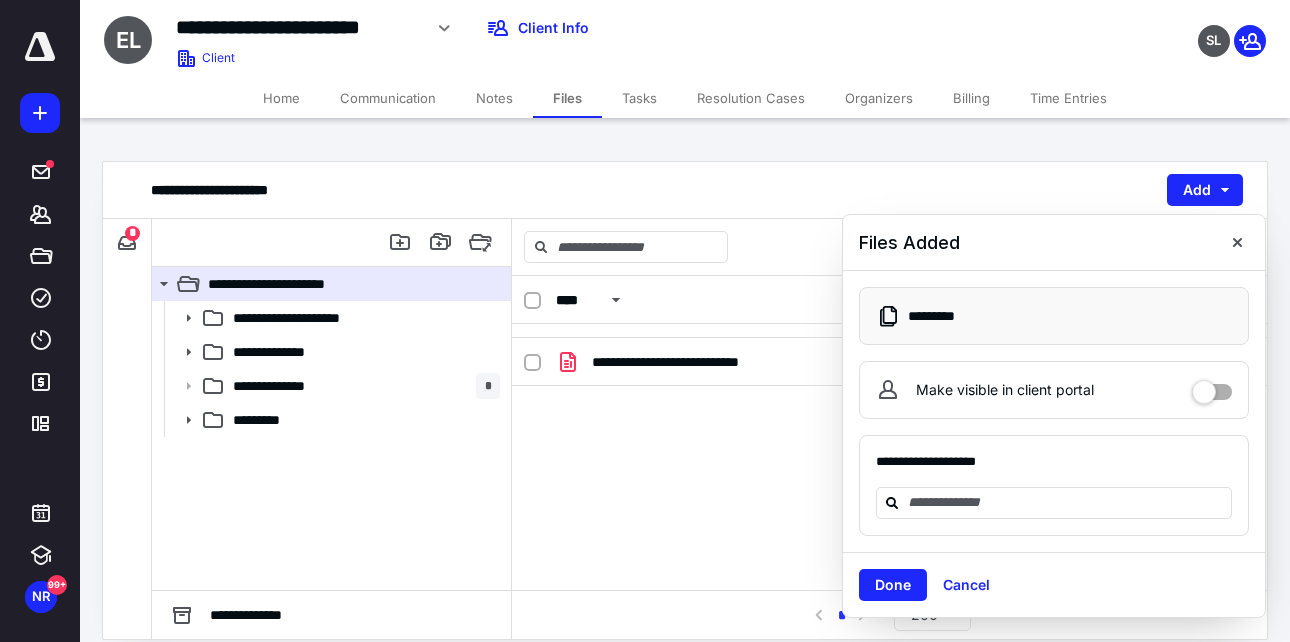 drag, startPoint x: 940, startPoint y: 311, endPoint x: 1004, endPoint y: 450, distance: 153.02614 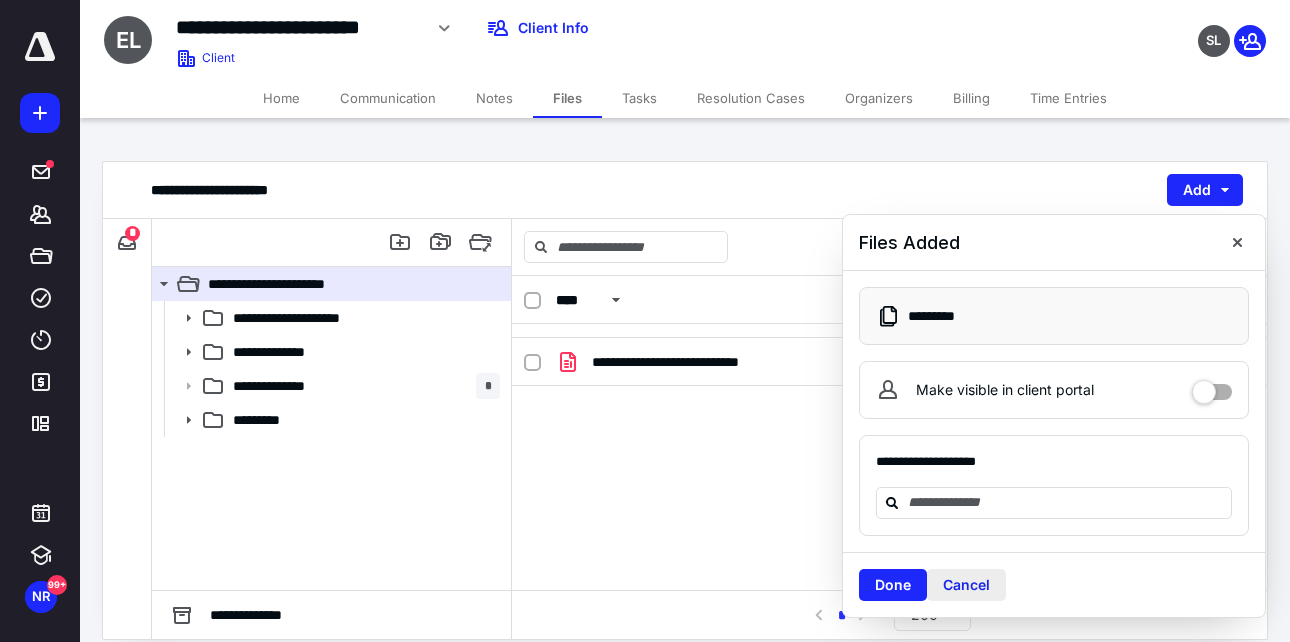click on "Cancel" at bounding box center (966, 585) 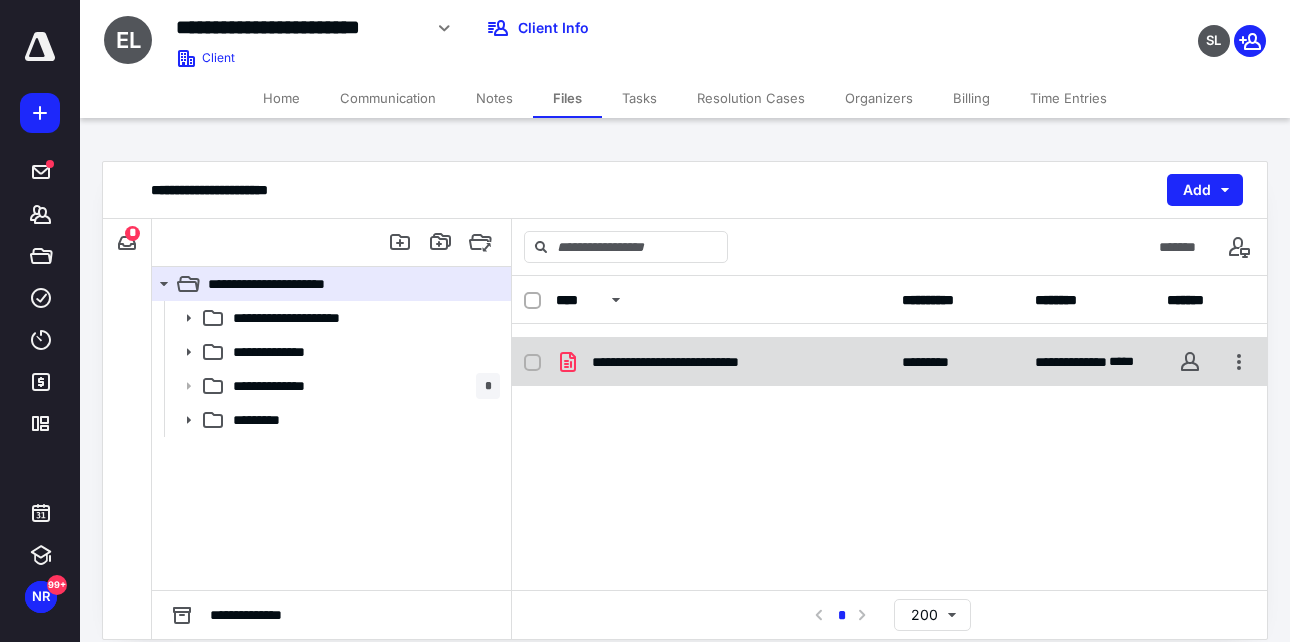 click on "**********" at bounding box center [723, 362] 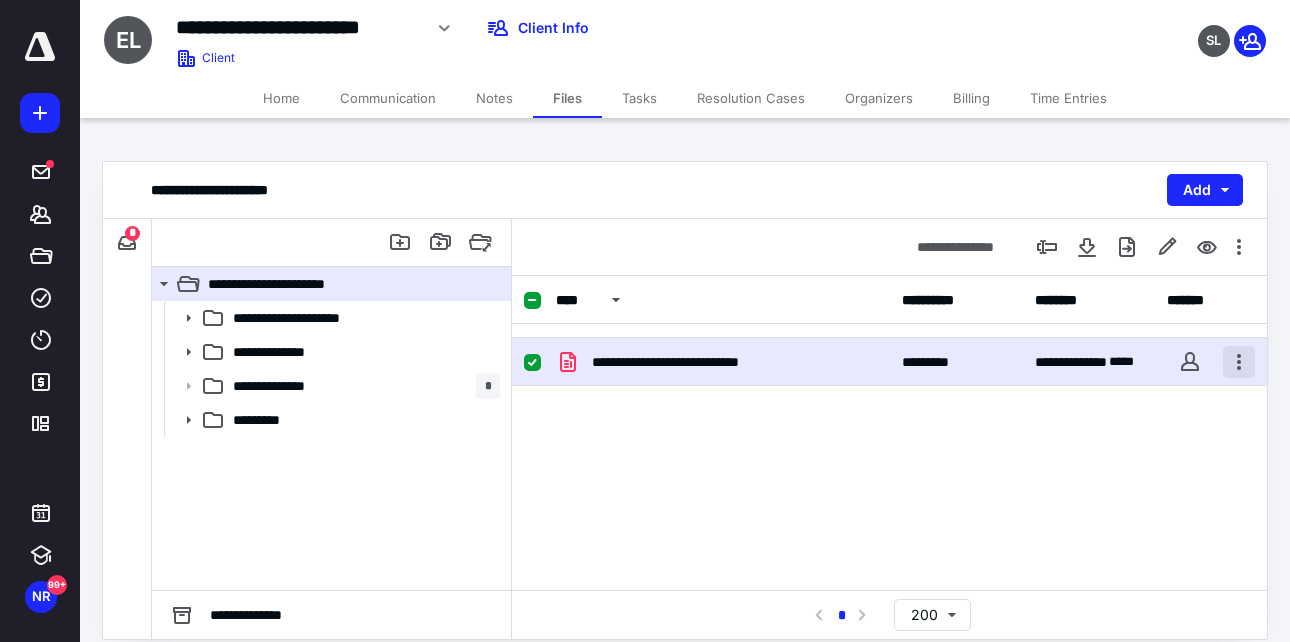 click at bounding box center (1239, 362) 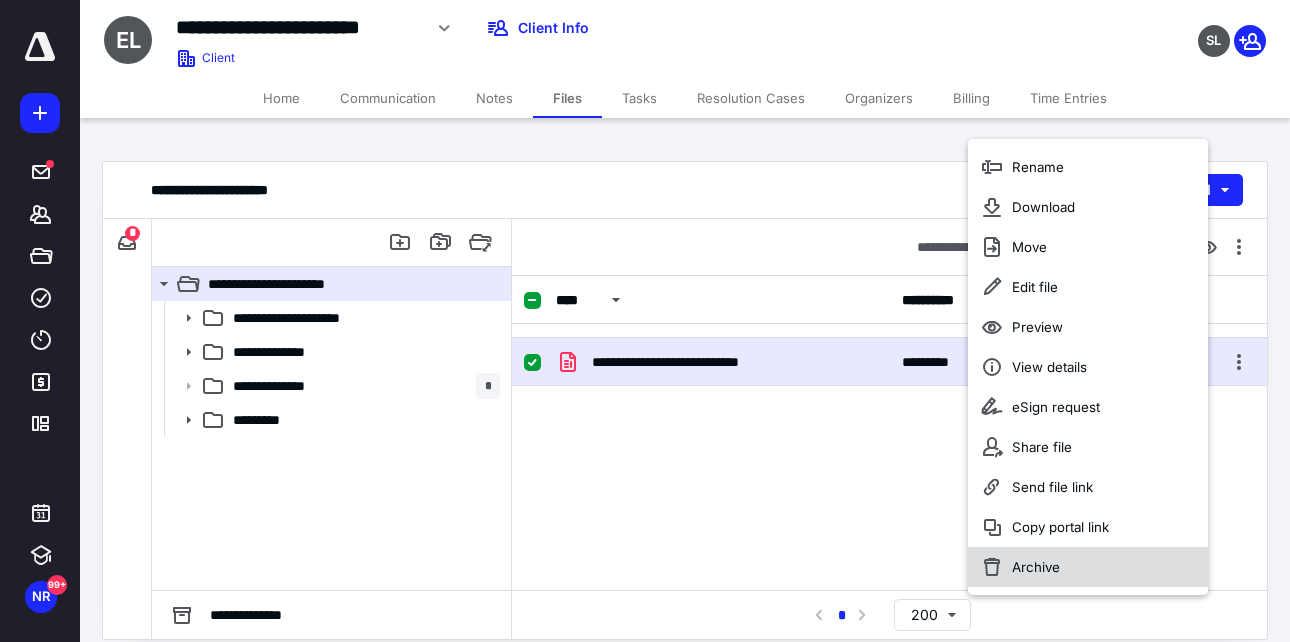 click on "Archive" at bounding box center [1036, 567] 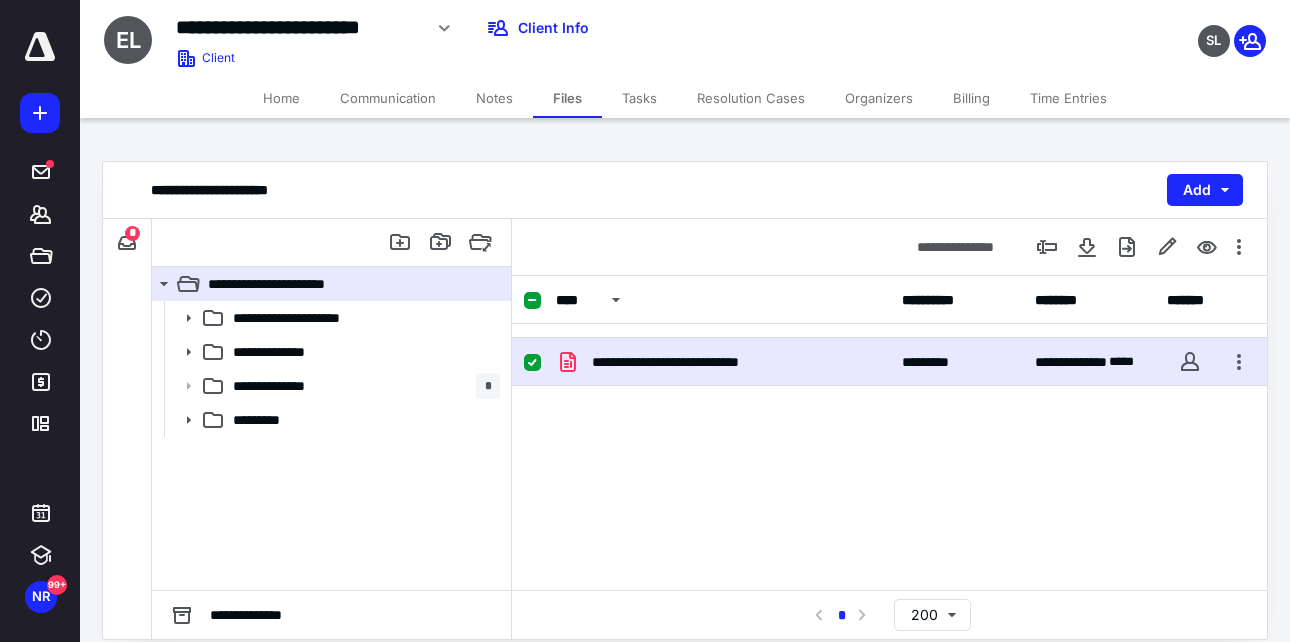 checkbox on "false" 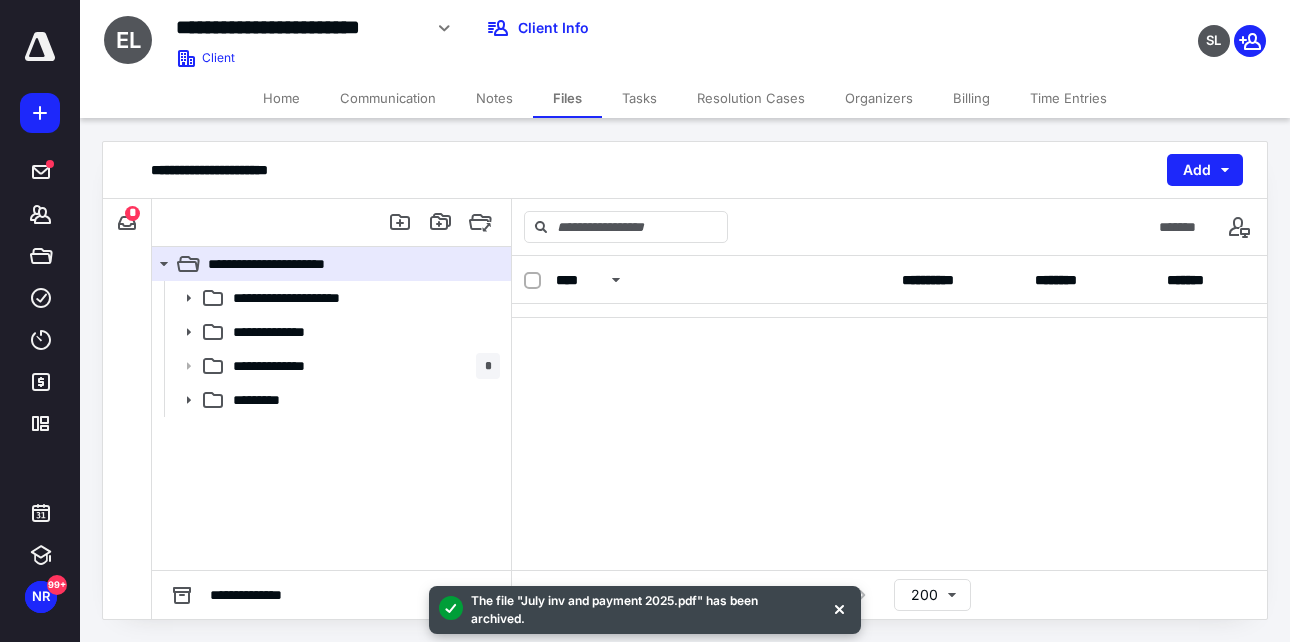 scroll, scrollTop: 16, scrollLeft: 0, axis: vertical 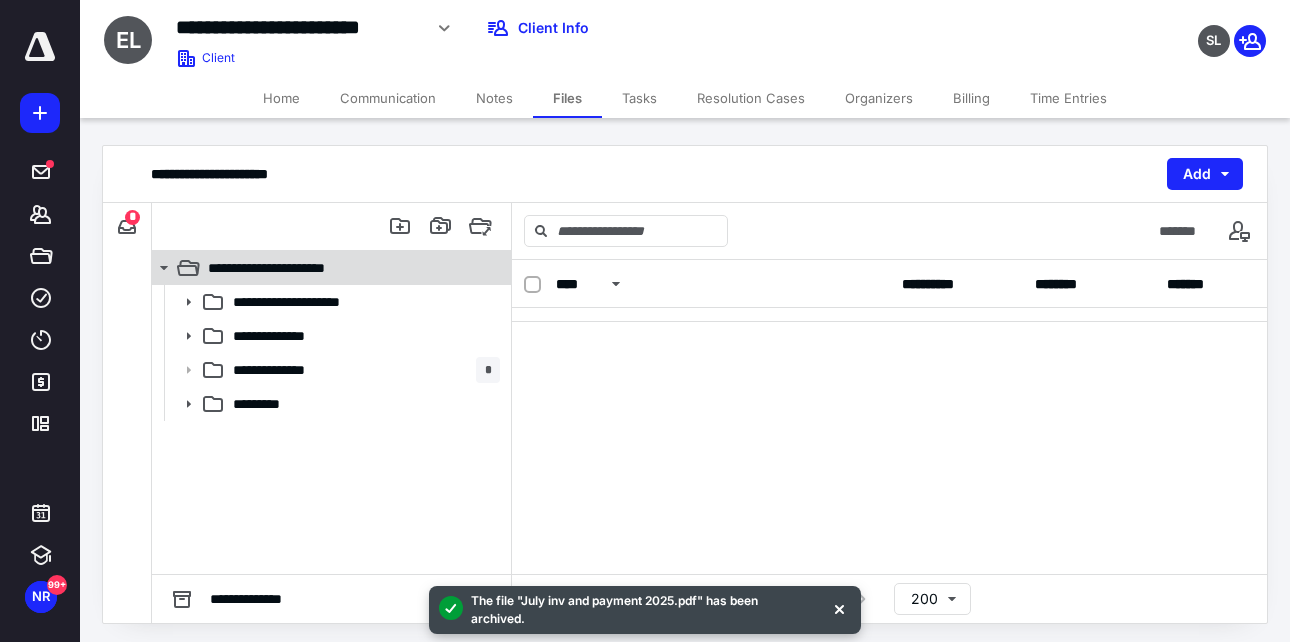 click on "**********" at bounding box center (320, 268) 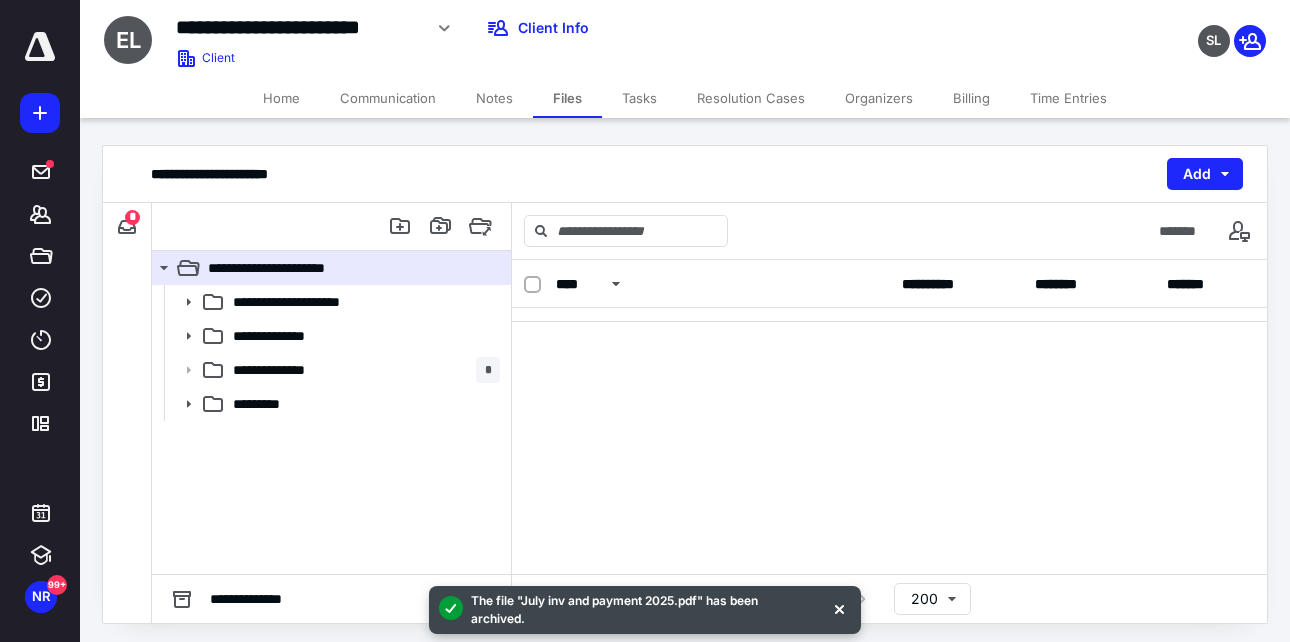 click on "Files" at bounding box center (567, 98) 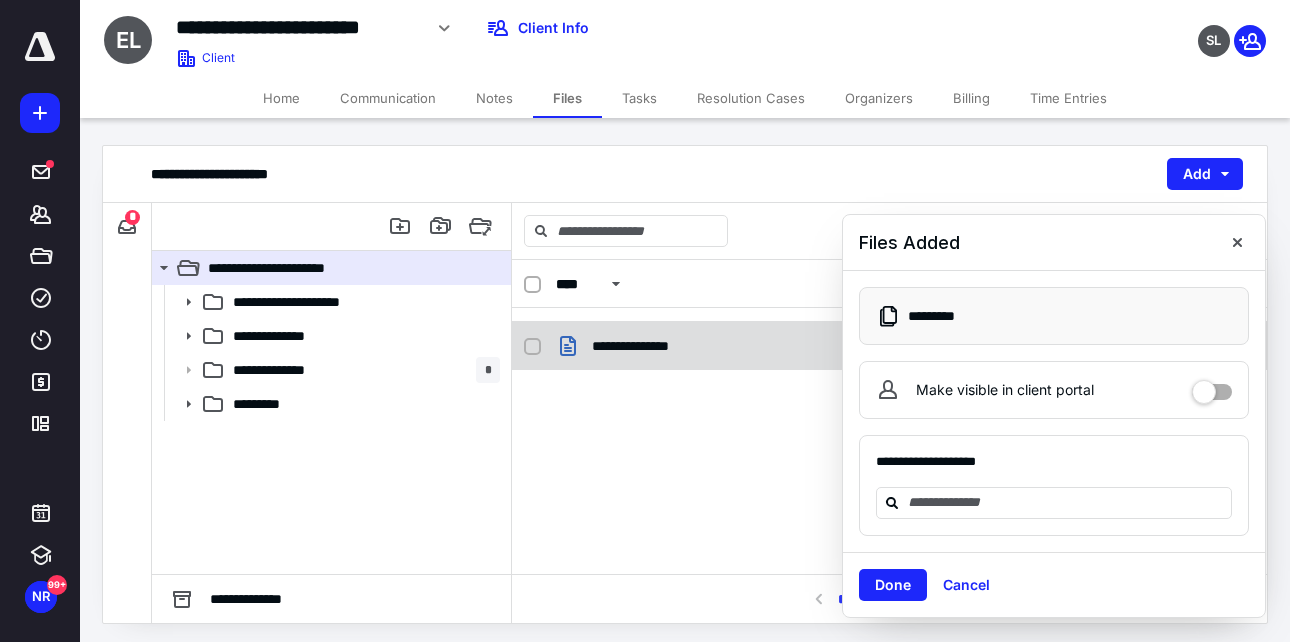 click on "**********" at bounding box center [723, 346] 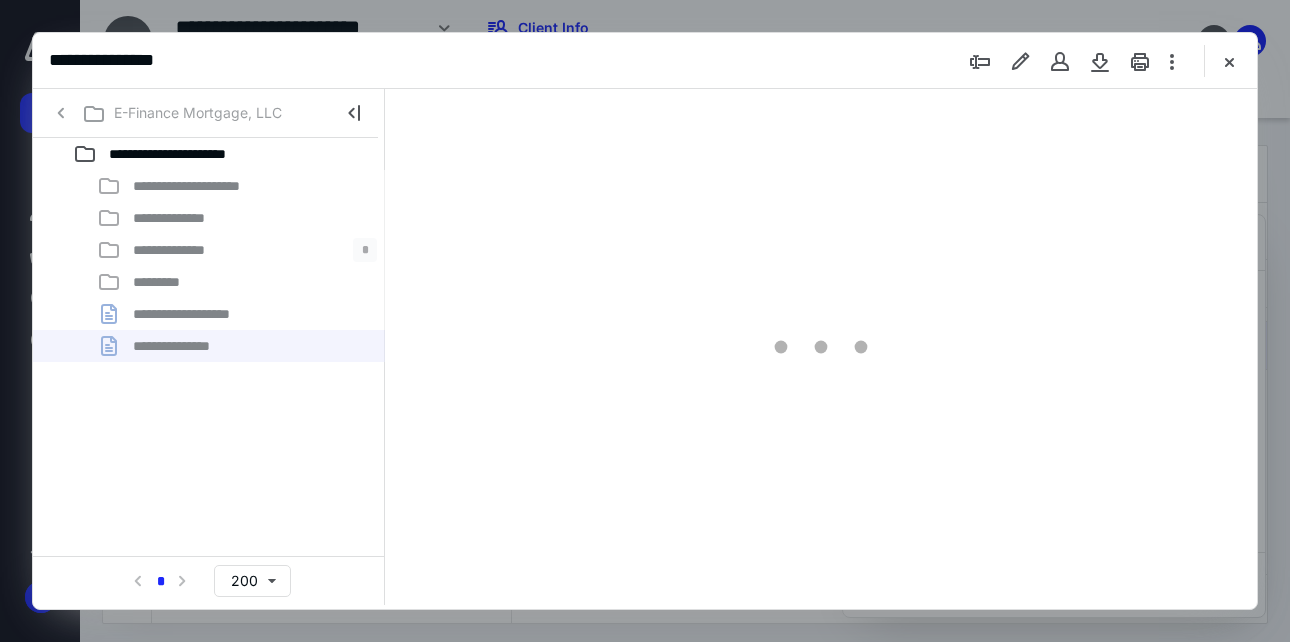 scroll, scrollTop: 0, scrollLeft: 0, axis: both 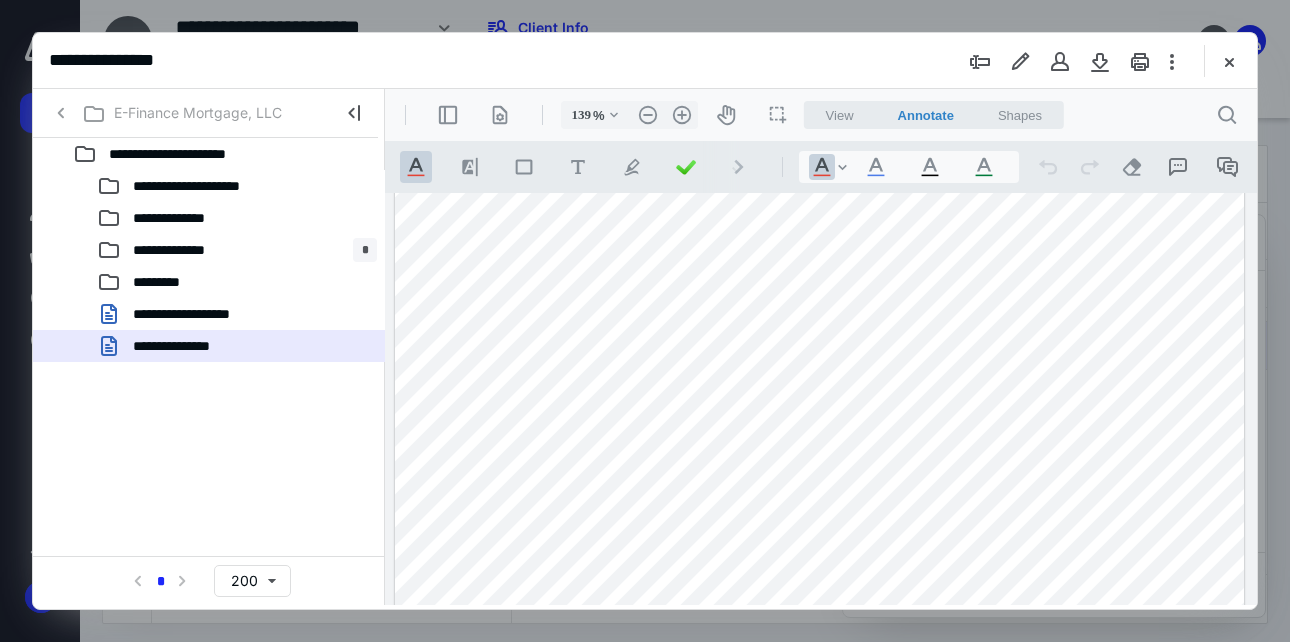 click at bounding box center (820, 680) 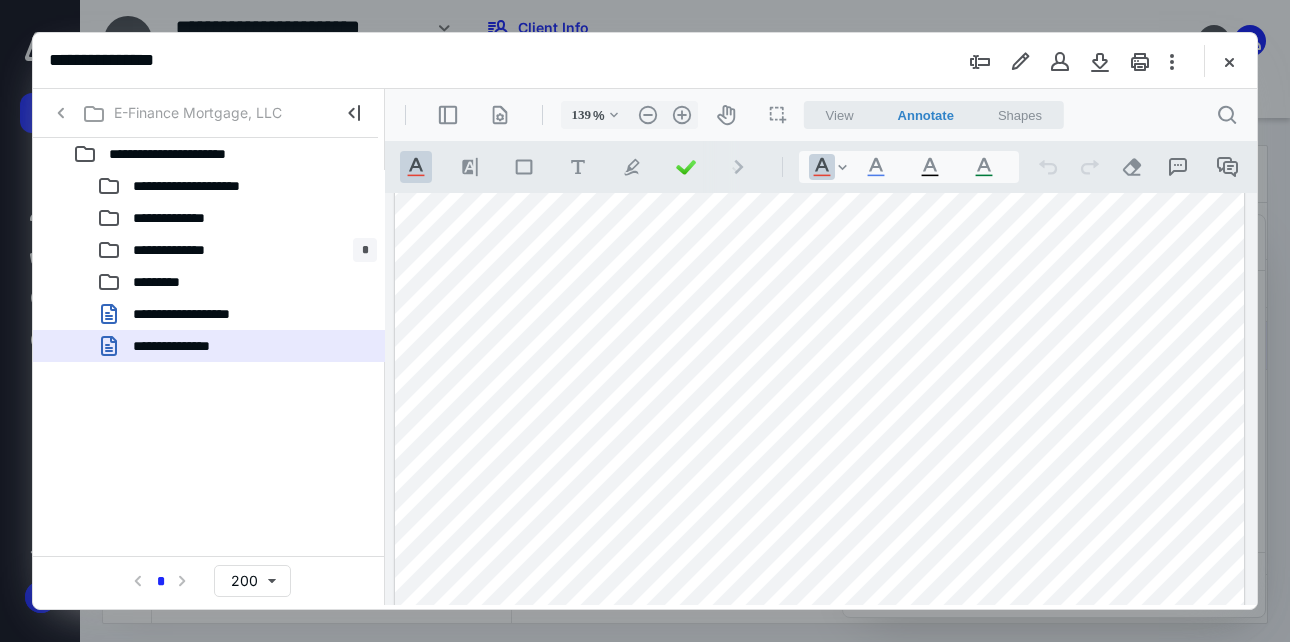 scroll, scrollTop: 159, scrollLeft: 0, axis: vertical 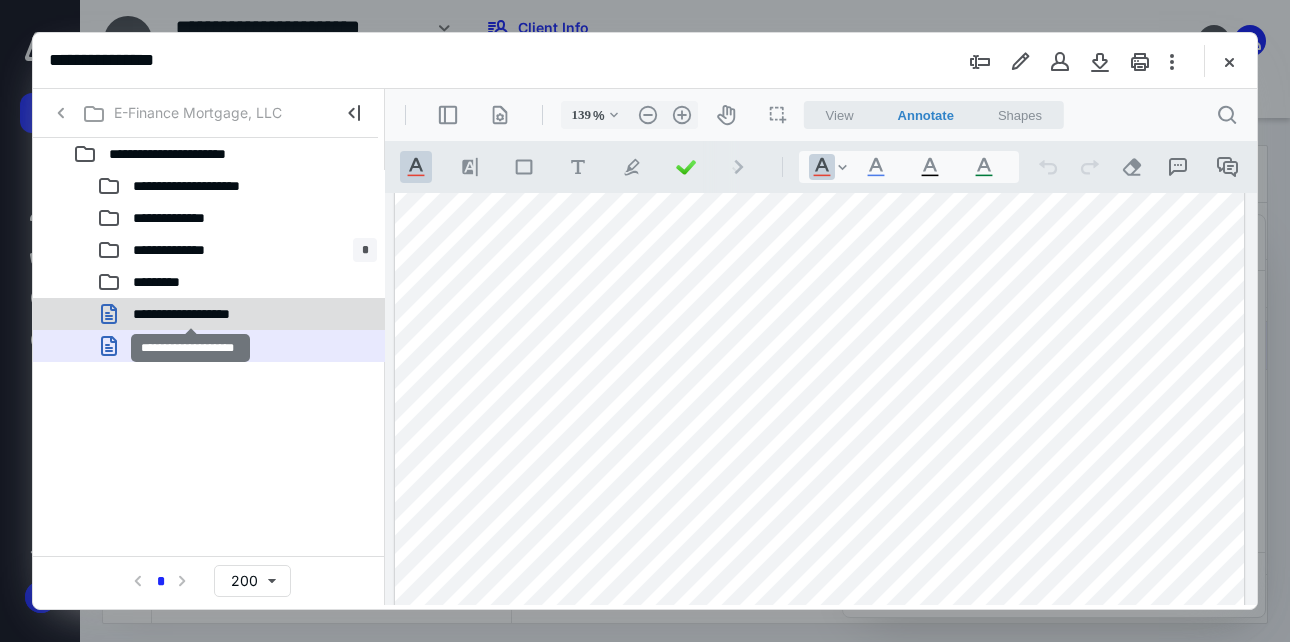 click on "**********" at bounding box center (190, 314) 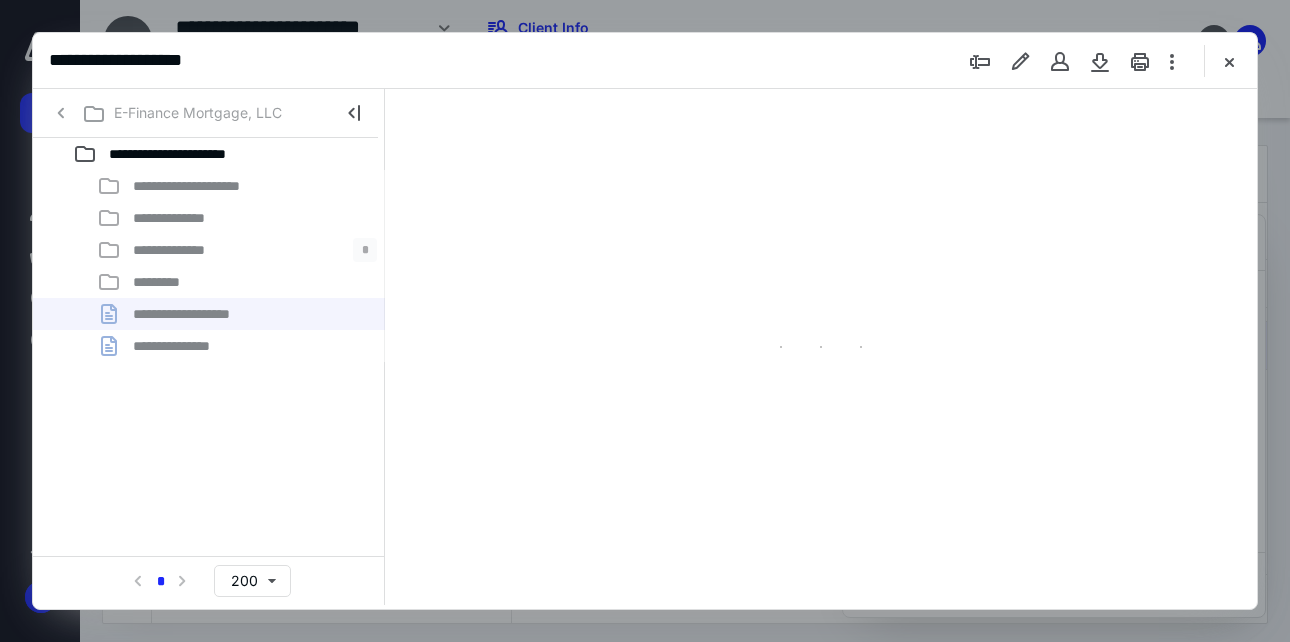 type on "138" 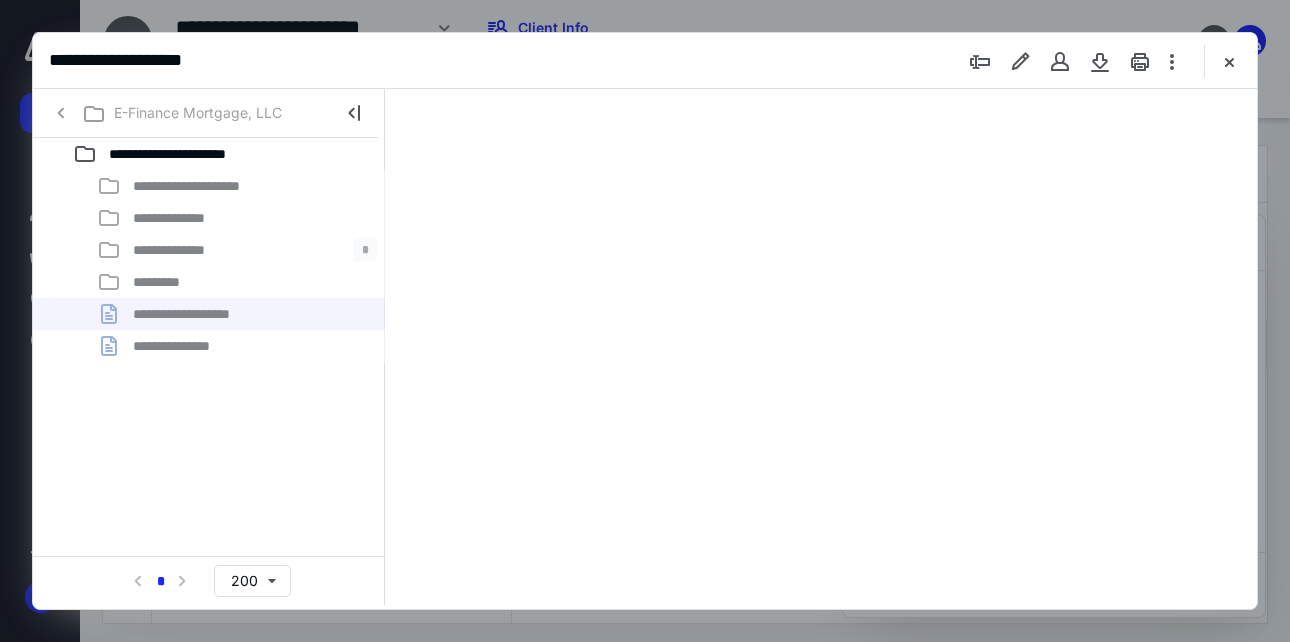 scroll, scrollTop: 0, scrollLeft: 0, axis: both 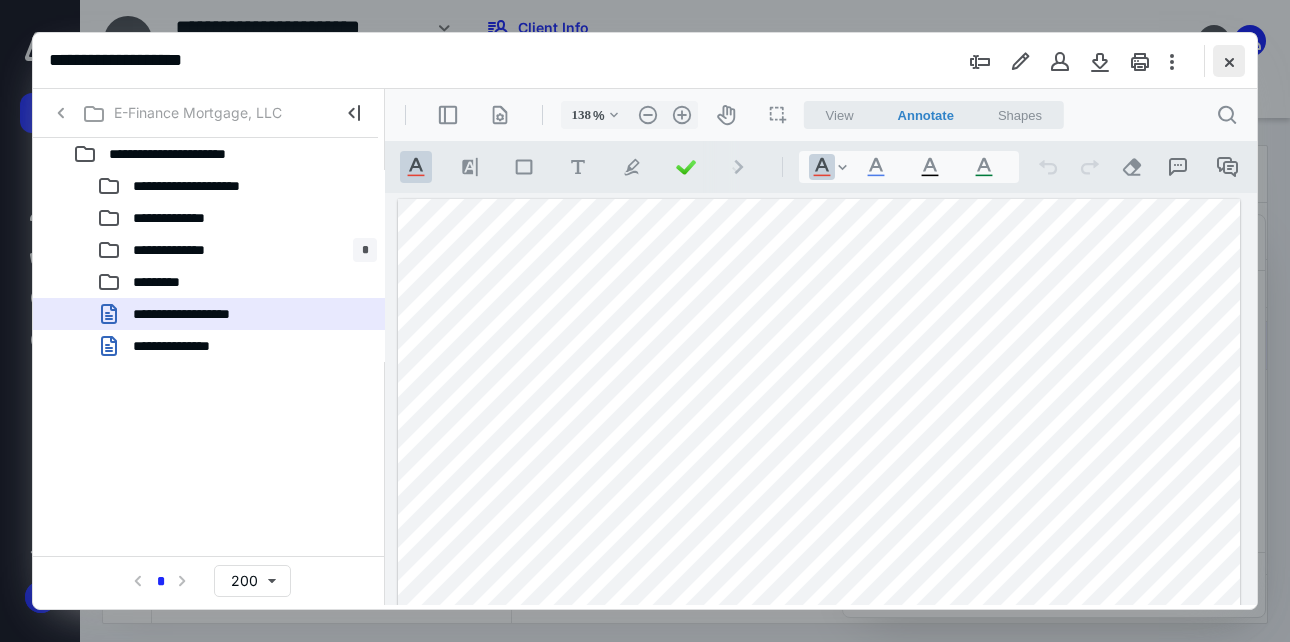 drag, startPoint x: 368, startPoint y: 314, endPoint x: 1222, endPoint y: 64, distance: 889.84045 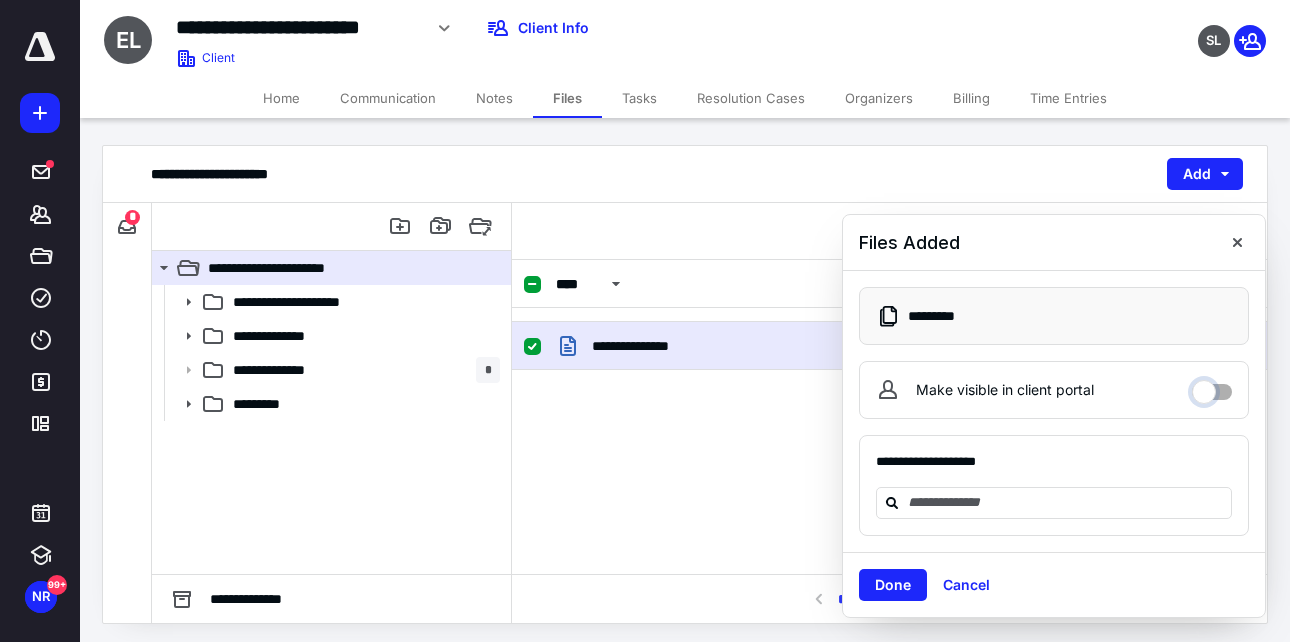 click on "Make visible in client portal" at bounding box center [1212, 387] 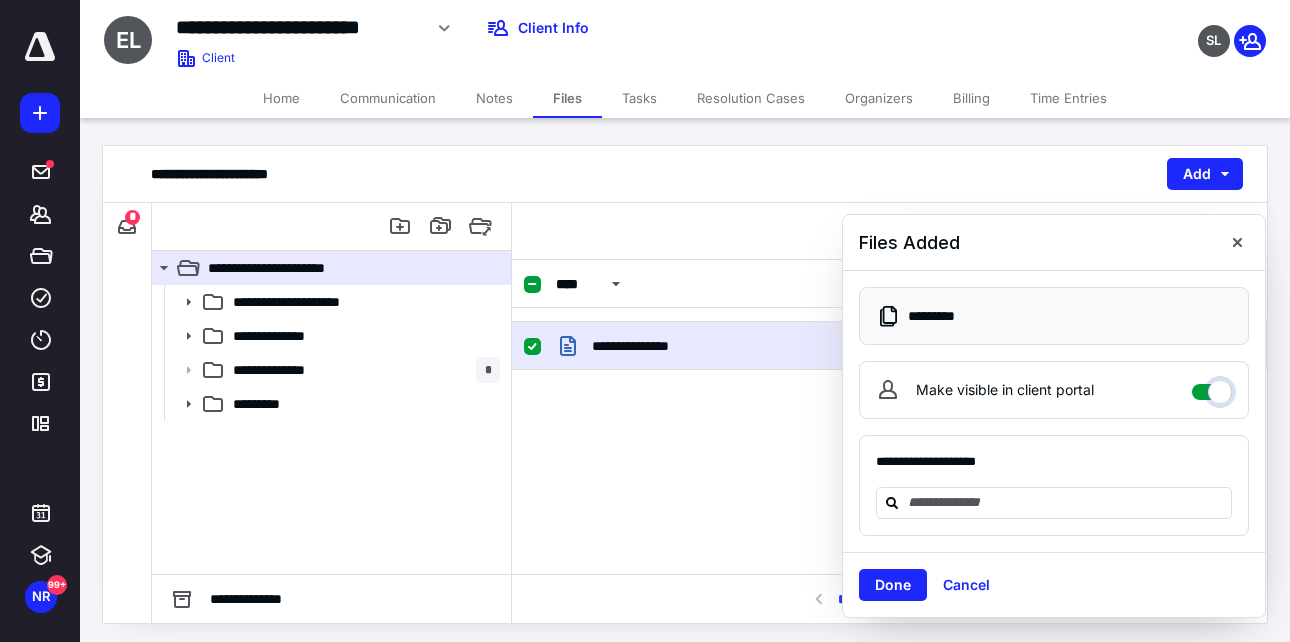checkbox on "****" 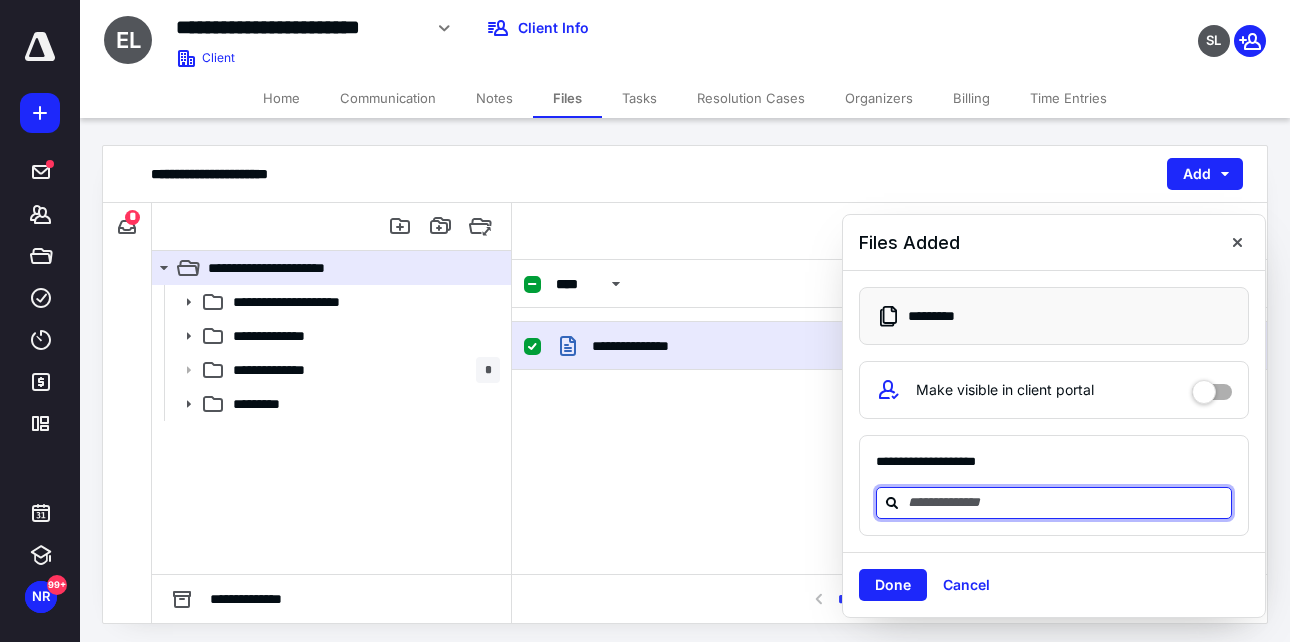 click at bounding box center [1066, 502] 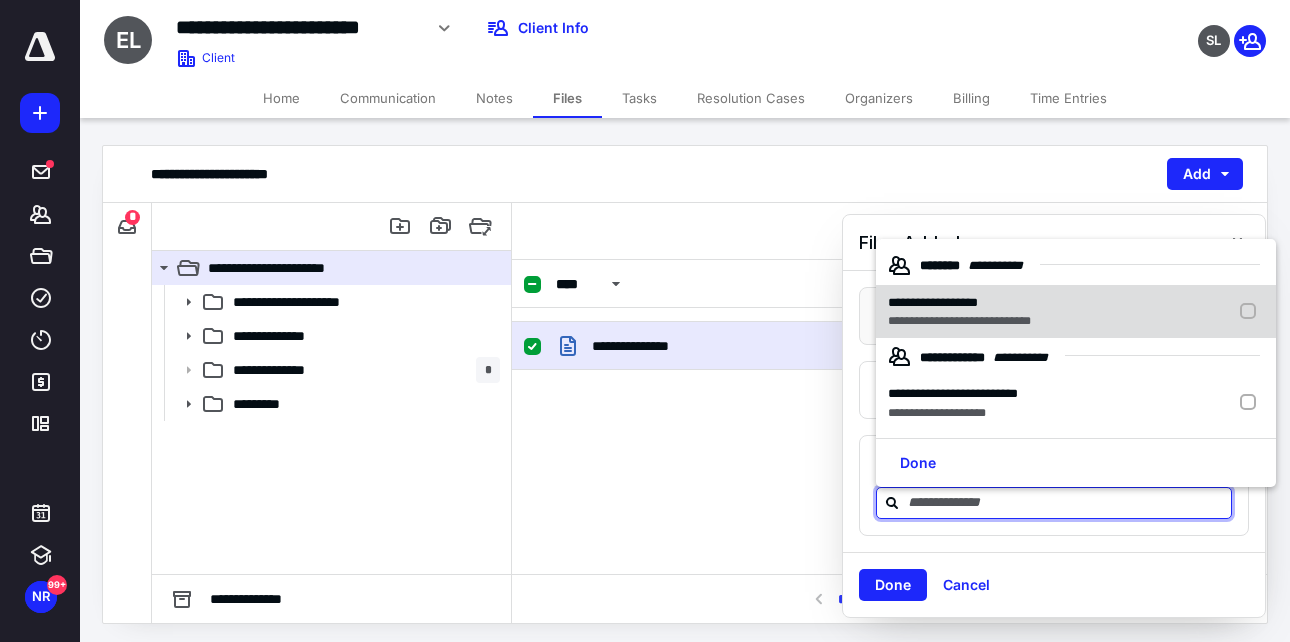 click on "**********" at bounding box center [959, 303] 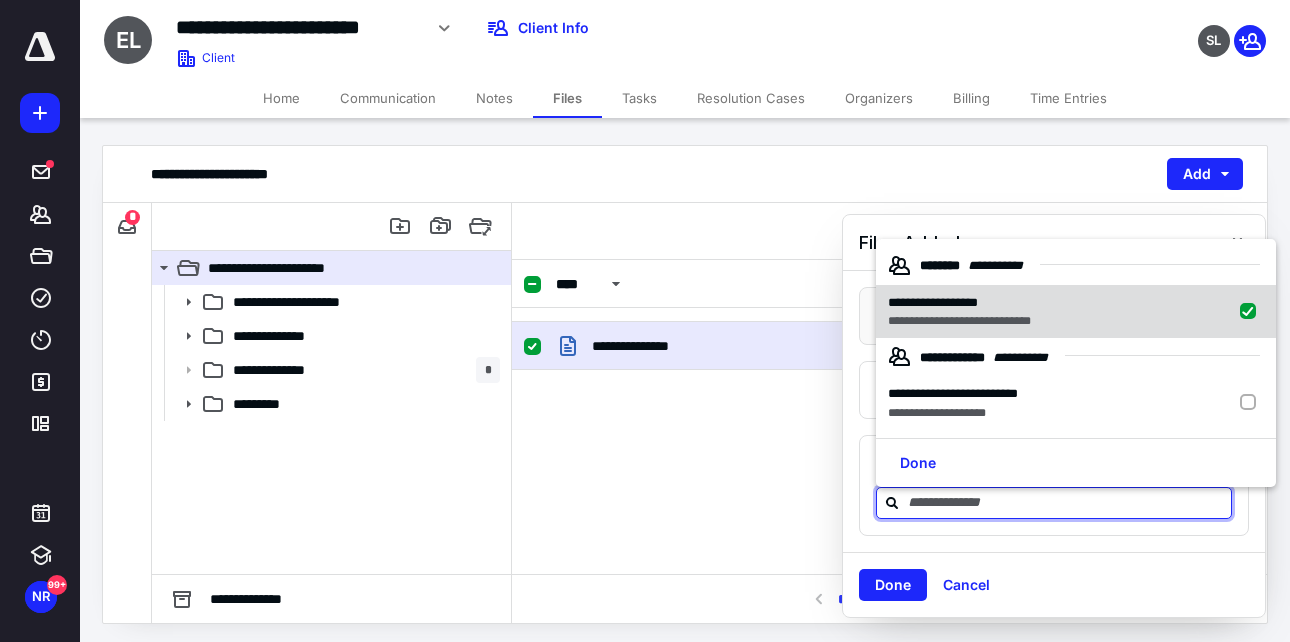 checkbox on "true" 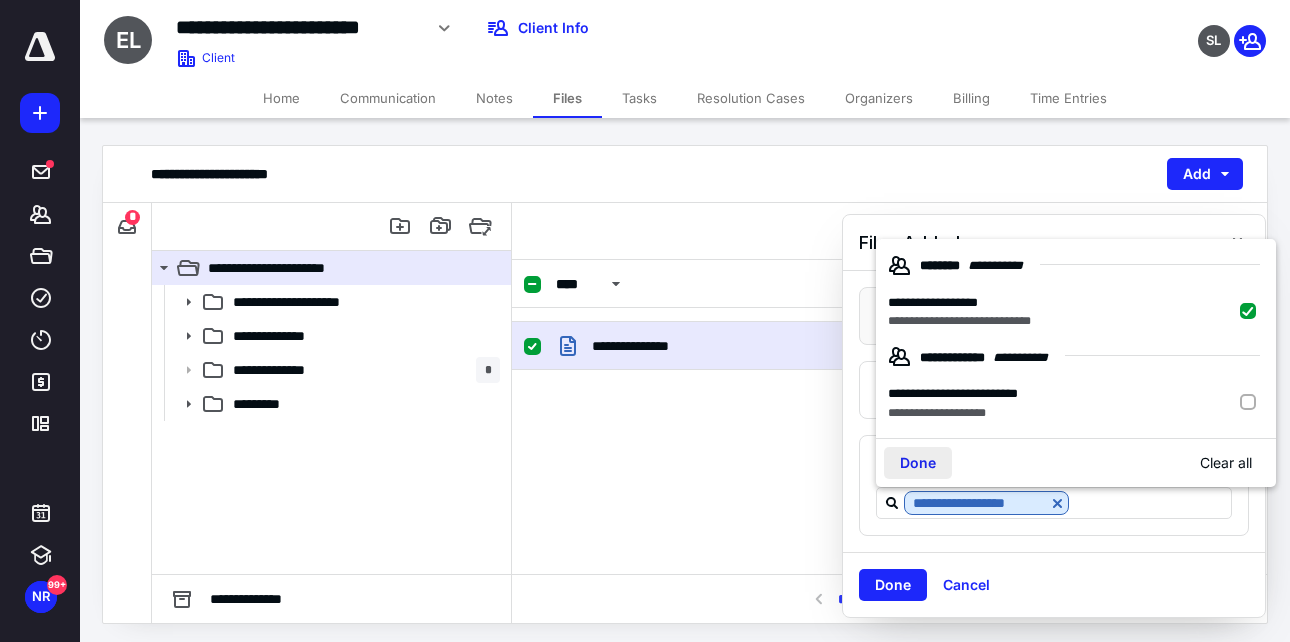 click on "Done" at bounding box center [918, 463] 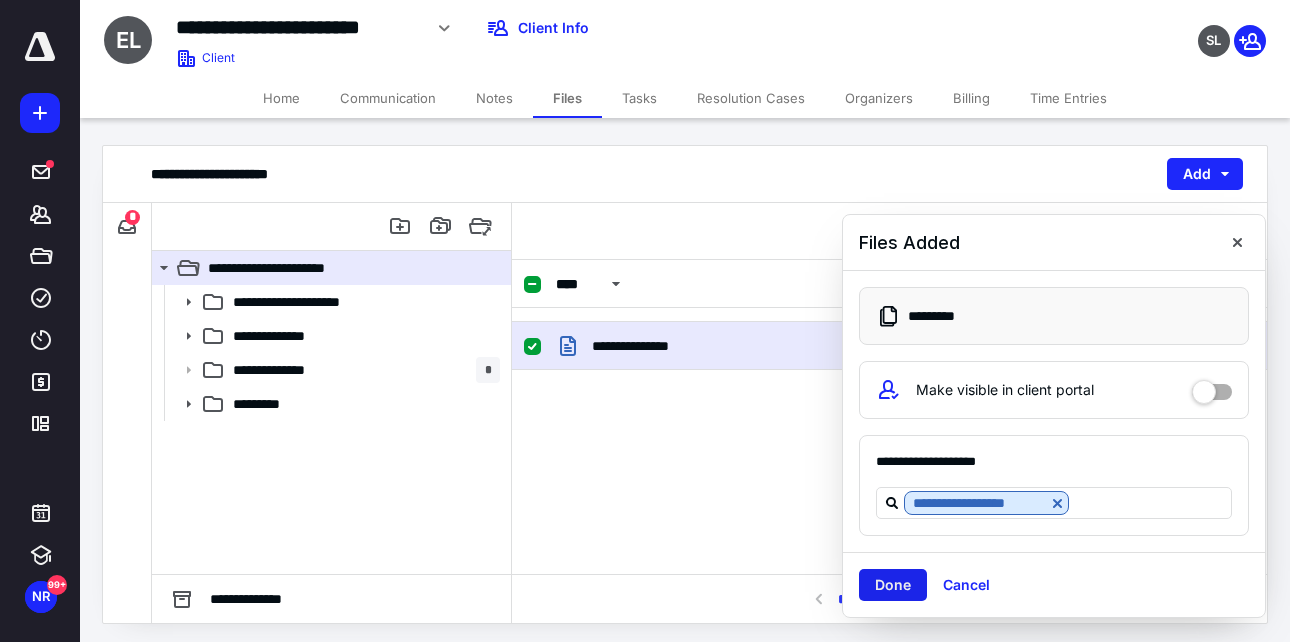 click on "Done" at bounding box center (893, 585) 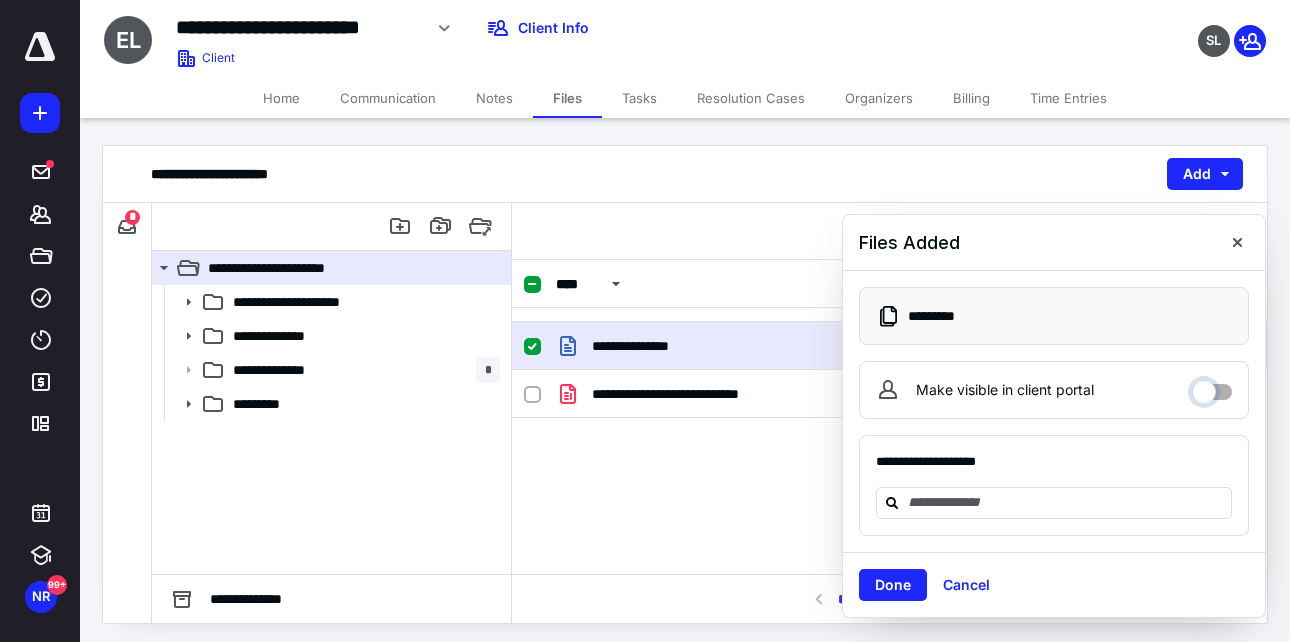 click on "Make visible in client portal" at bounding box center [1212, 387] 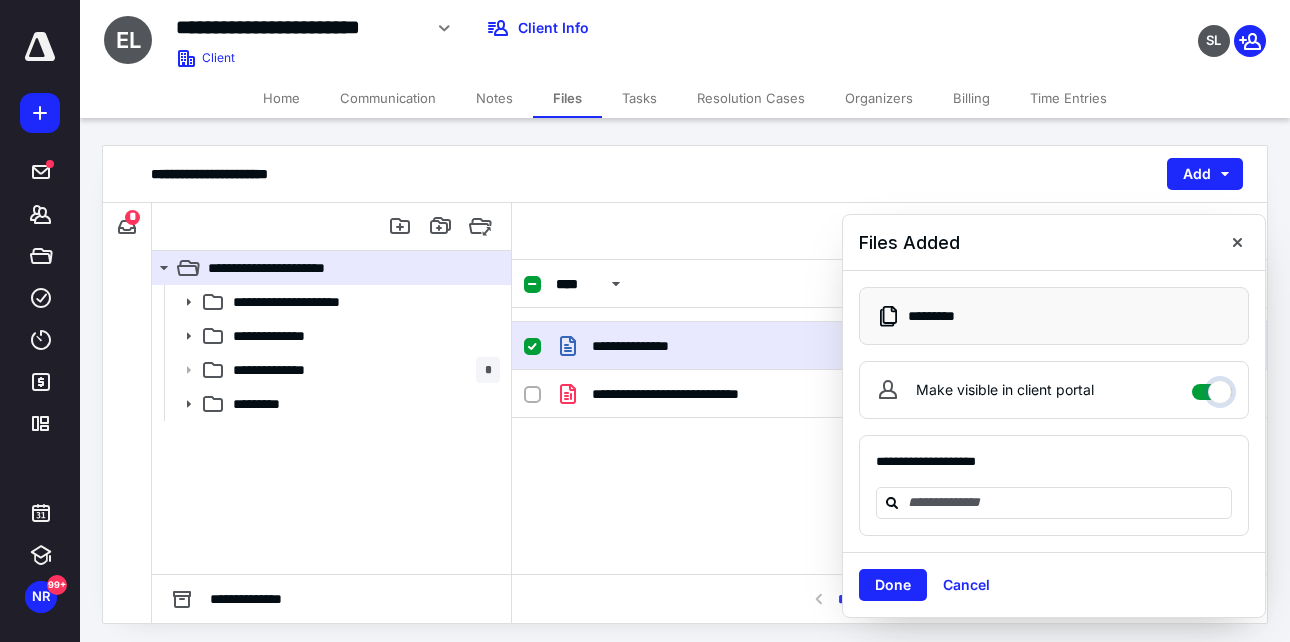 checkbox on "****" 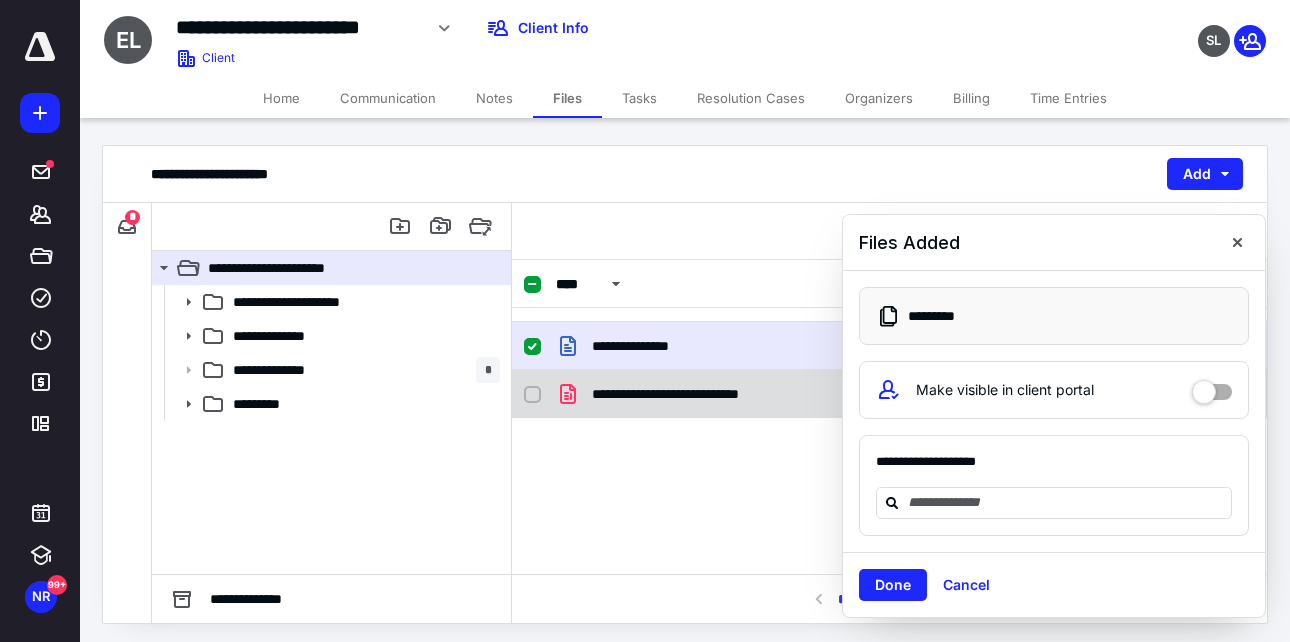 click on "**********" at bounding box center [694, 394] 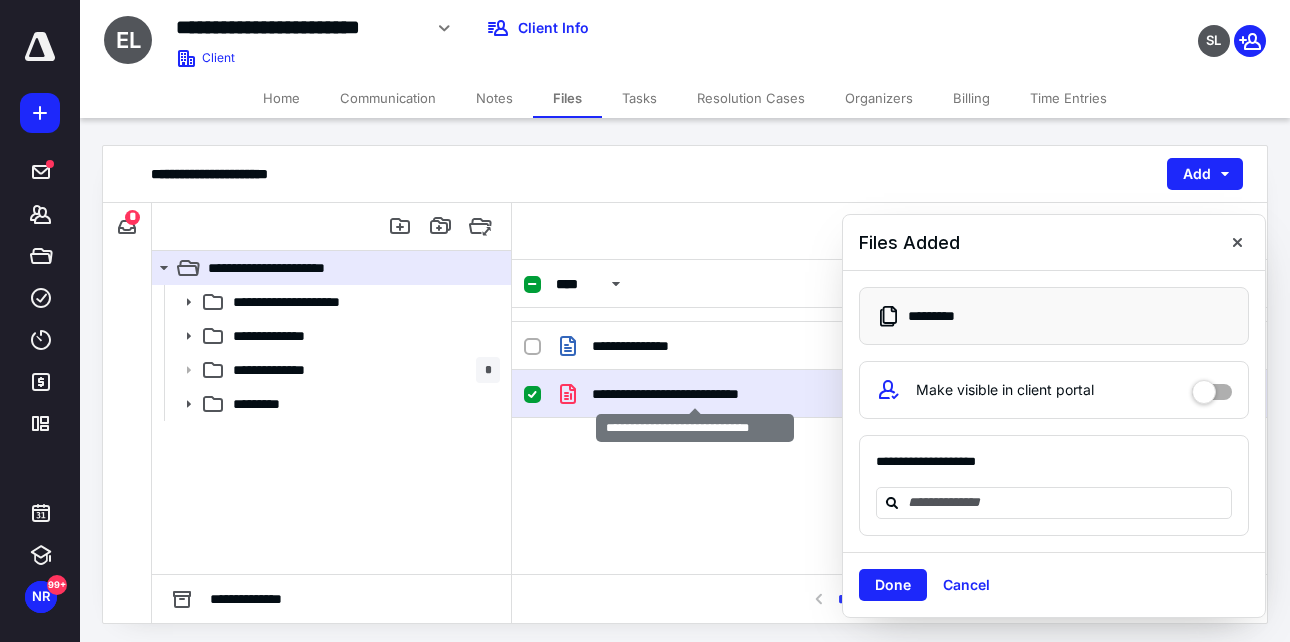 click on "**********" at bounding box center (694, 394) 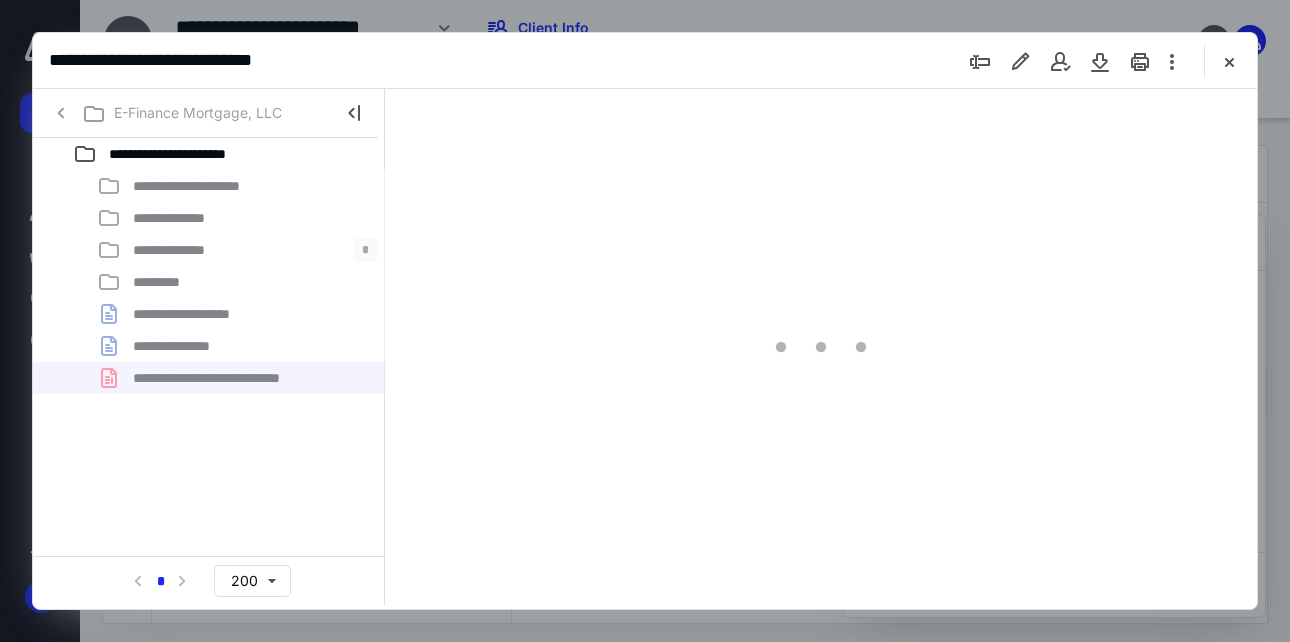 scroll, scrollTop: 0, scrollLeft: 0, axis: both 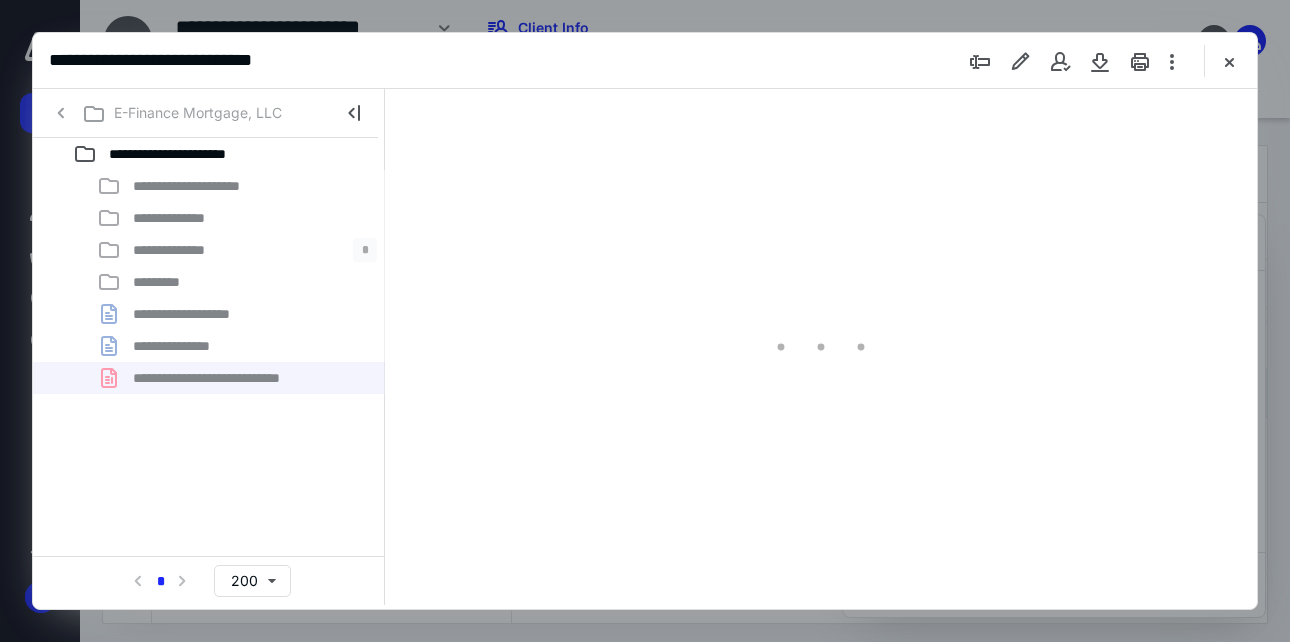 type on "139" 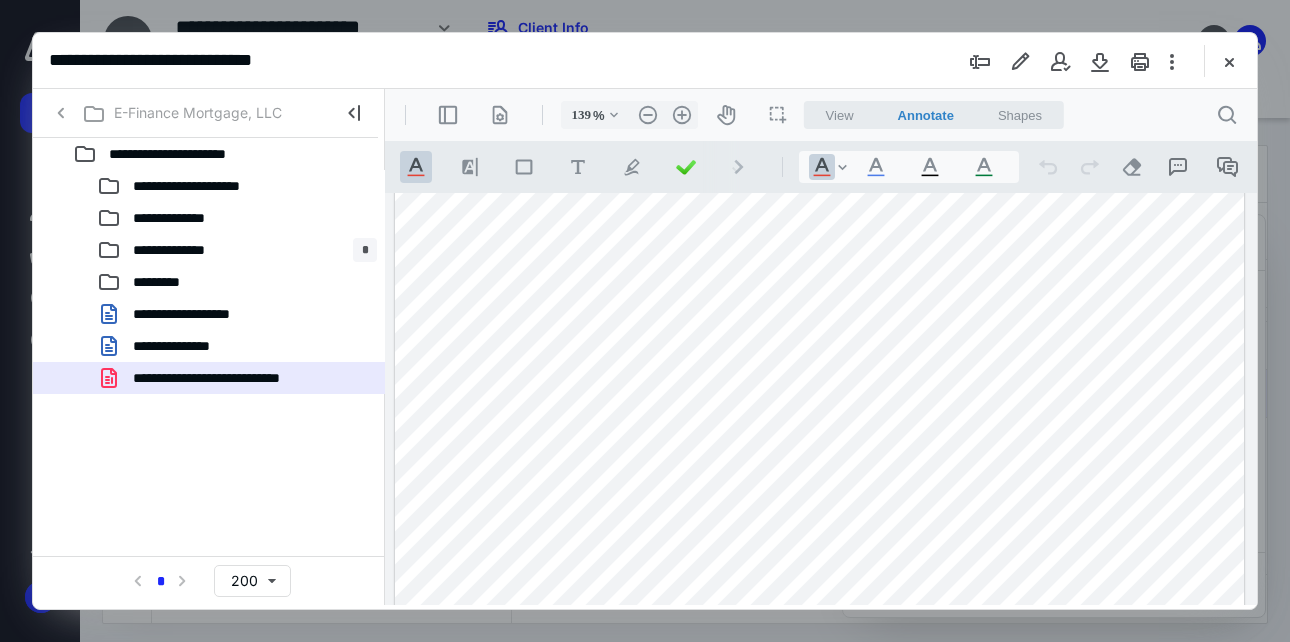 scroll, scrollTop: 0, scrollLeft: 0, axis: both 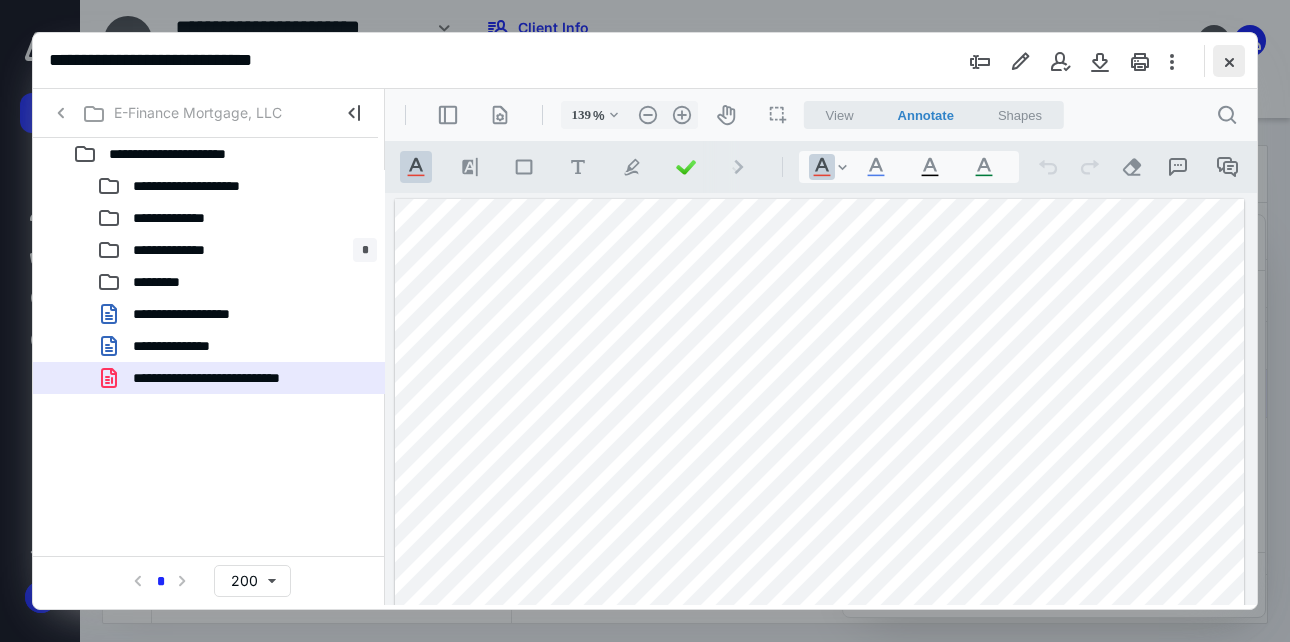 click at bounding box center [1229, 61] 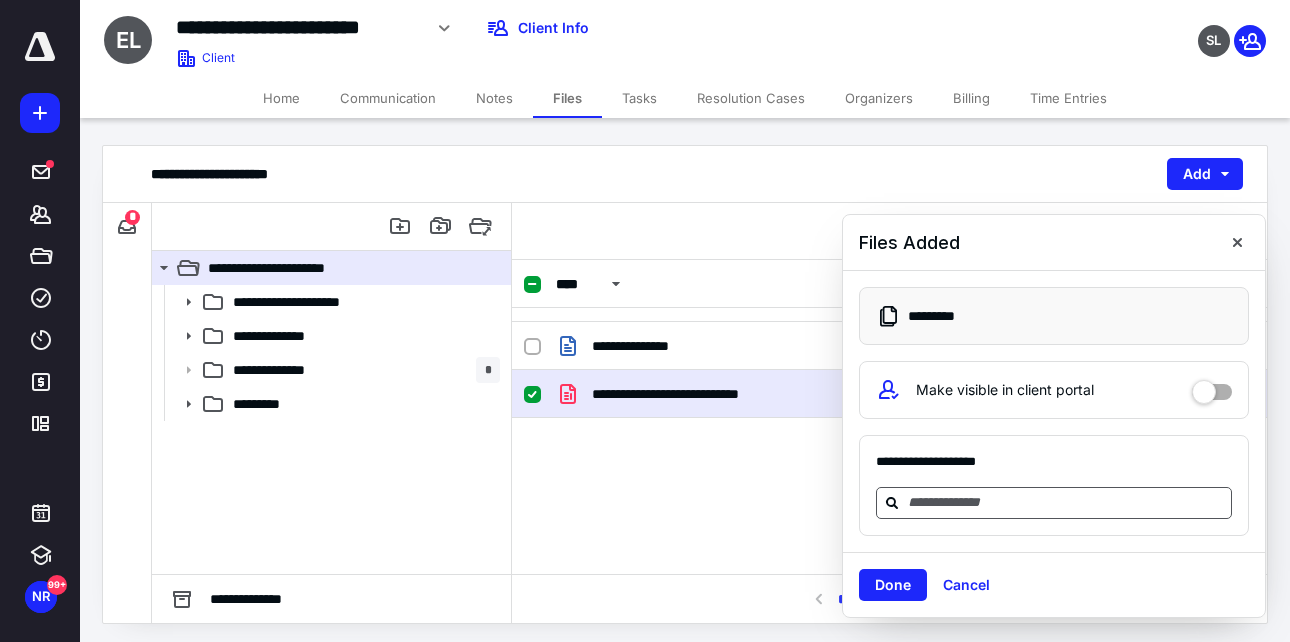 click at bounding box center (1066, 503) 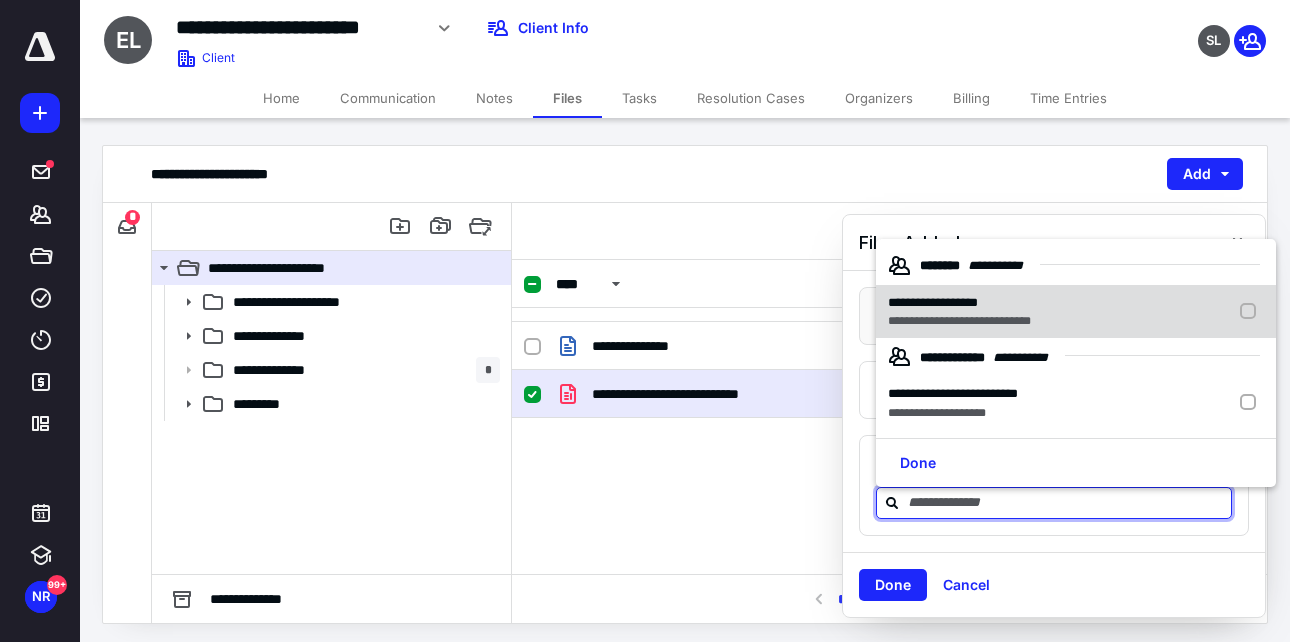 click on "**********" at bounding box center [959, 321] 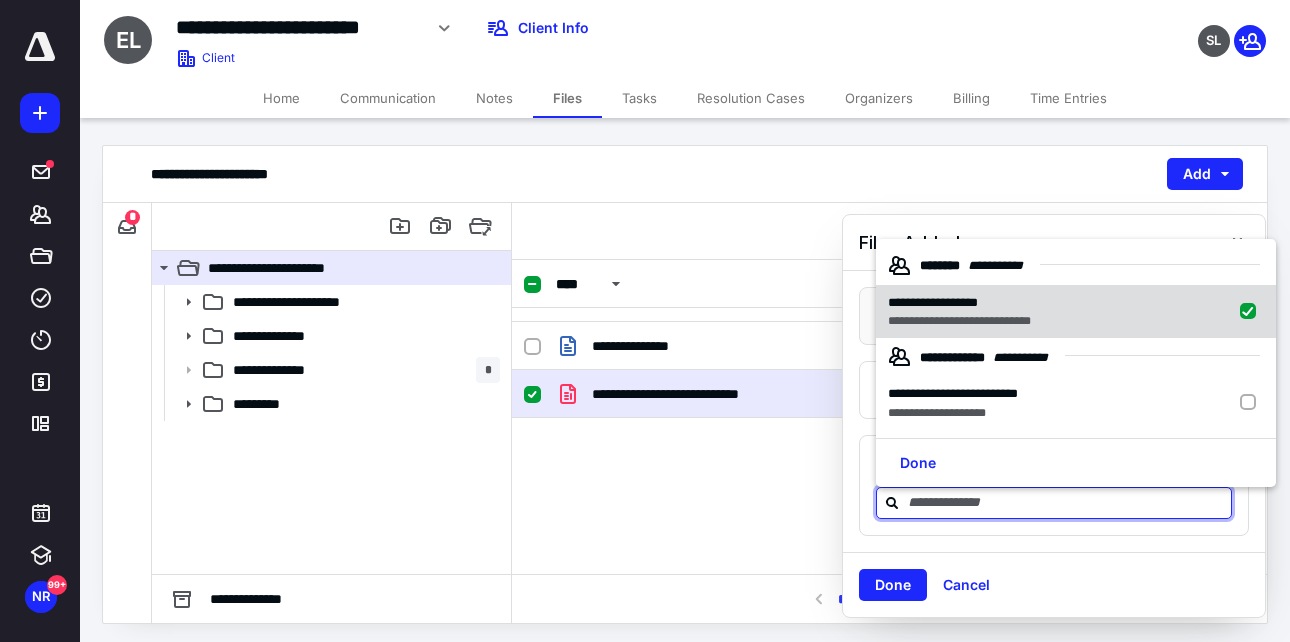 checkbox on "true" 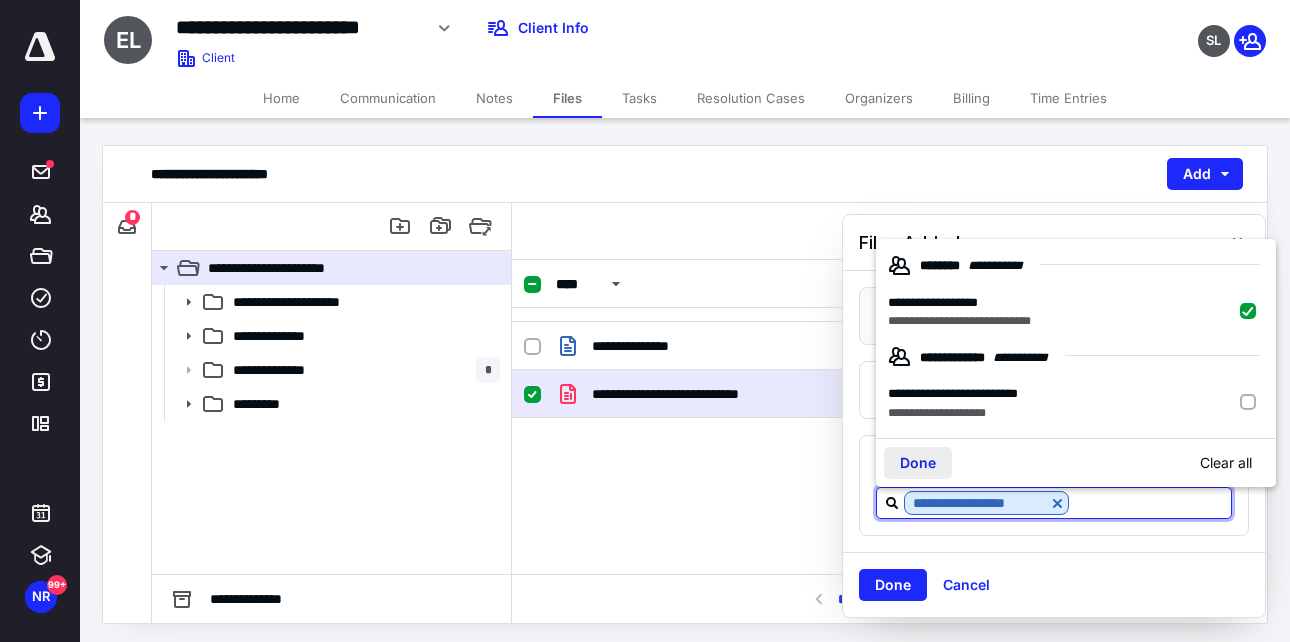 click on "Done" at bounding box center [918, 463] 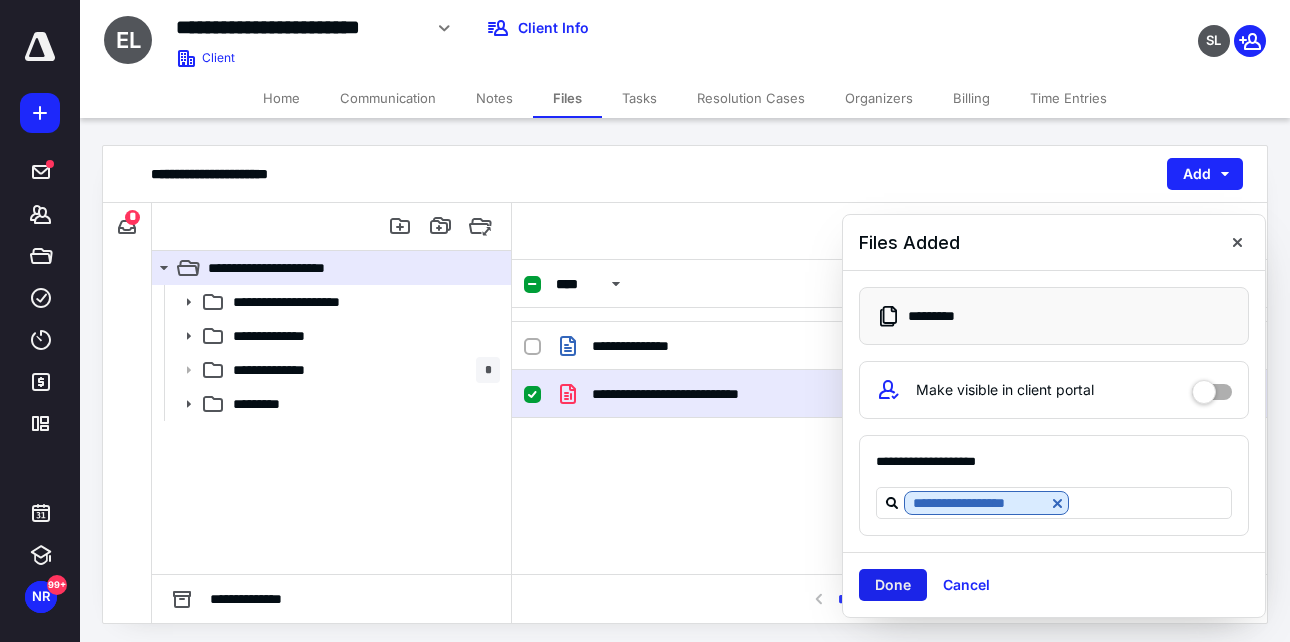 click on "Done" at bounding box center [893, 585] 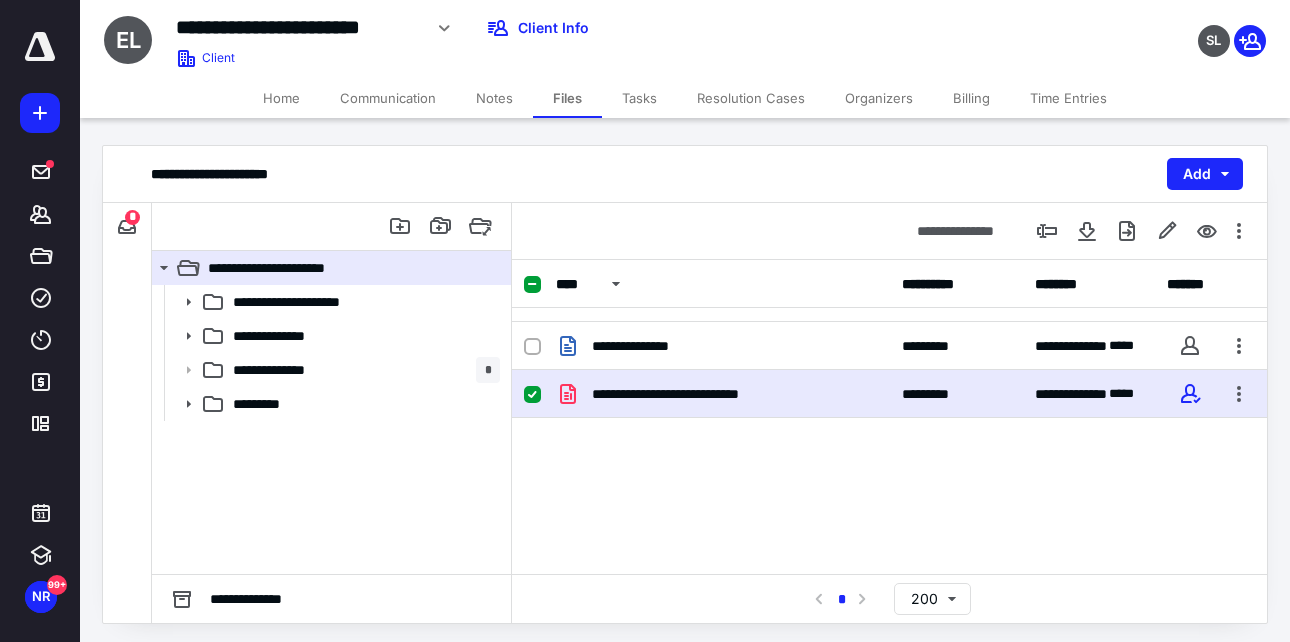 click on "**********" at bounding box center (889, 424) 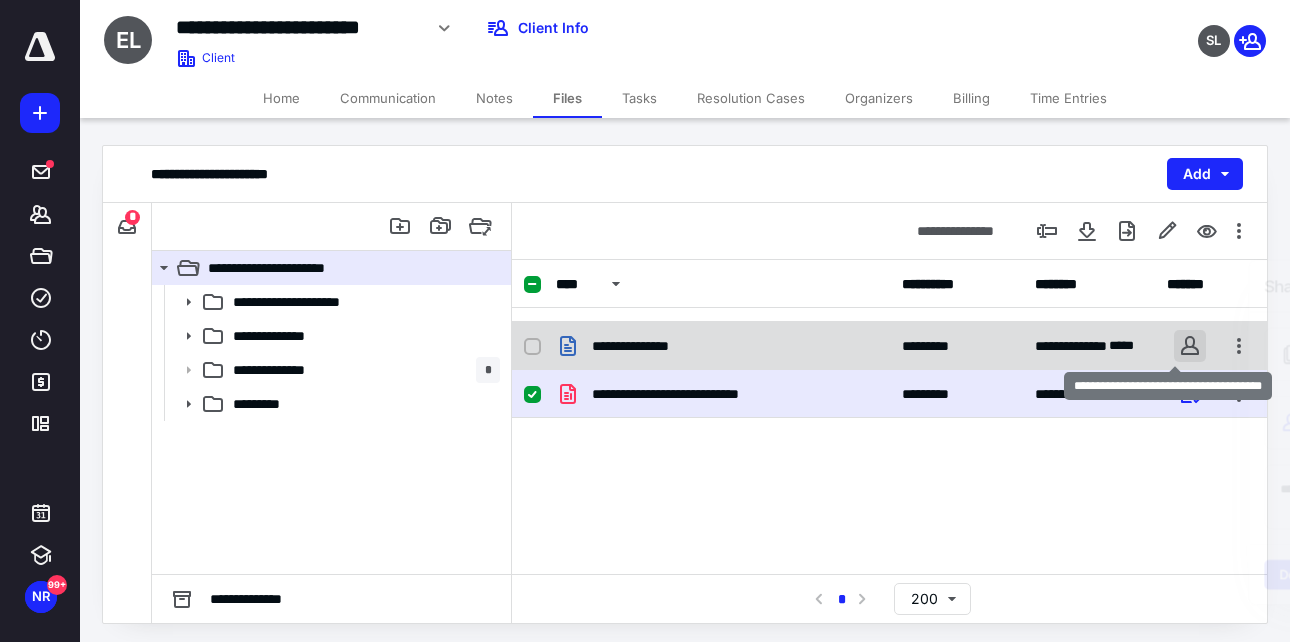 checkbox on "true" 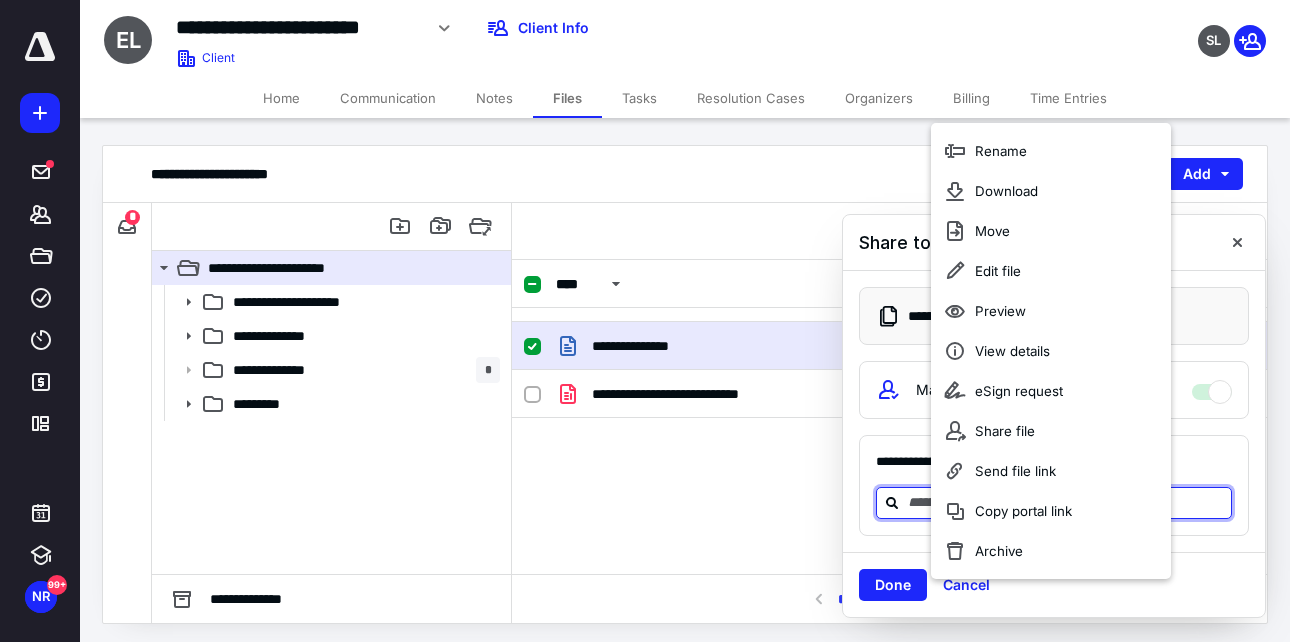 click at bounding box center [1066, 502] 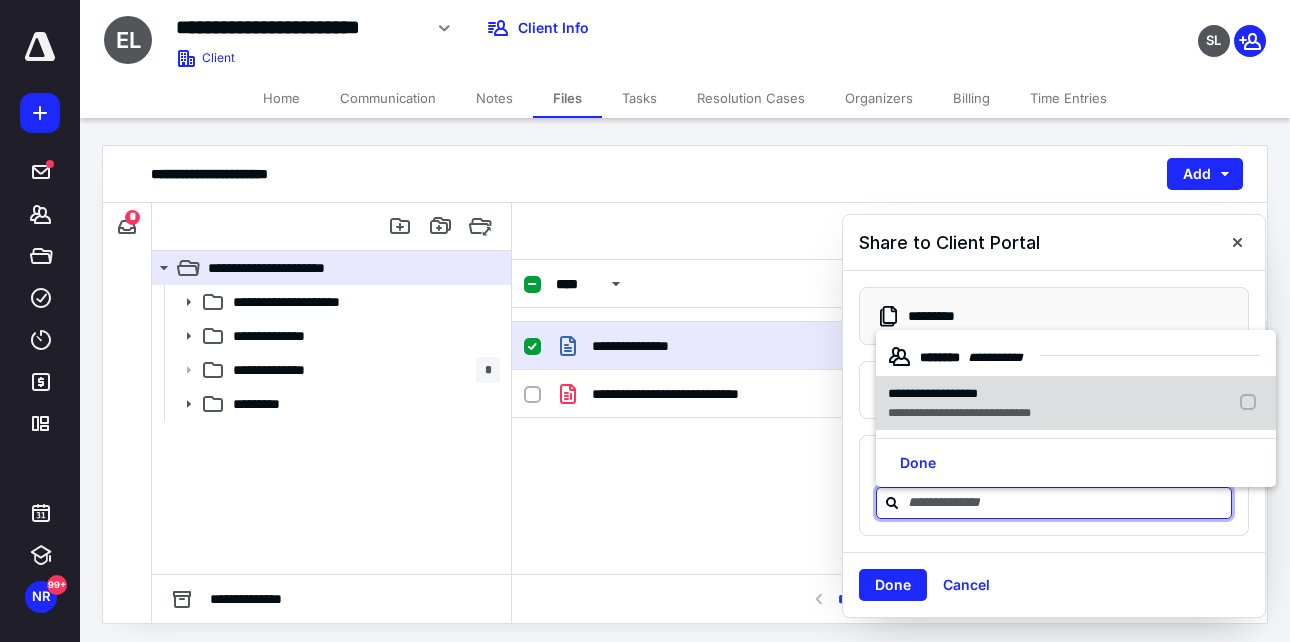click on "**********" at bounding box center (959, 413) 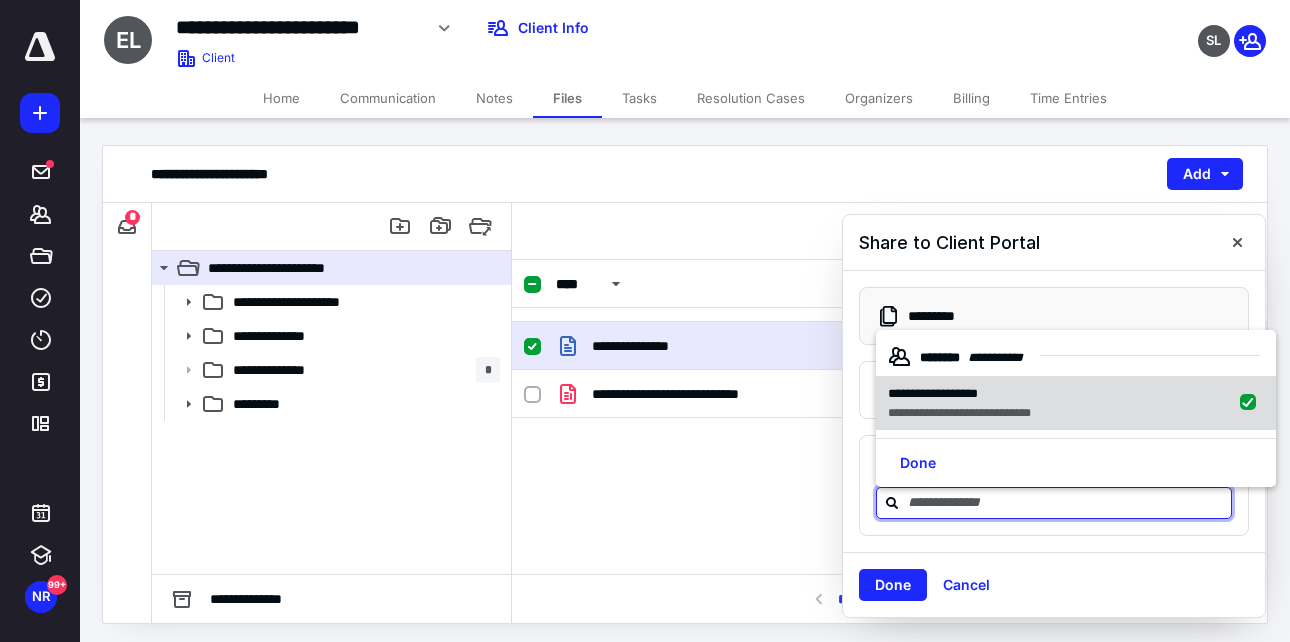checkbox on "true" 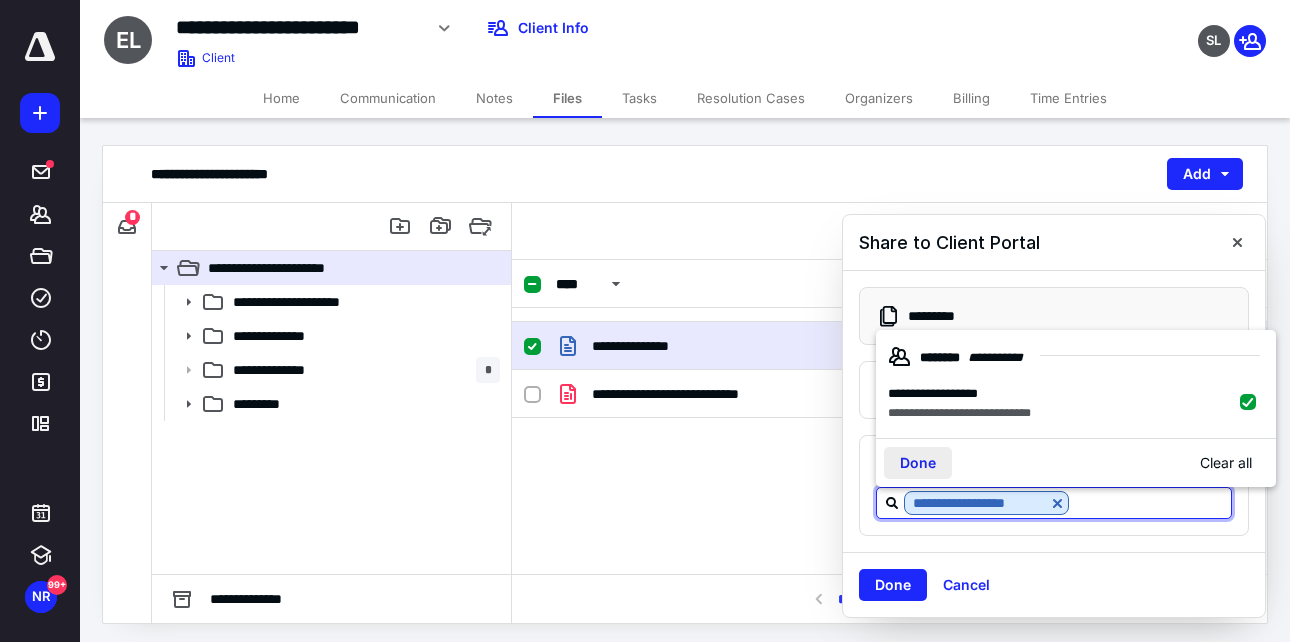 click on "Done" at bounding box center (918, 463) 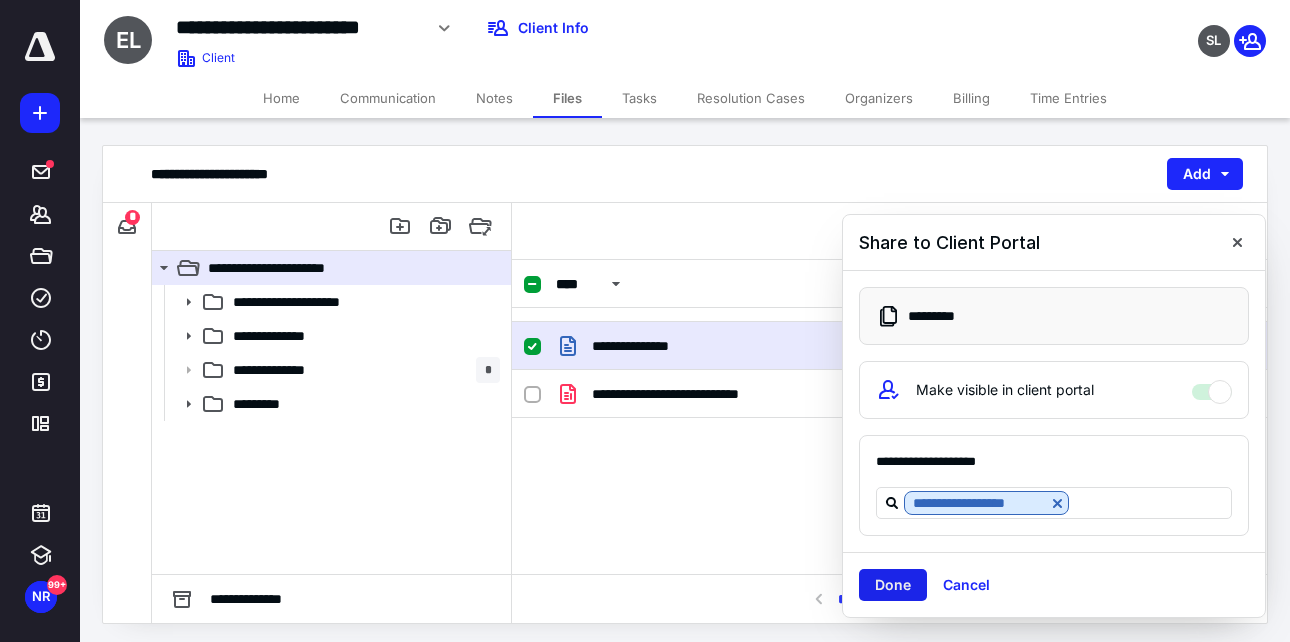 click on "Done" at bounding box center (893, 585) 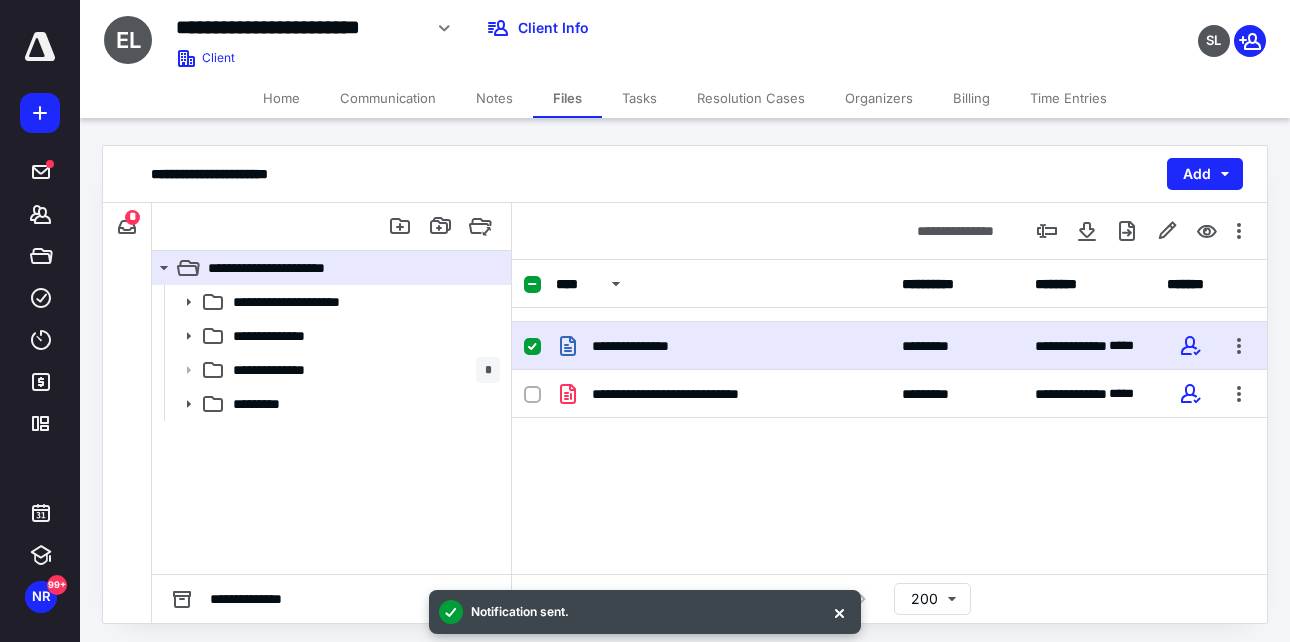 click on "**********" at bounding box center [889, 424] 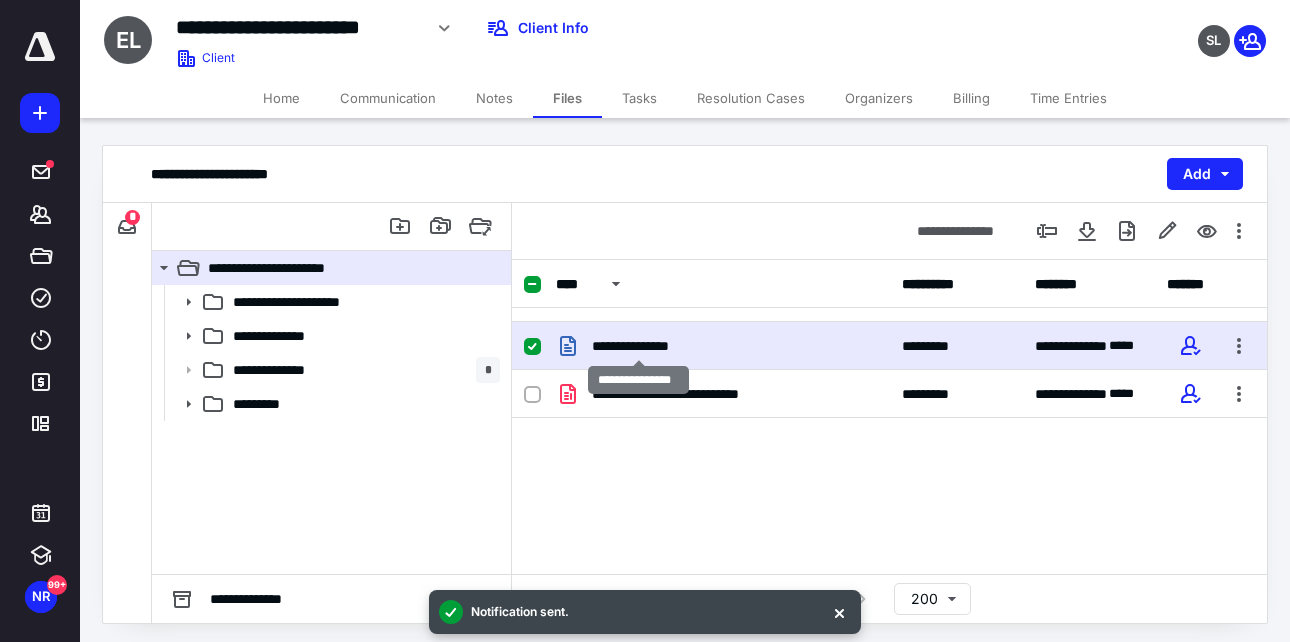 click on "**********" at bounding box center (638, 346) 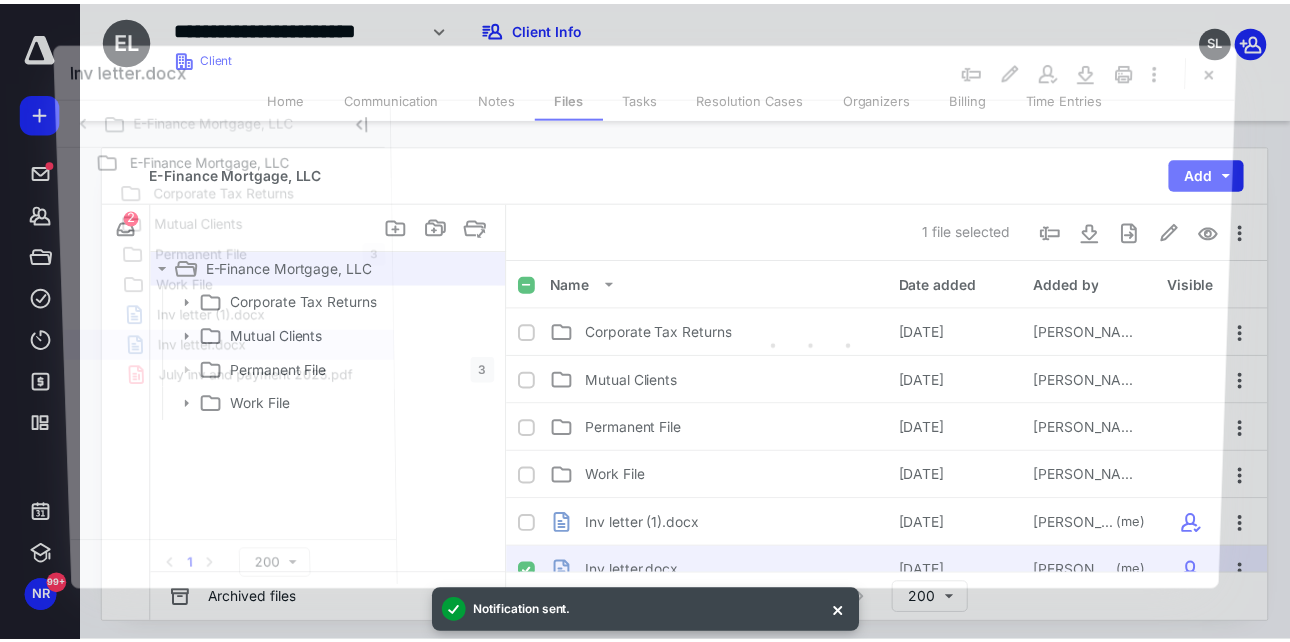 scroll, scrollTop: 226, scrollLeft: 0, axis: vertical 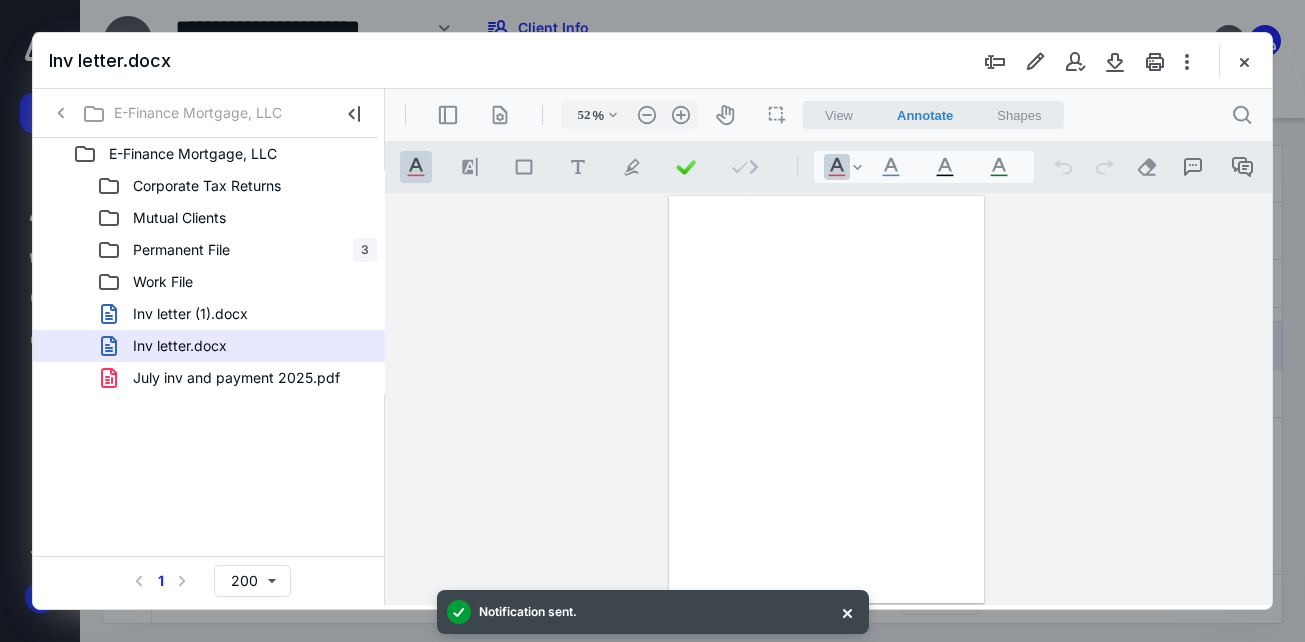 type on "142" 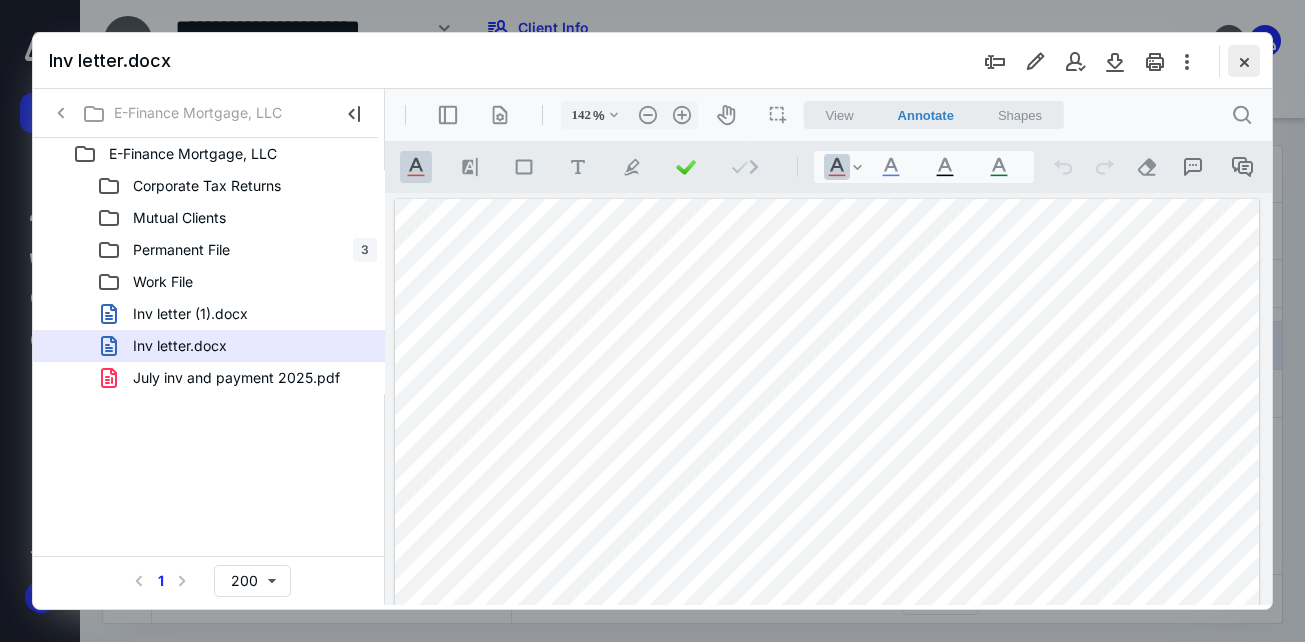 click at bounding box center [1244, 61] 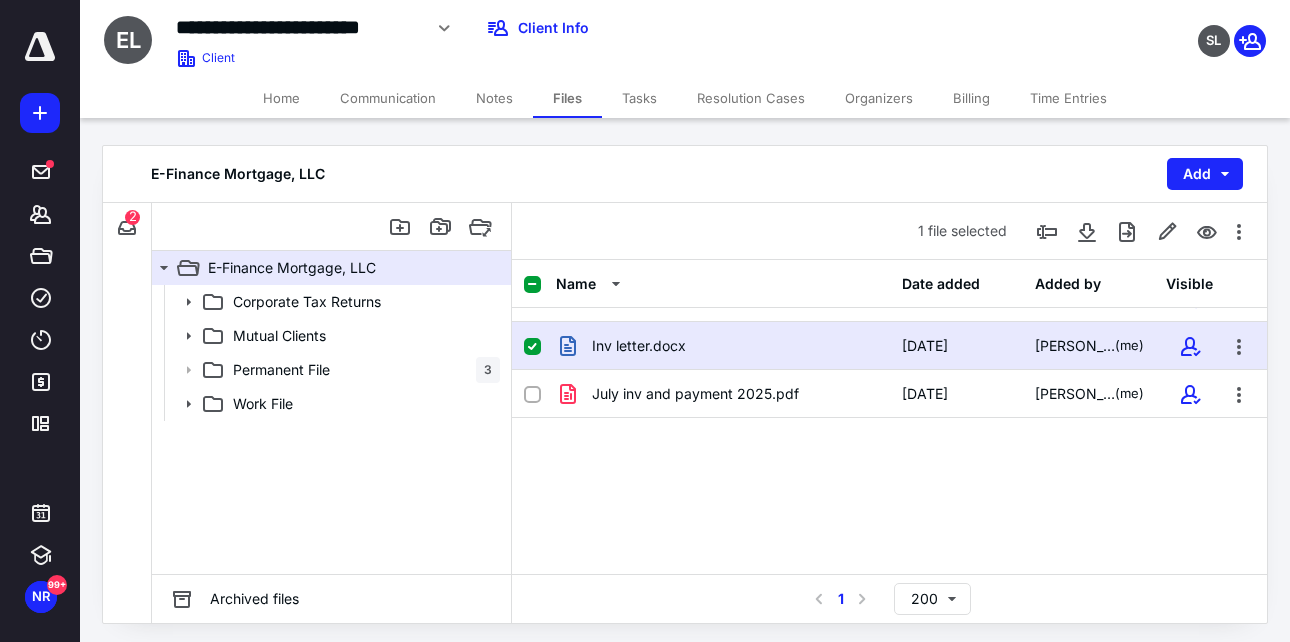 click on "Files" at bounding box center (567, 98) 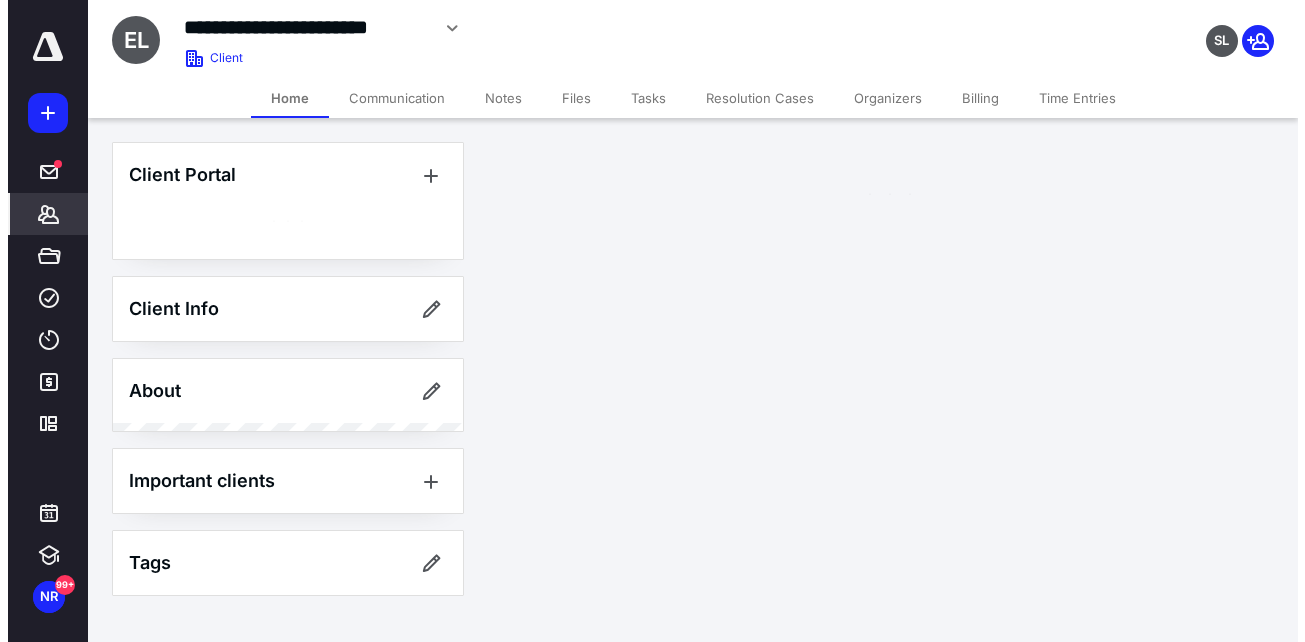 scroll, scrollTop: 0, scrollLeft: 0, axis: both 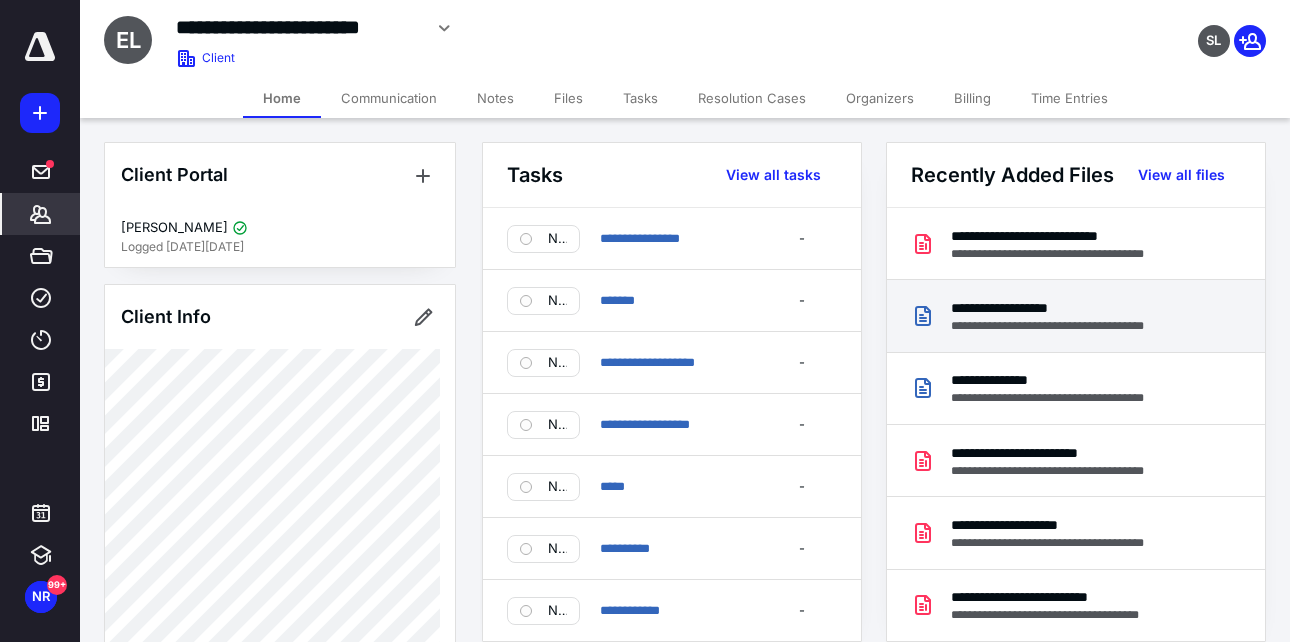 click on "**********" at bounding box center [1063, 308] 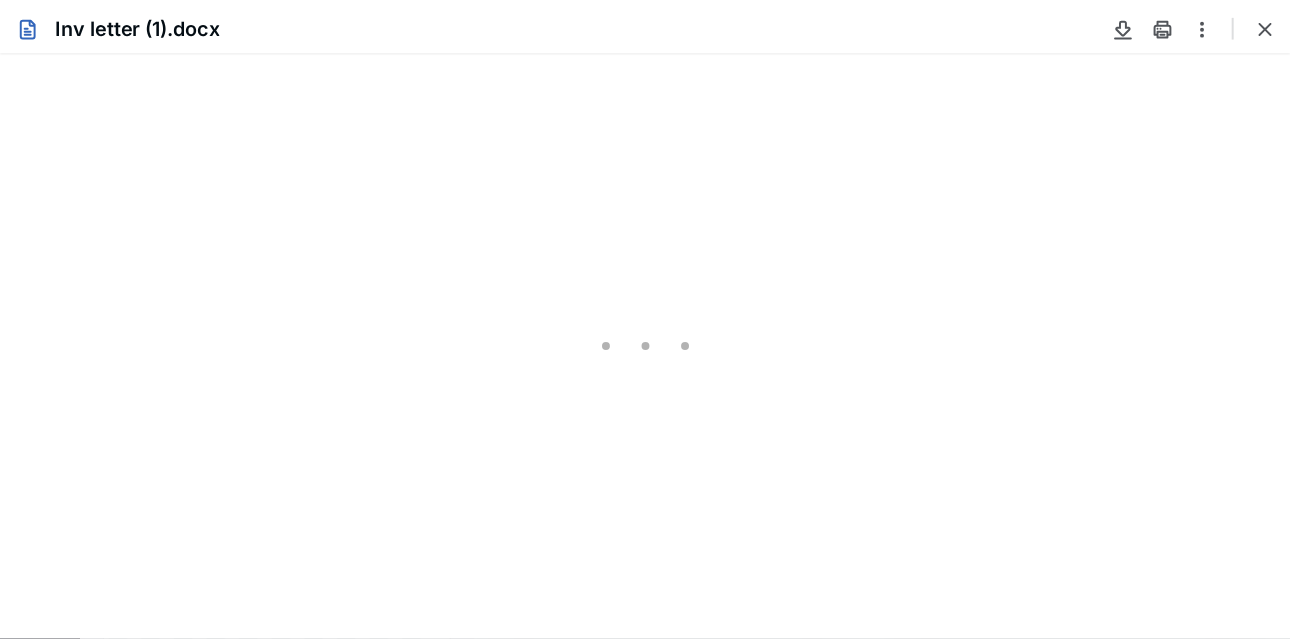 scroll, scrollTop: 0, scrollLeft: 0, axis: both 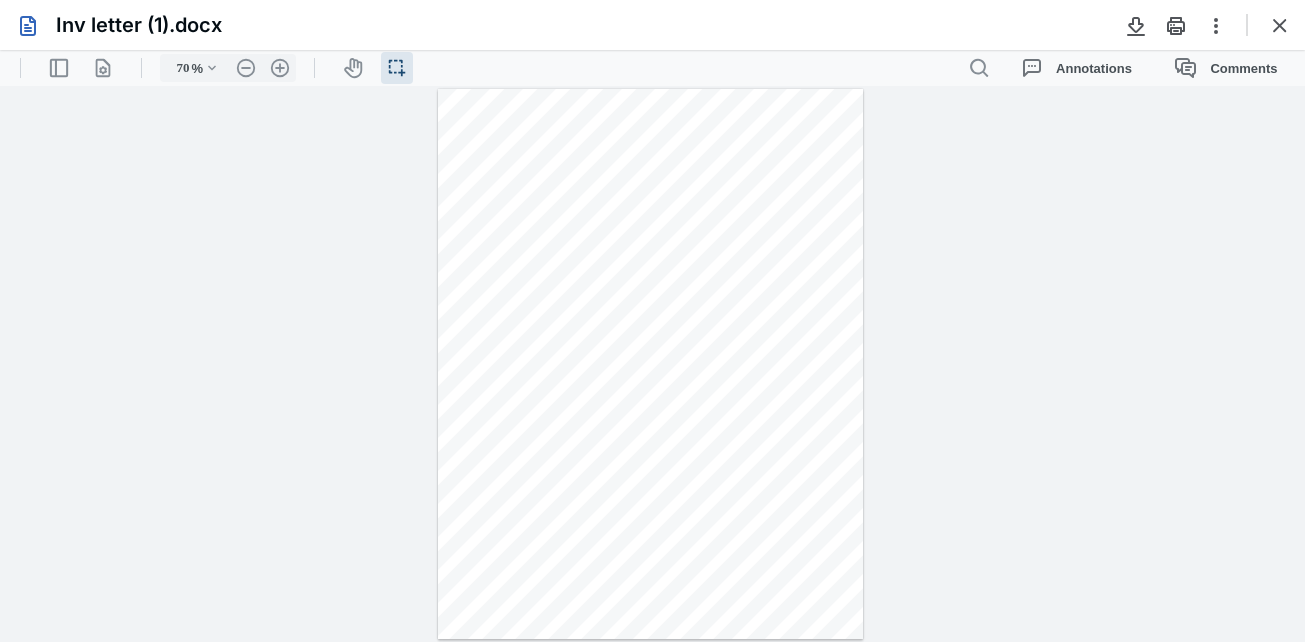 type on "209" 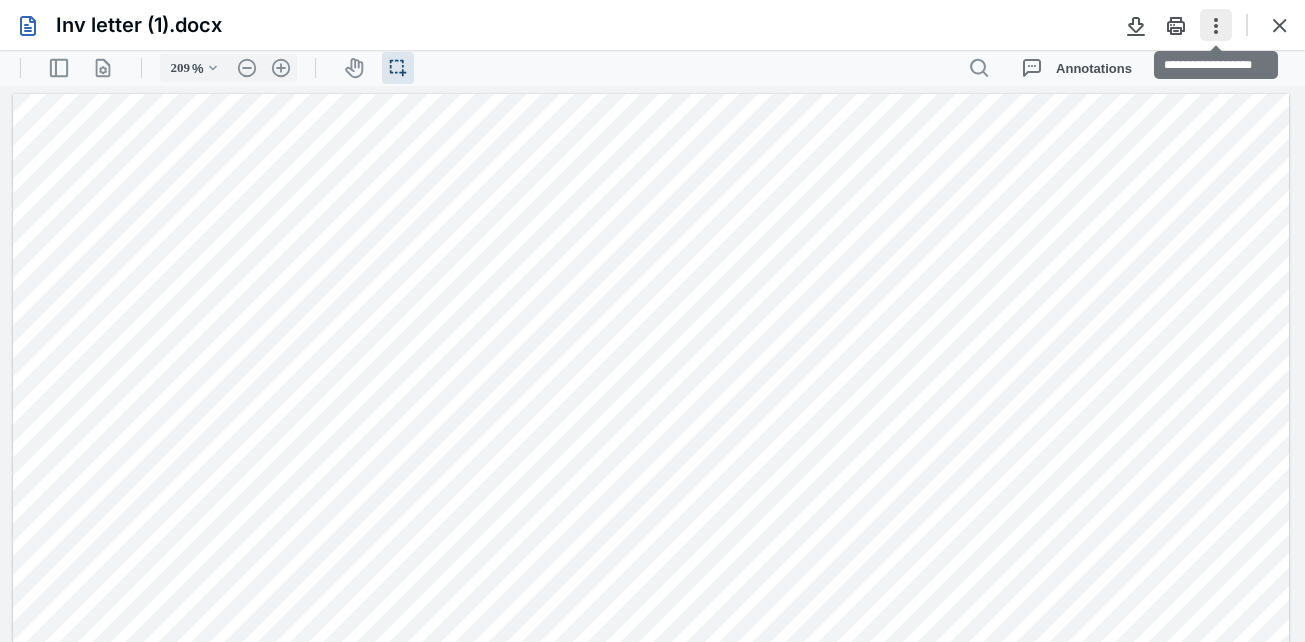 click at bounding box center [1216, 25] 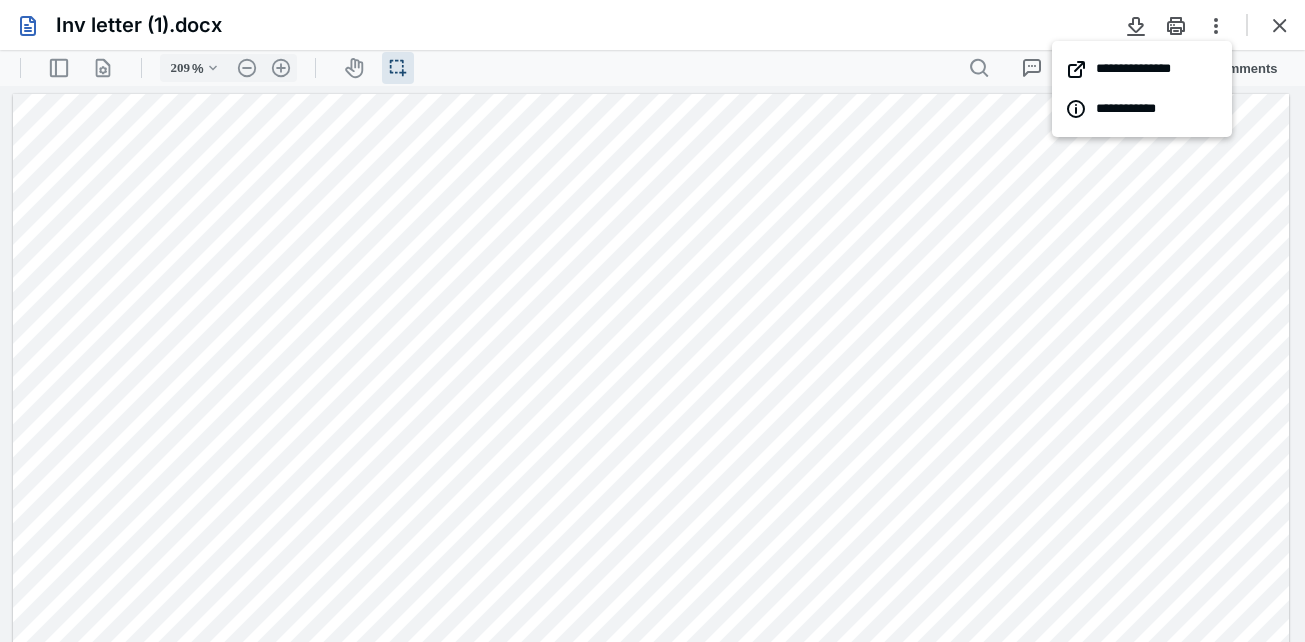 click at bounding box center (651, 920) 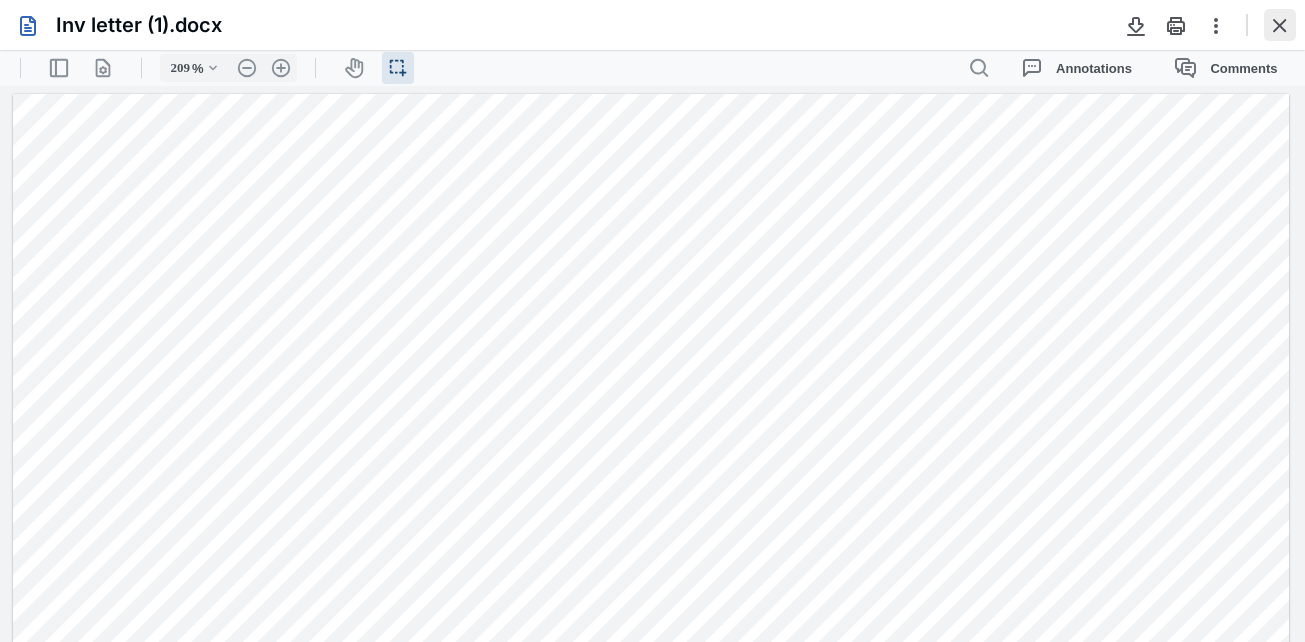 click at bounding box center (1280, 25) 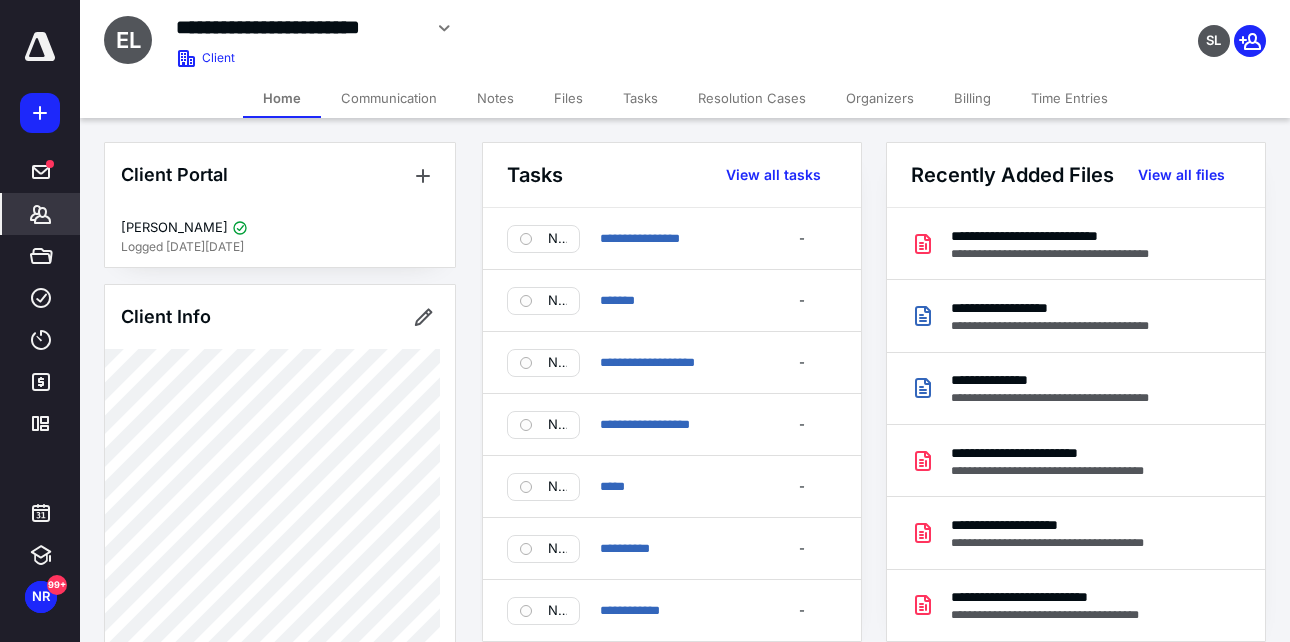 click on "Time Entries" at bounding box center [1069, 98] 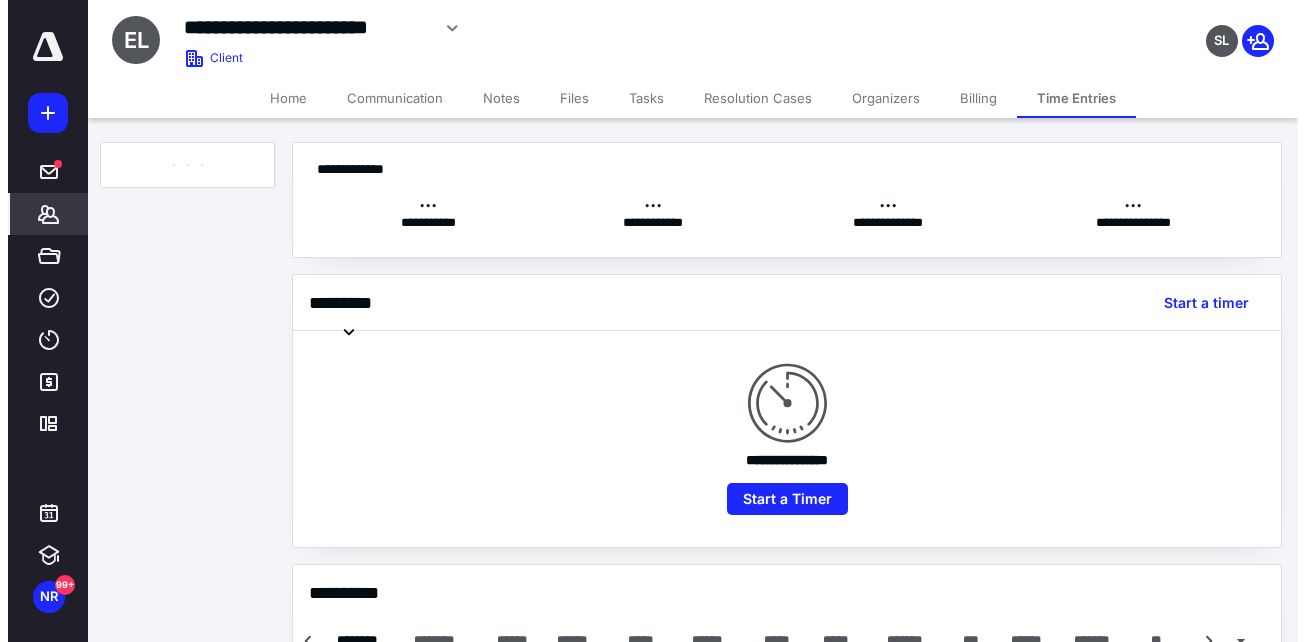 scroll, scrollTop: 0, scrollLeft: 0, axis: both 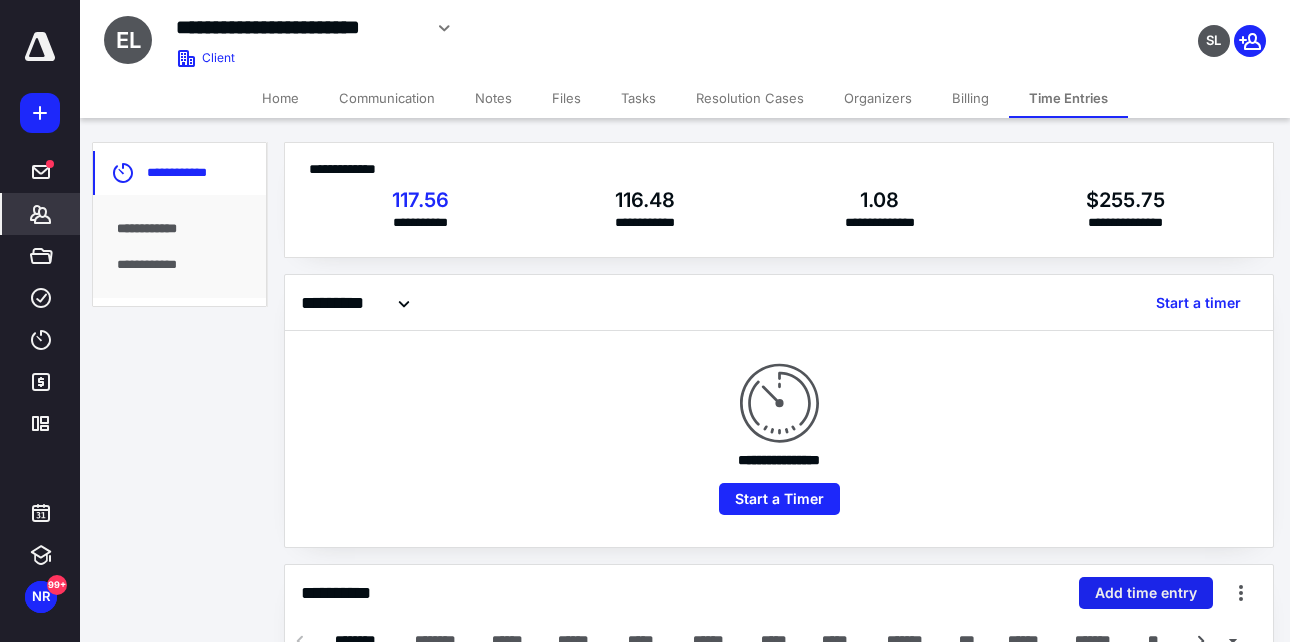 click on "Add time entry" at bounding box center [1146, 593] 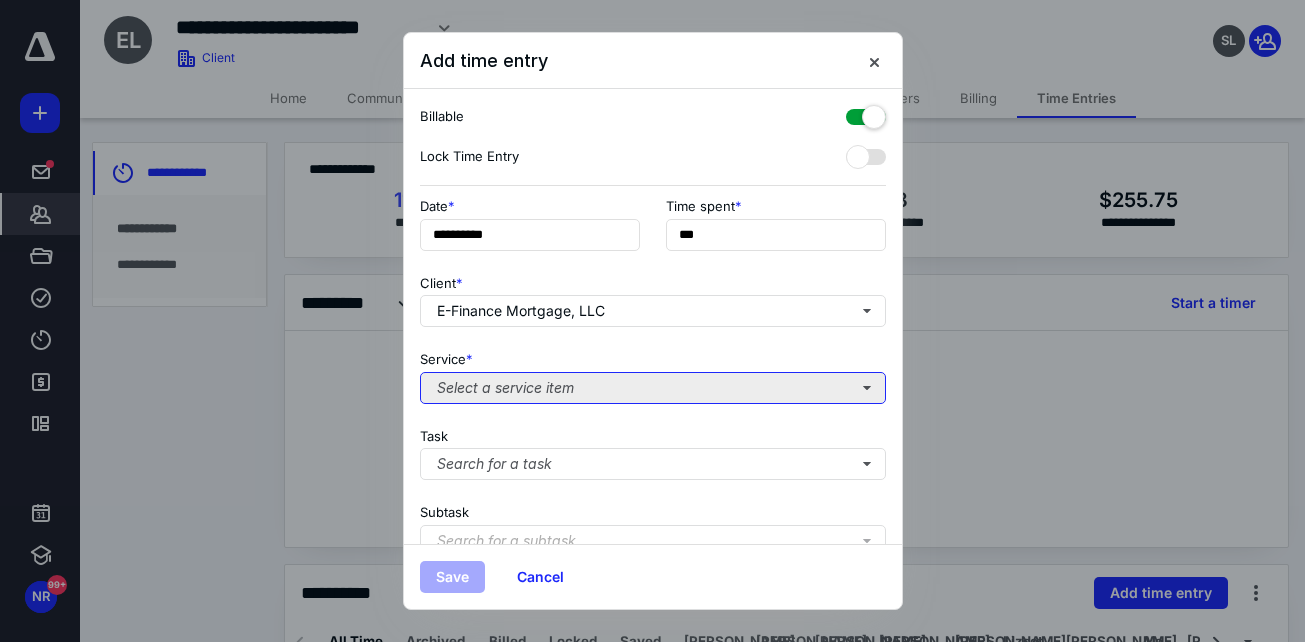 click on "Select a service item" at bounding box center (653, 388) 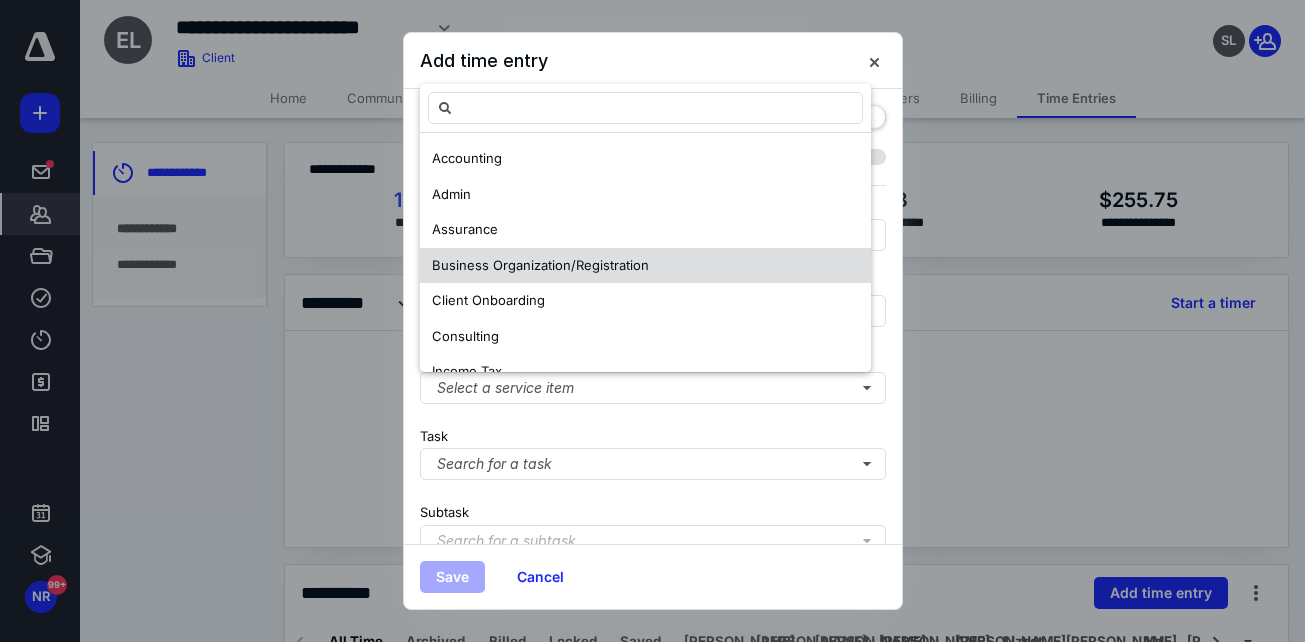 click on "Business Organization/Registration" at bounding box center (540, 265) 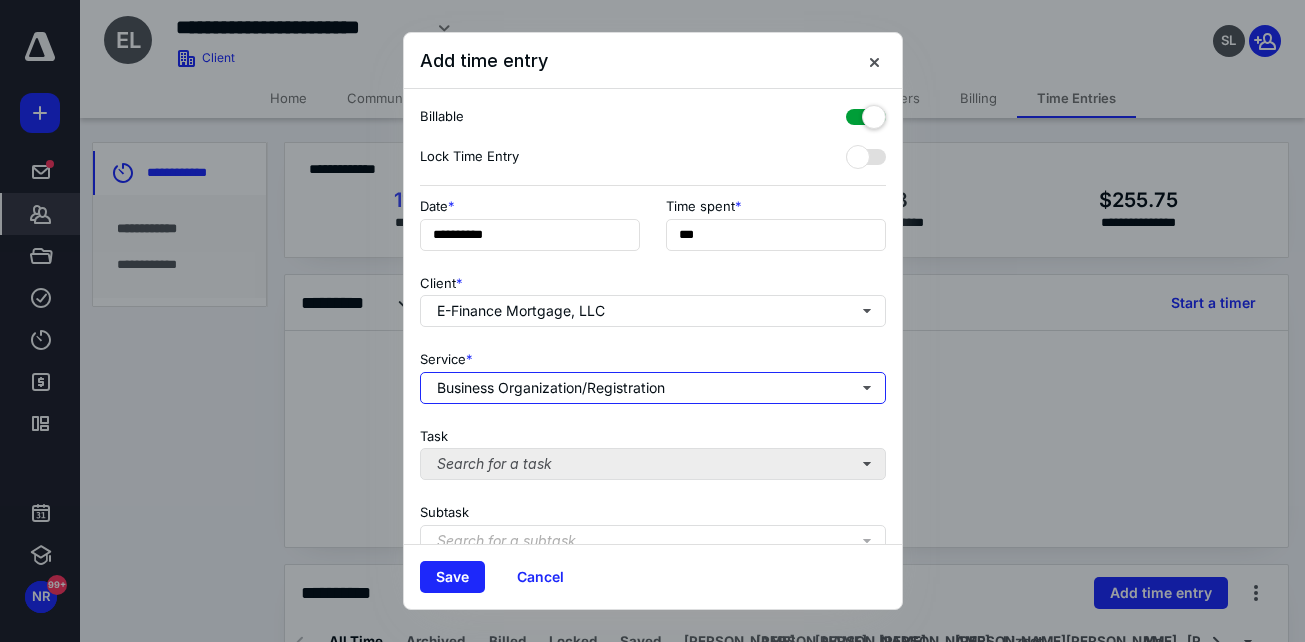 scroll, scrollTop: 260, scrollLeft: 0, axis: vertical 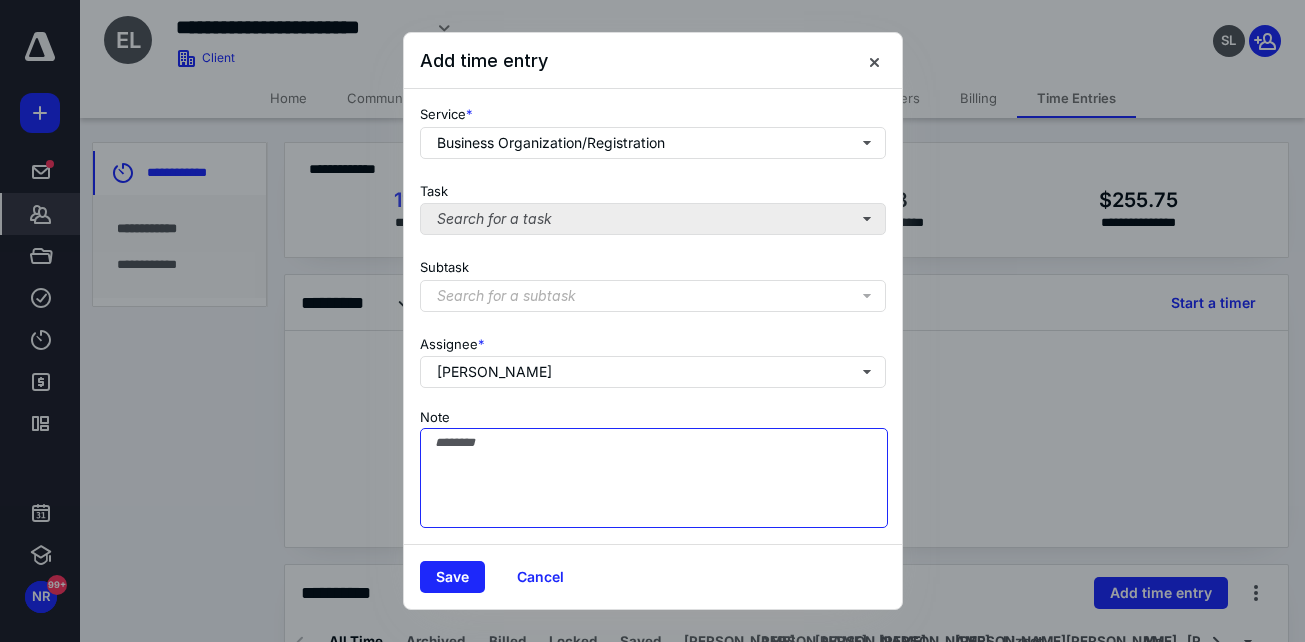 click on "Note" at bounding box center [654, 478] 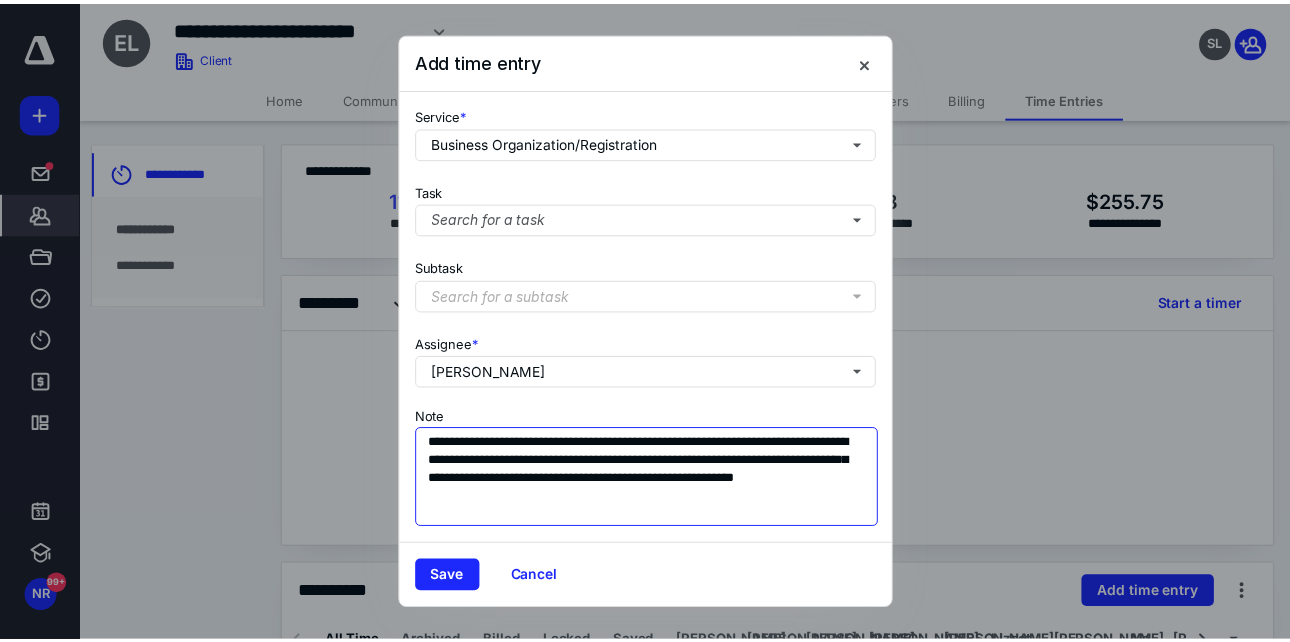 scroll, scrollTop: 0, scrollLeft: 0, axis: both 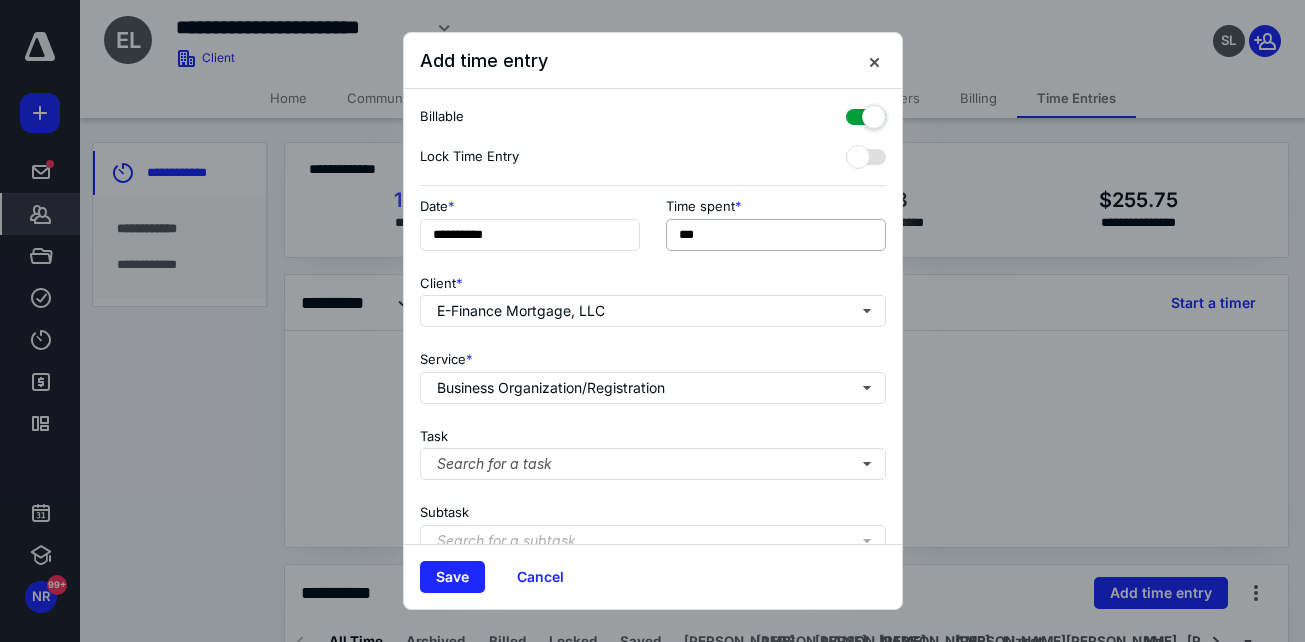 type on "**********" 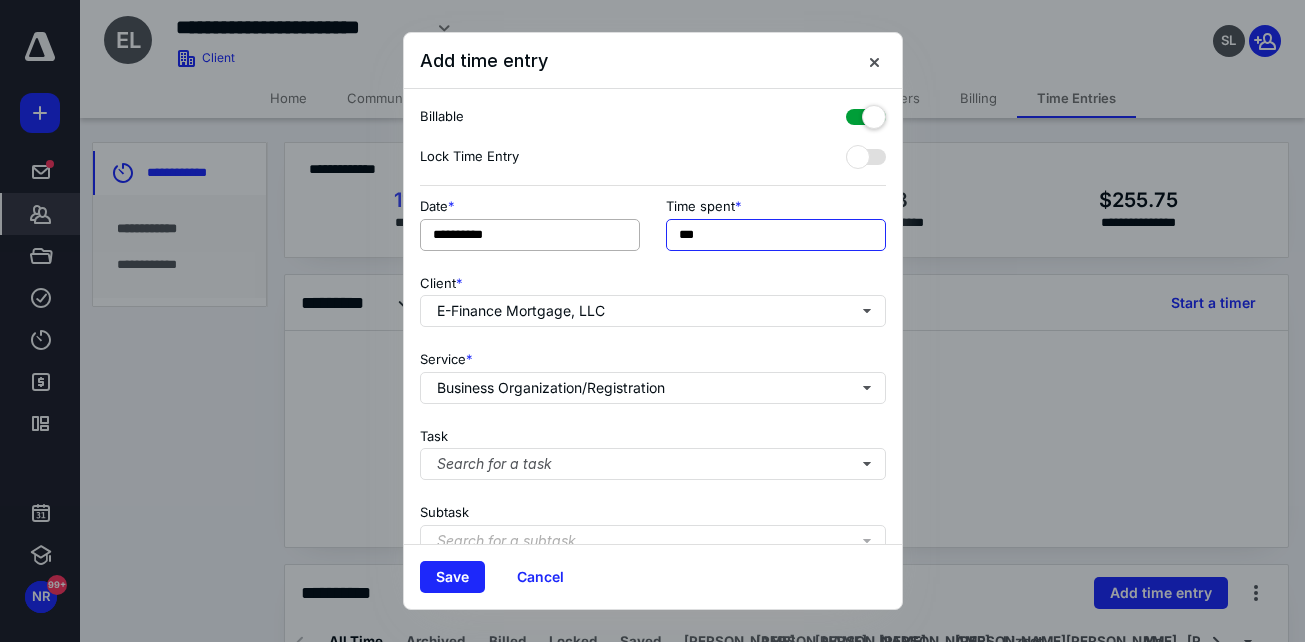 drag, startPoint x: 771, startPoint y: 230, endPoint x: 524, endPoint y: 236, distance: 247.07286 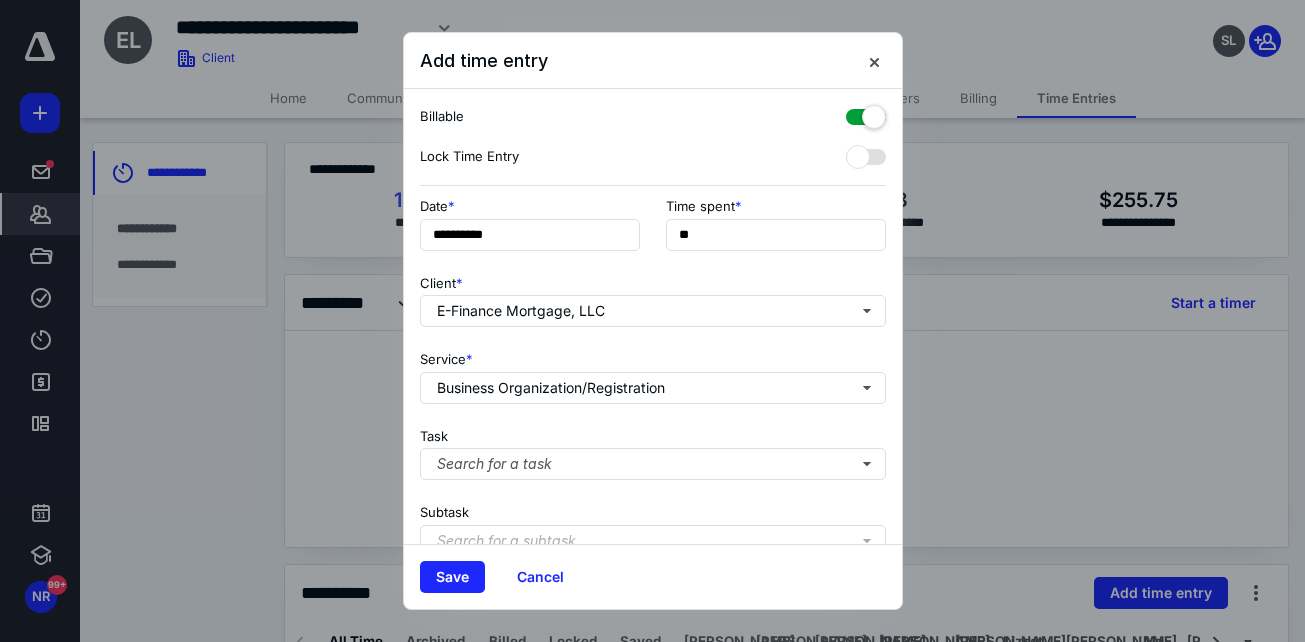 type on "***" 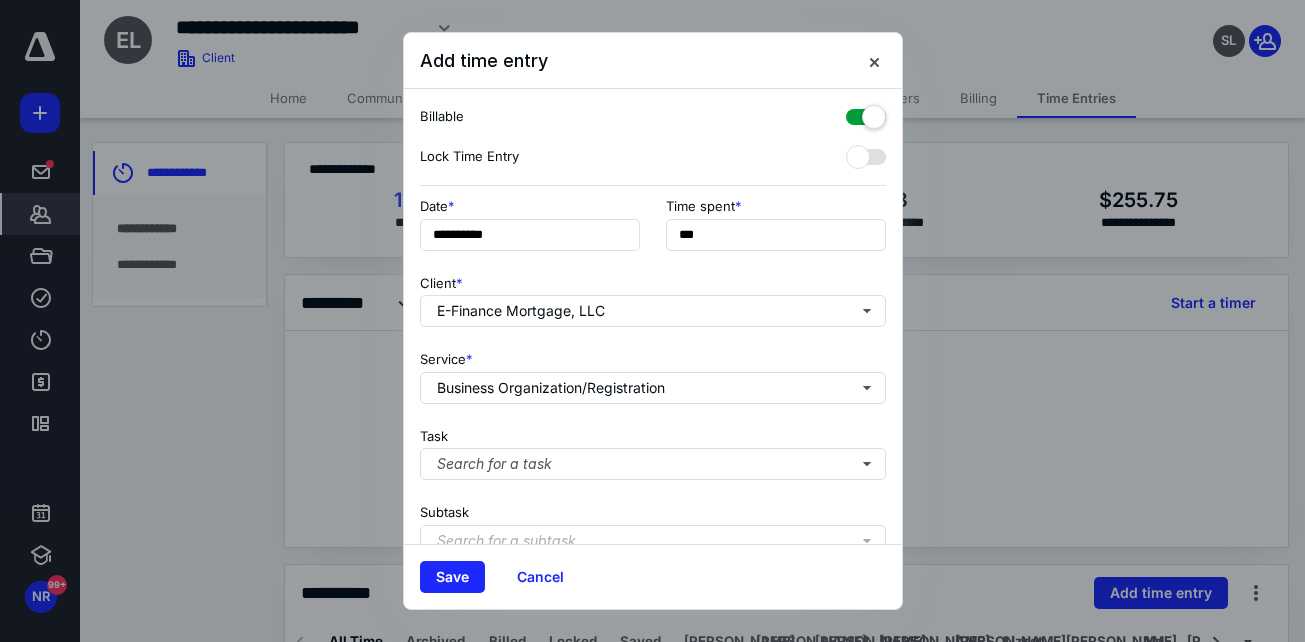 click on "Client * E-Finance Mortgage, LLC" at bounding box center [653, 297] 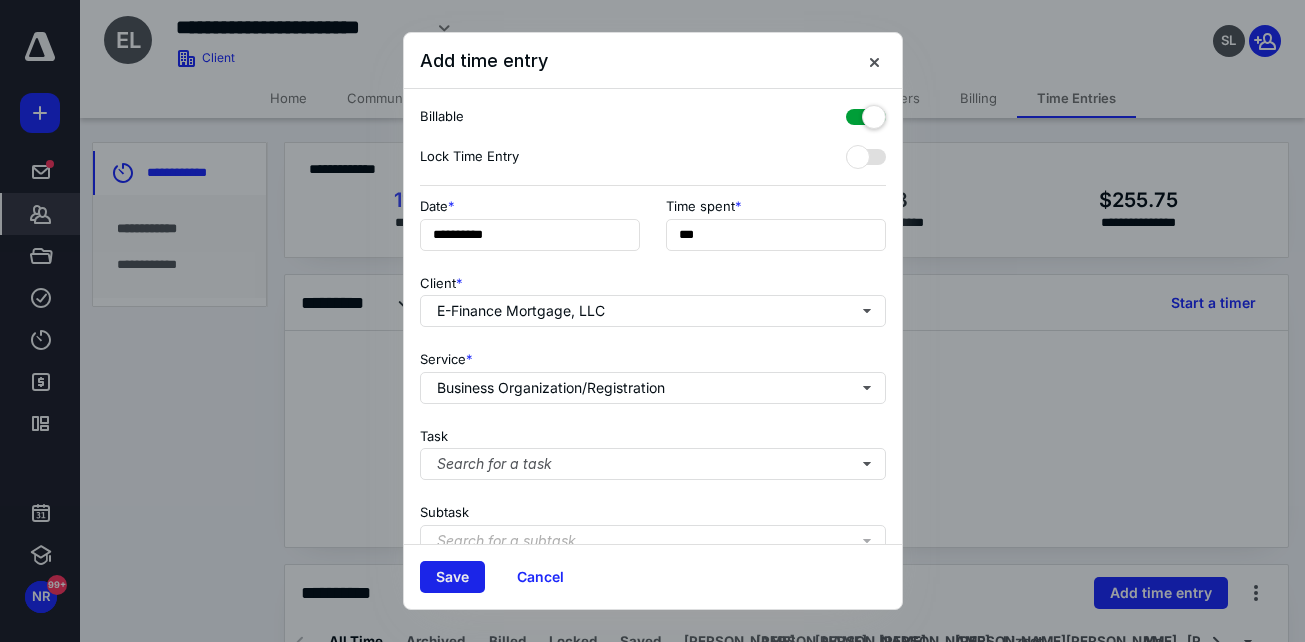 click on "Save" at bounding box center [452, 577] 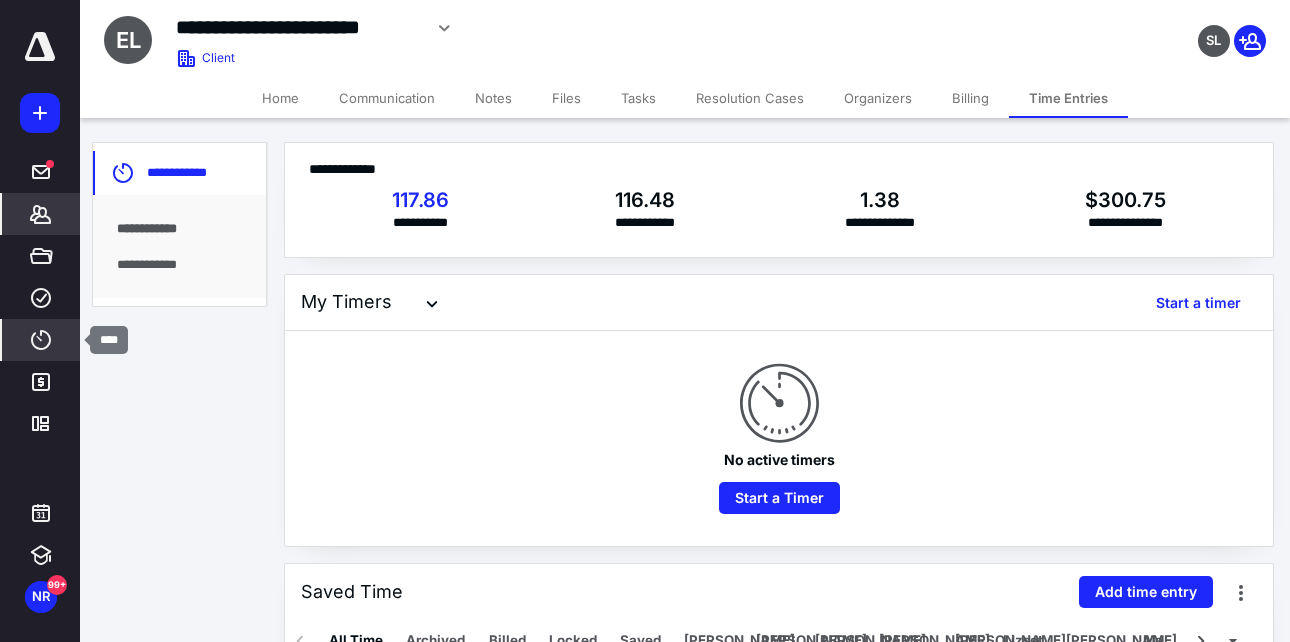 click 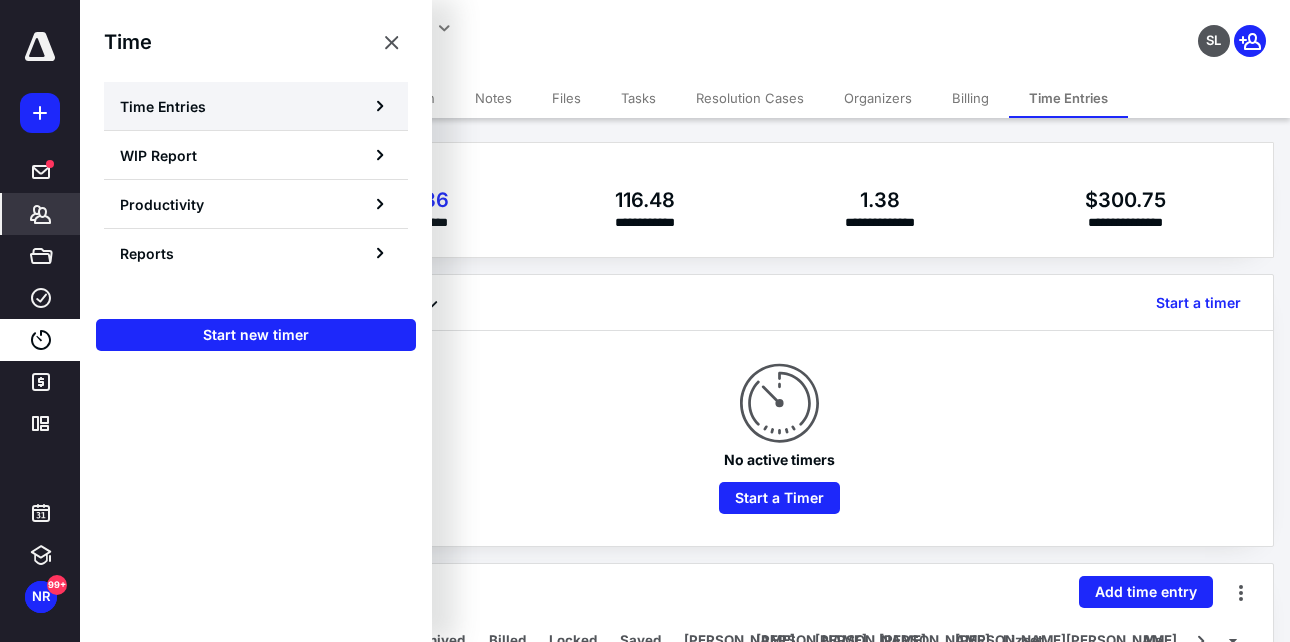 click on "Time Entries" at bounding box center [256, 106] 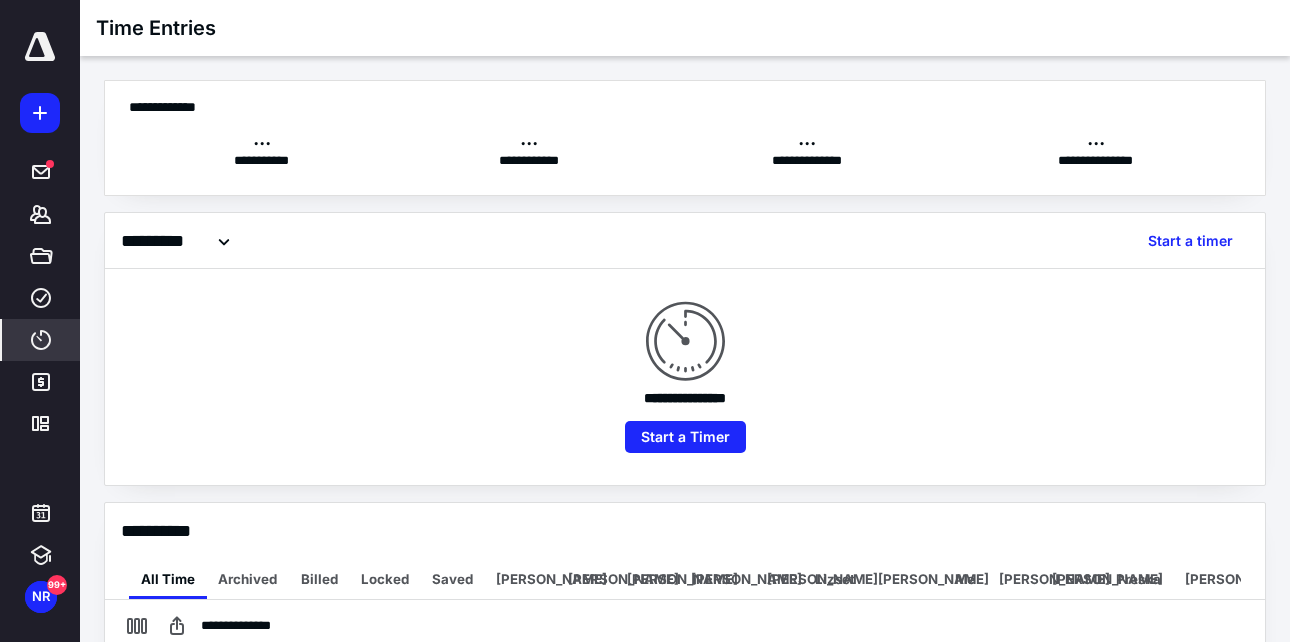 scroll, scrollTop: 0, scrollLeft: 0, axis: both 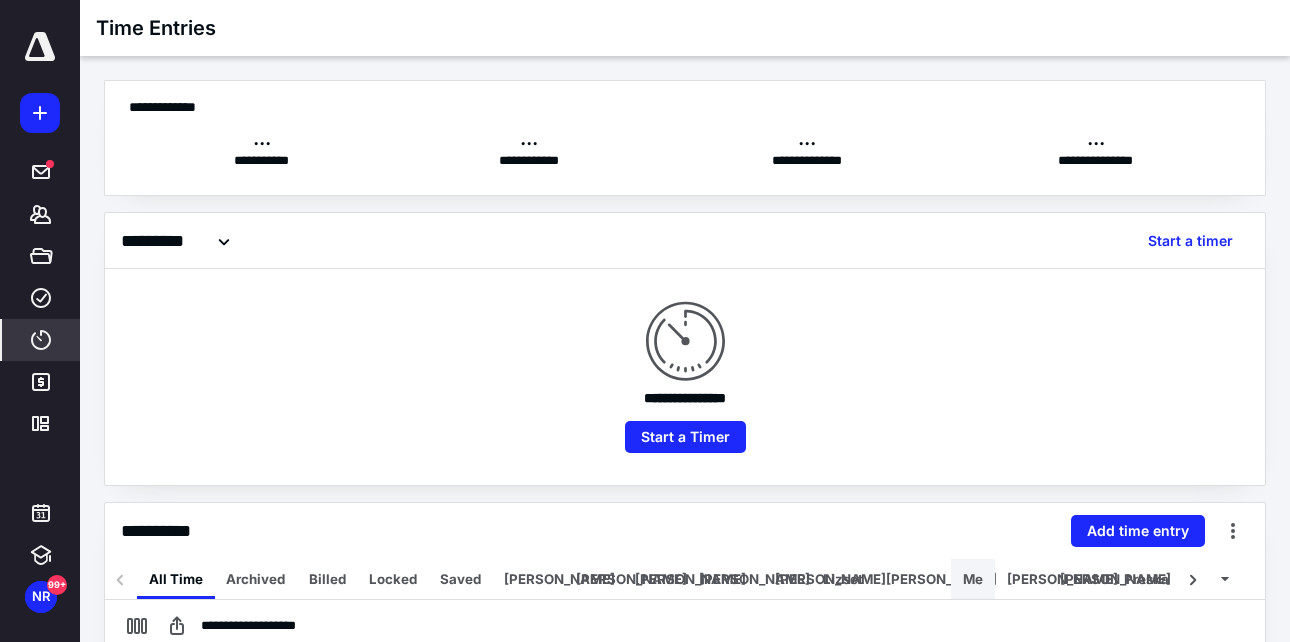 click on "Me" at bounding box center (973, 579) 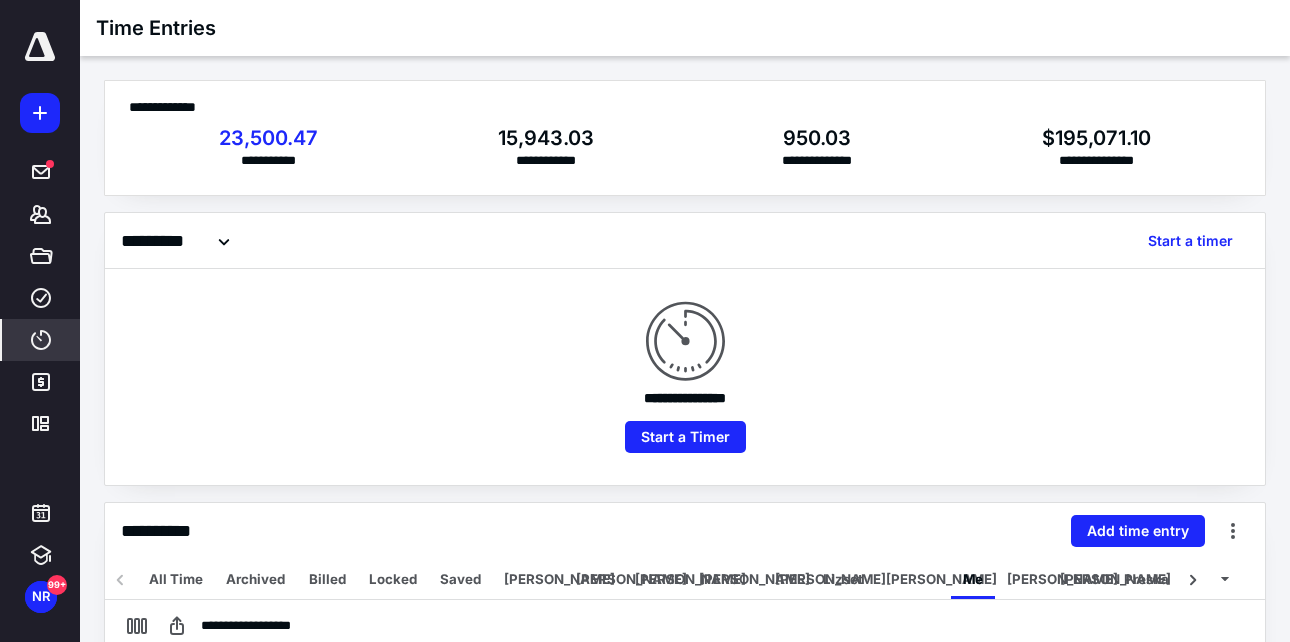 drag, startPoint x: 962, startPoint y: 581, endPoint x: 976, endPoint y: 408, distance: 173.56555 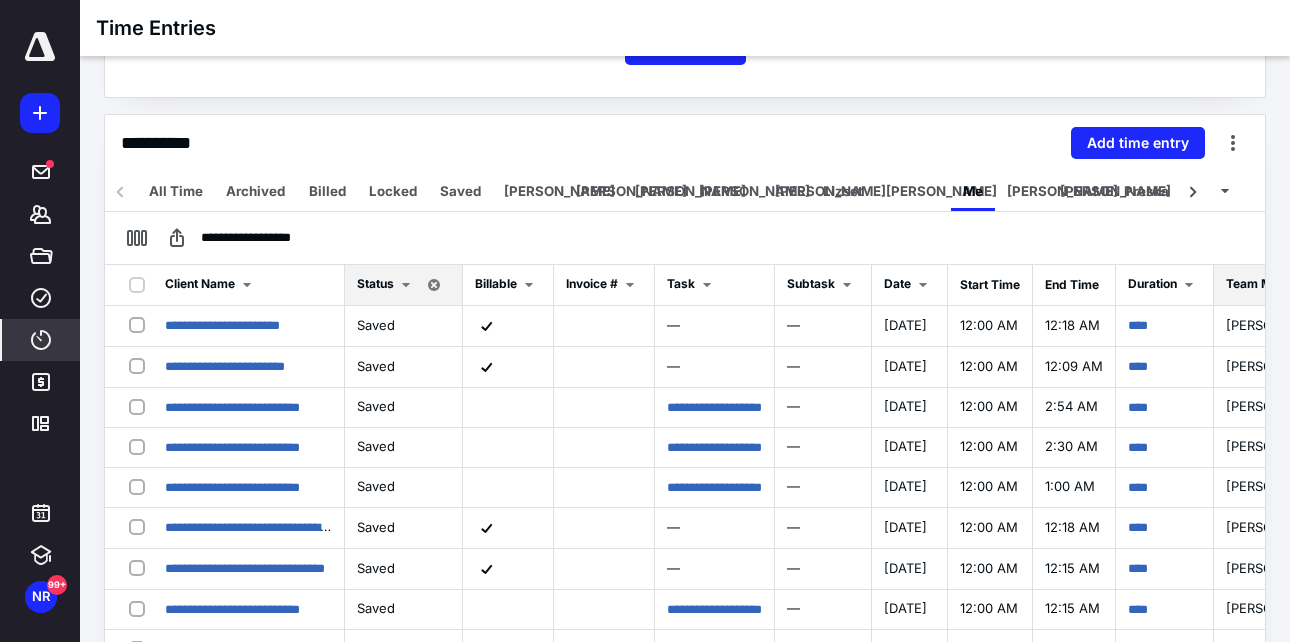 scroll, scrollTop: 392, scrollLeft: 0, axis: vertical 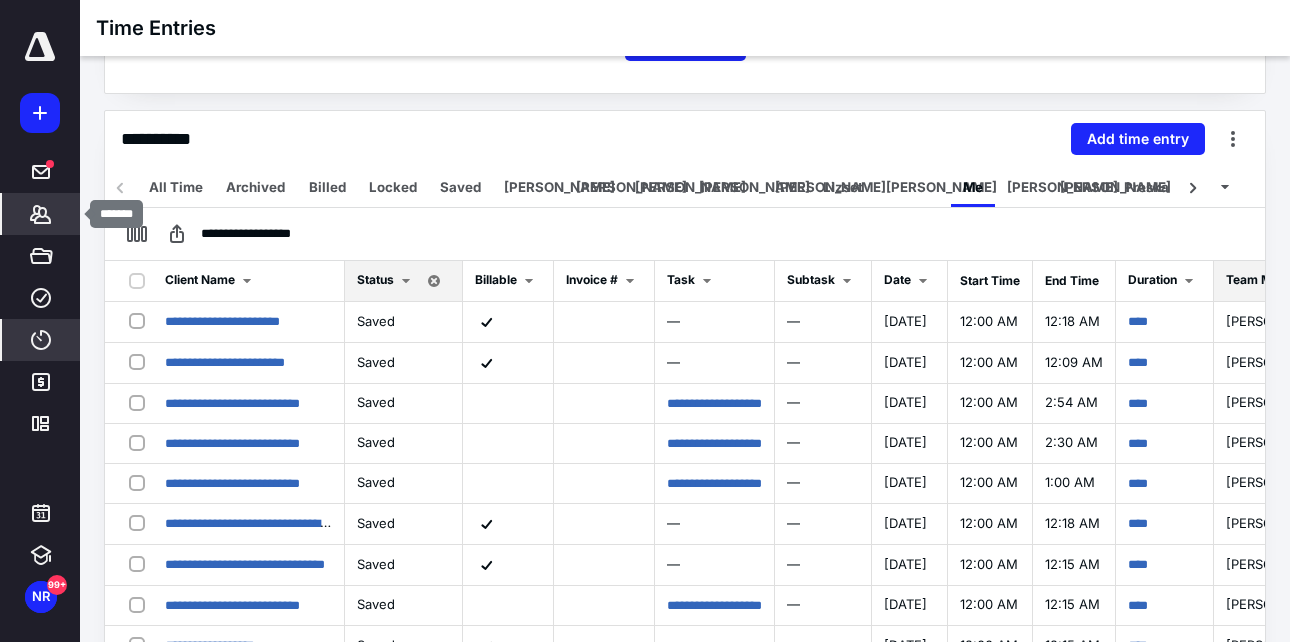 click 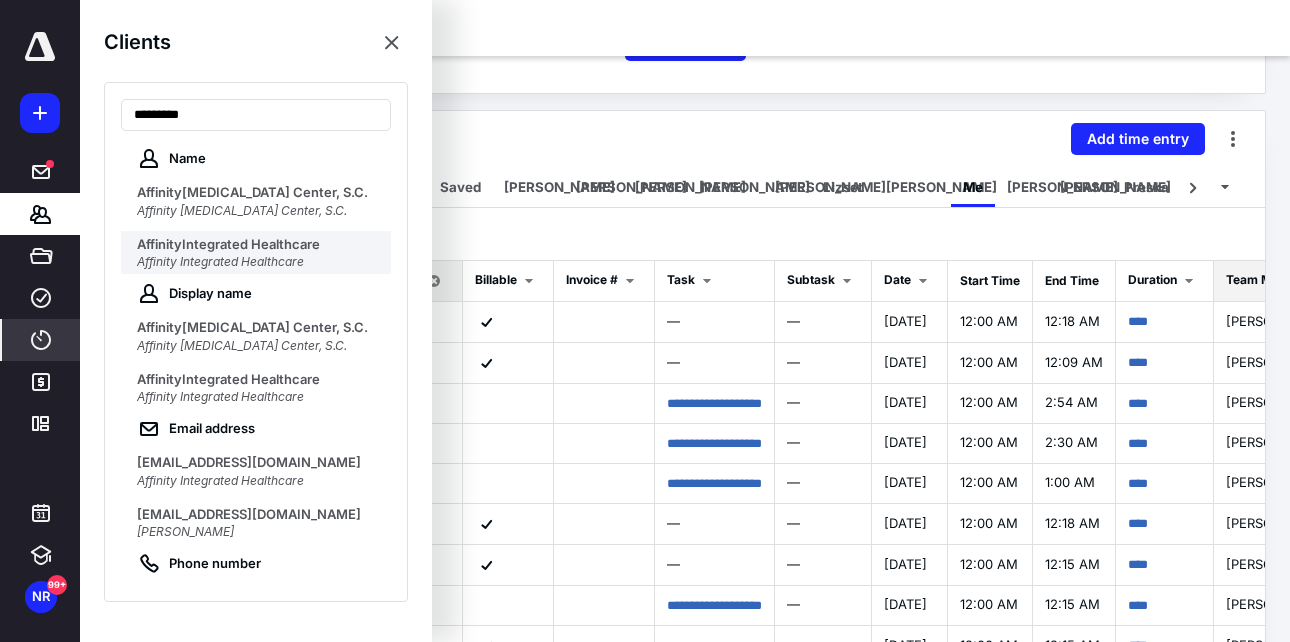 type on "********" 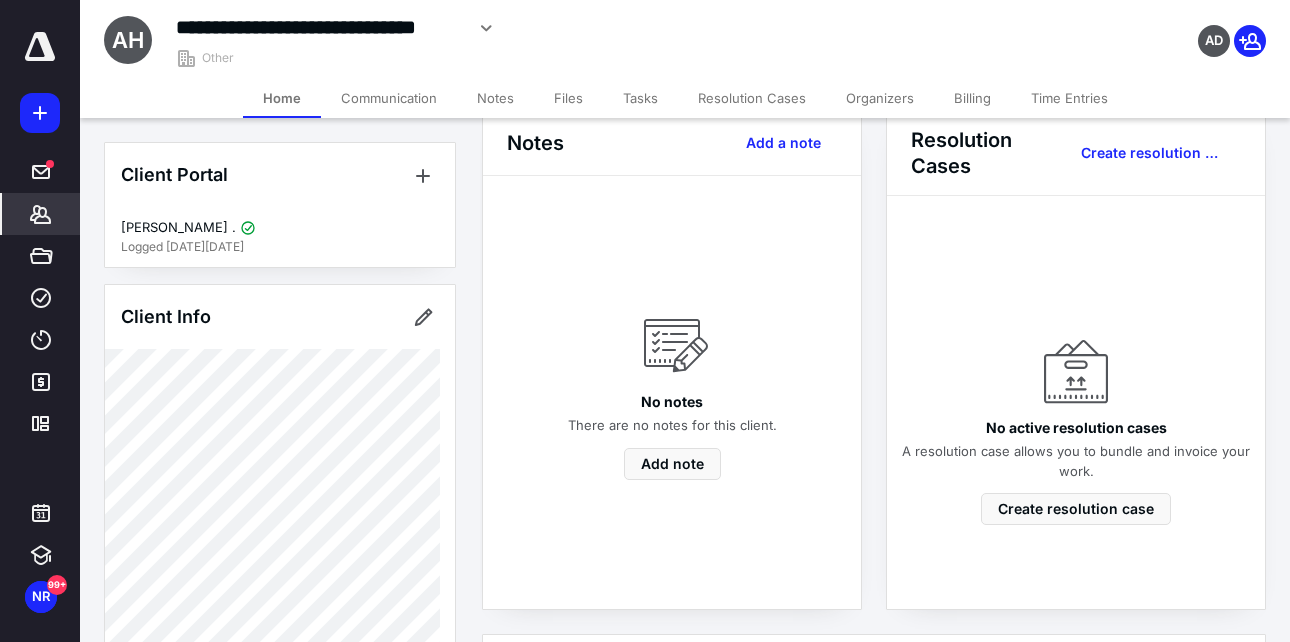 scroll, scrollTop: 0, scrollLeft: 0, axis: both 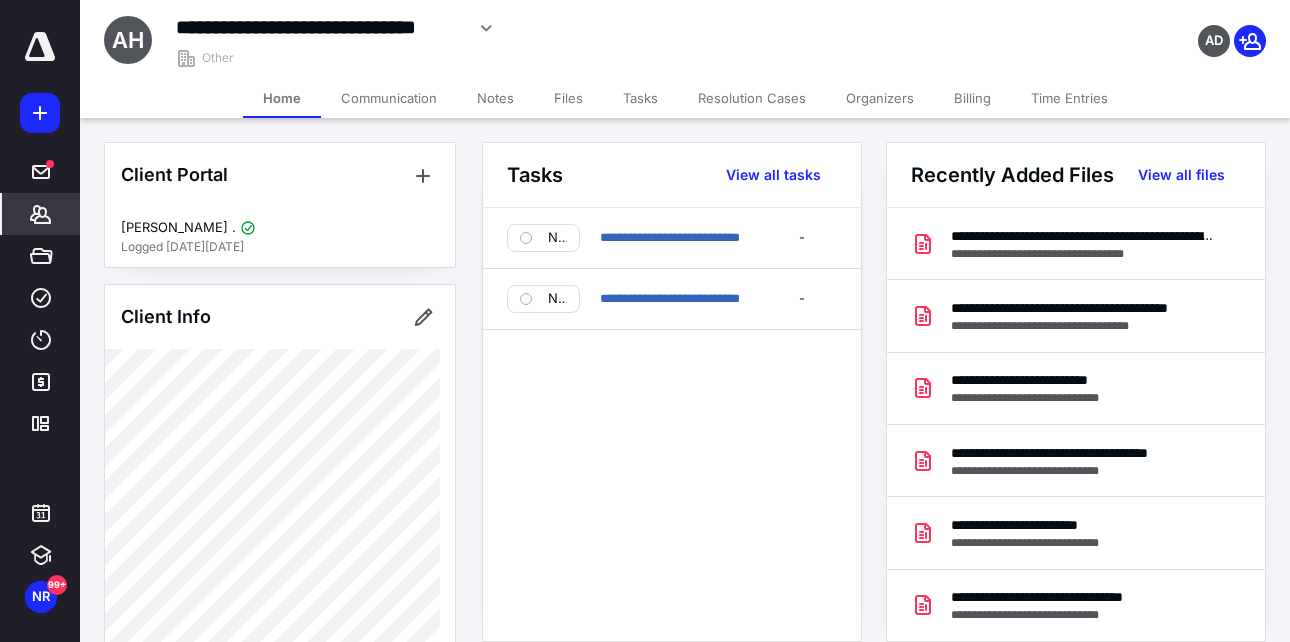 click on "Time Entries" at bounding box center (1069, 98) 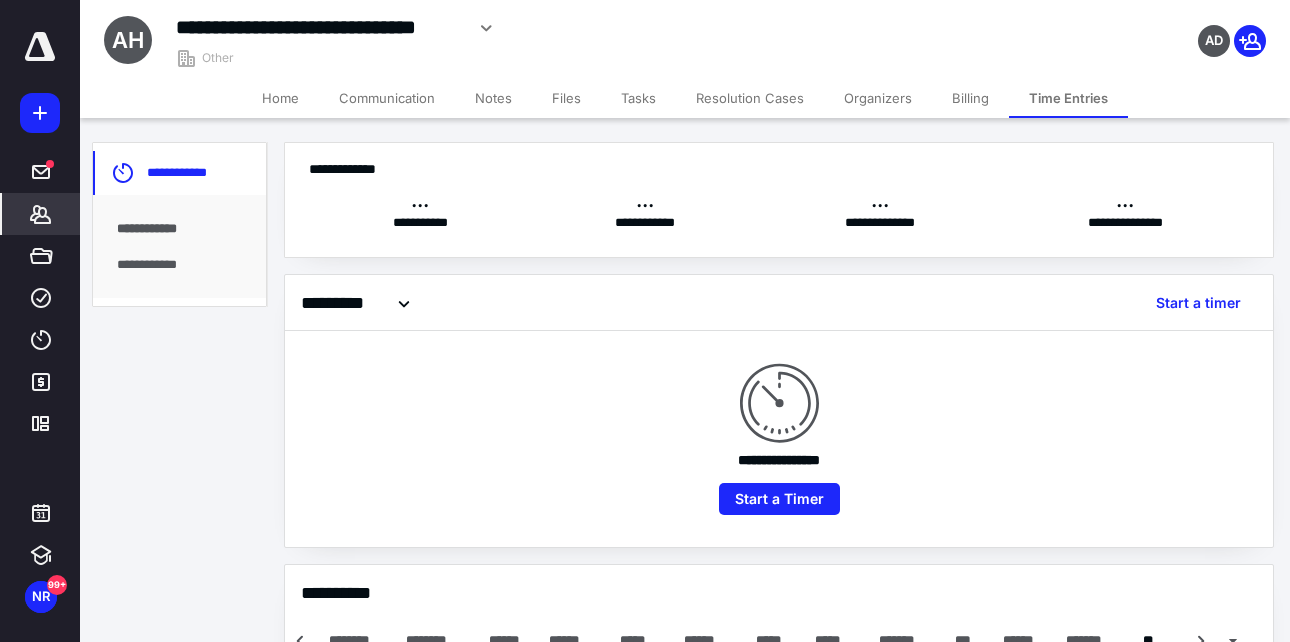scroll, scrollTop: 0, scrollLeft: 412, axis: horizontal 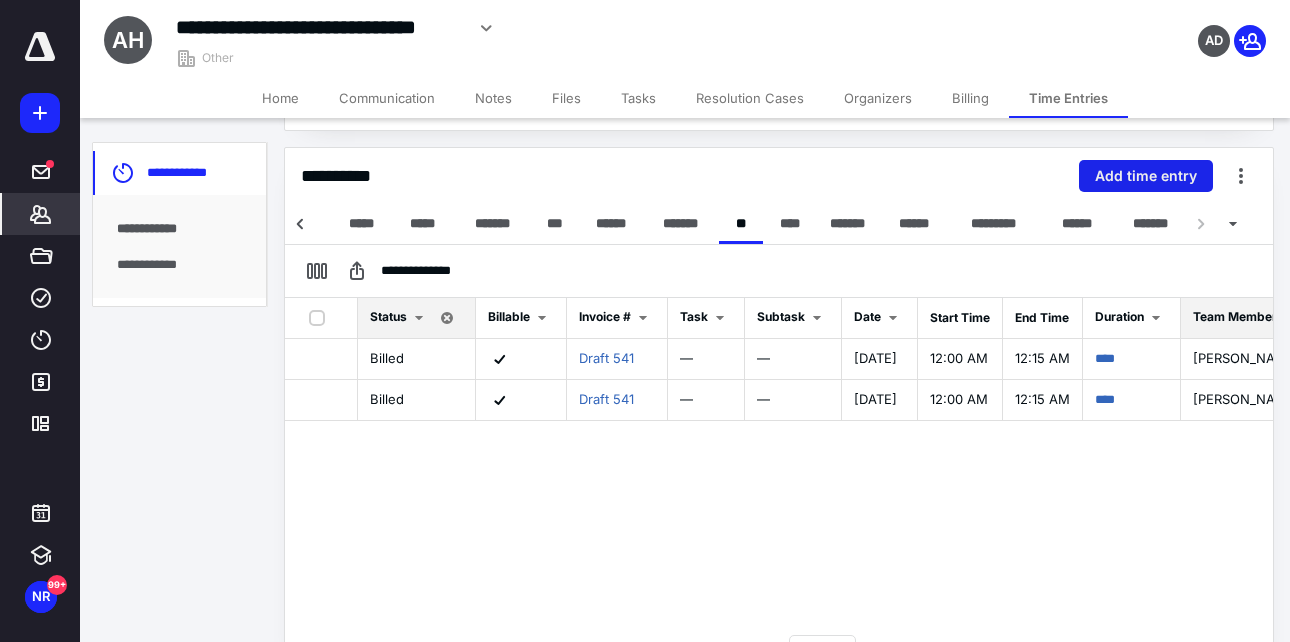 click on "Add time entry" at bounding box center [1146, 176] 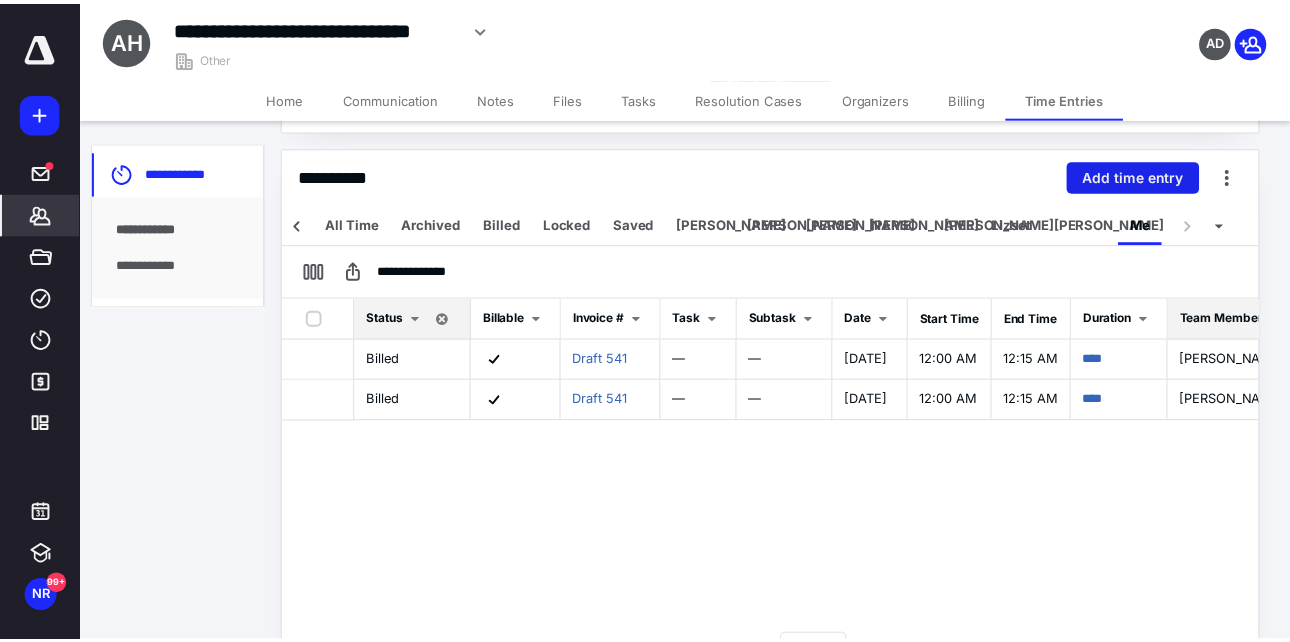 scroll, scrollTop: 0, scrollLeft: 397, axis: horizontal 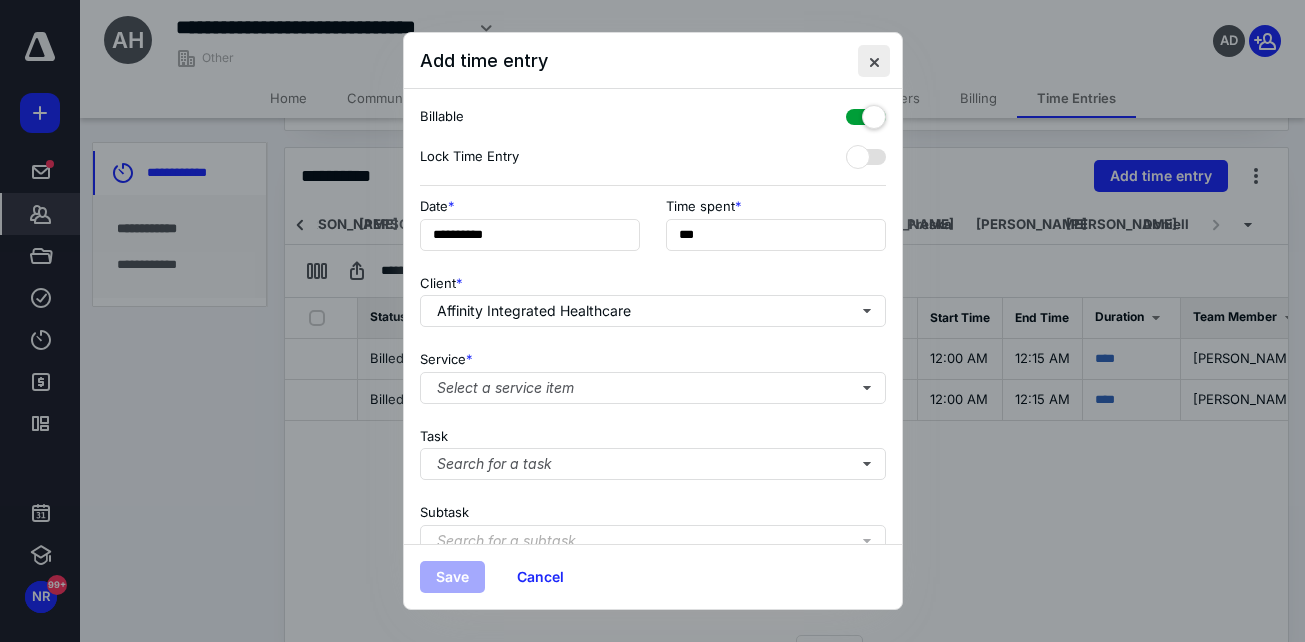 click at bounding box center (874, 61) 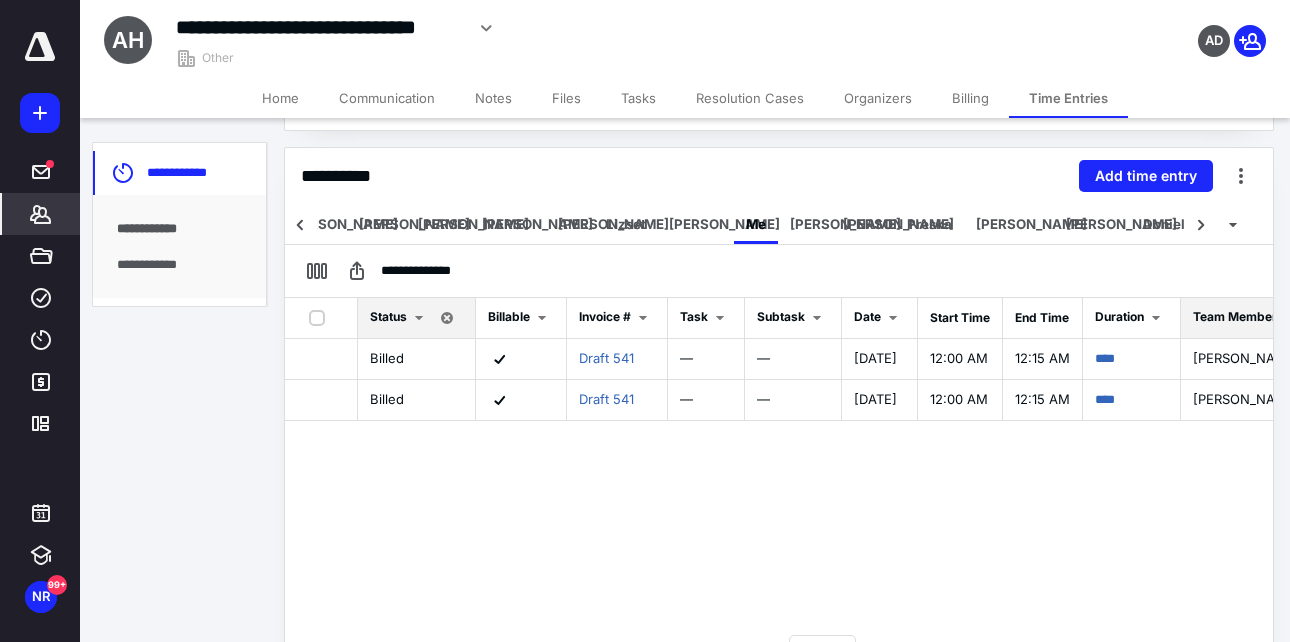 click on "Home" at bounding box center (280, 98) 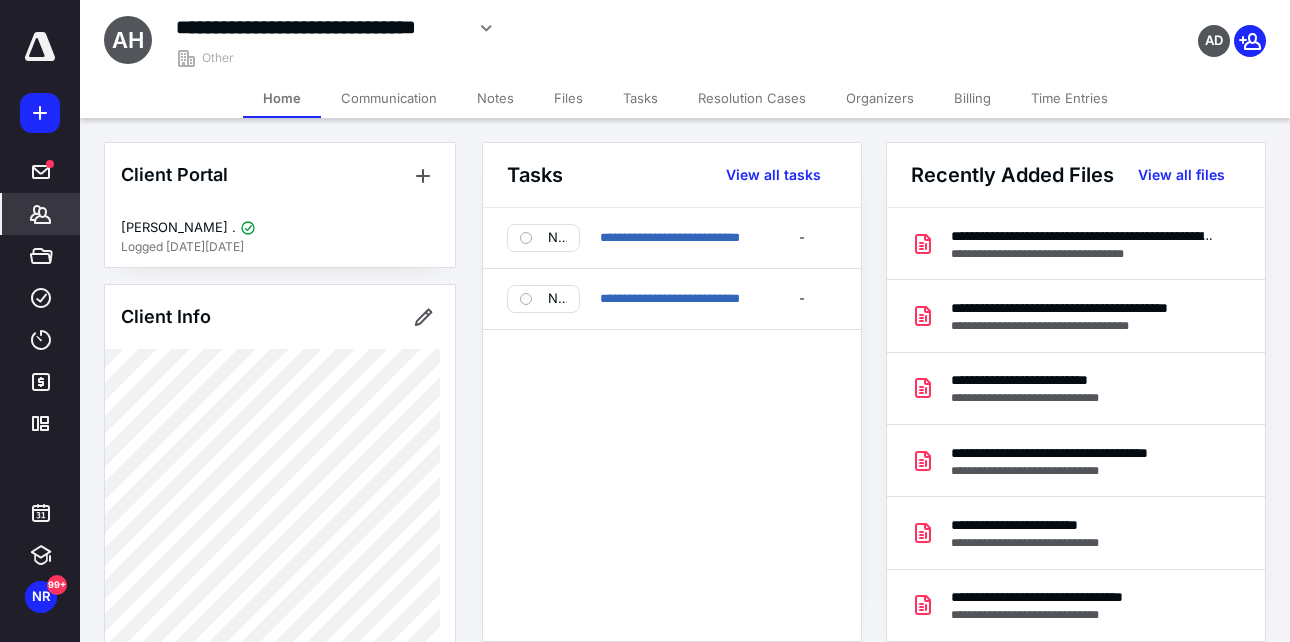 click 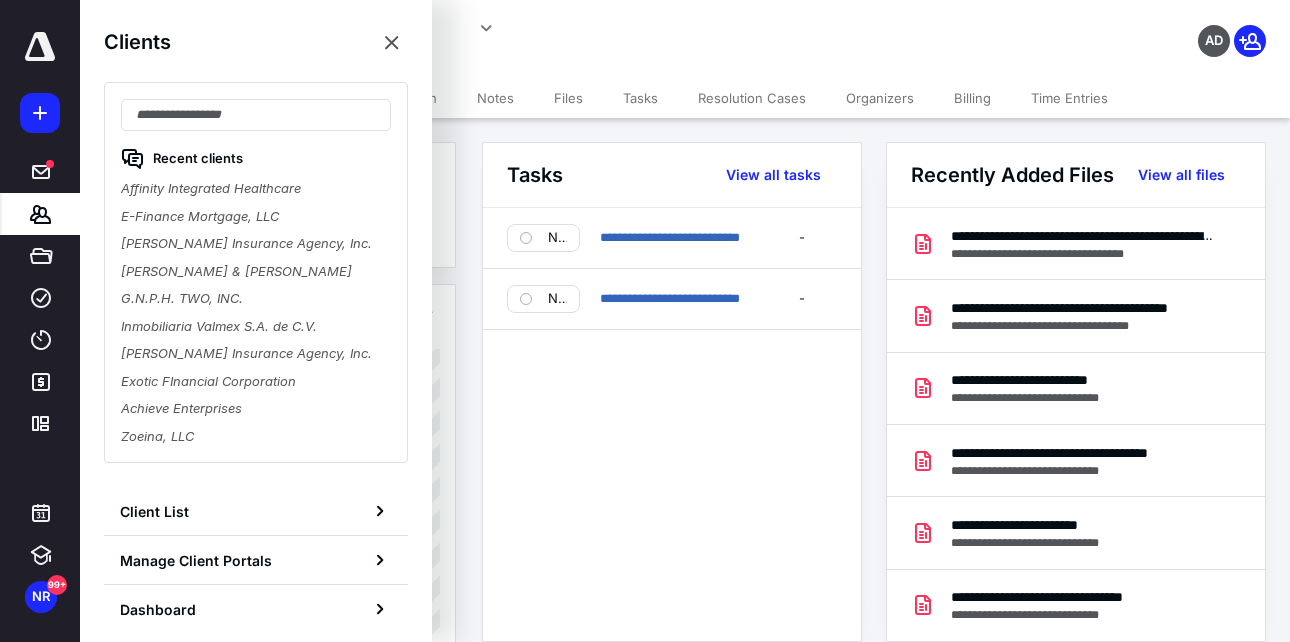 click on "Recent clients Affinity Integrated Healthcare E-Finance Mortgage, LLC [PERSON_NAME] Insurance Agency, Inc. [PERSON_NAME] & [PERSON_NAME] TWO, INC. Inmobiliaria Valmex S.A. de C.V. [PERSON_NAME] Insurance Agency, Inc. Exotic FInancial Corporation Achieve Enterprises Zoeina, LLC" at bounding box center (256, 272) 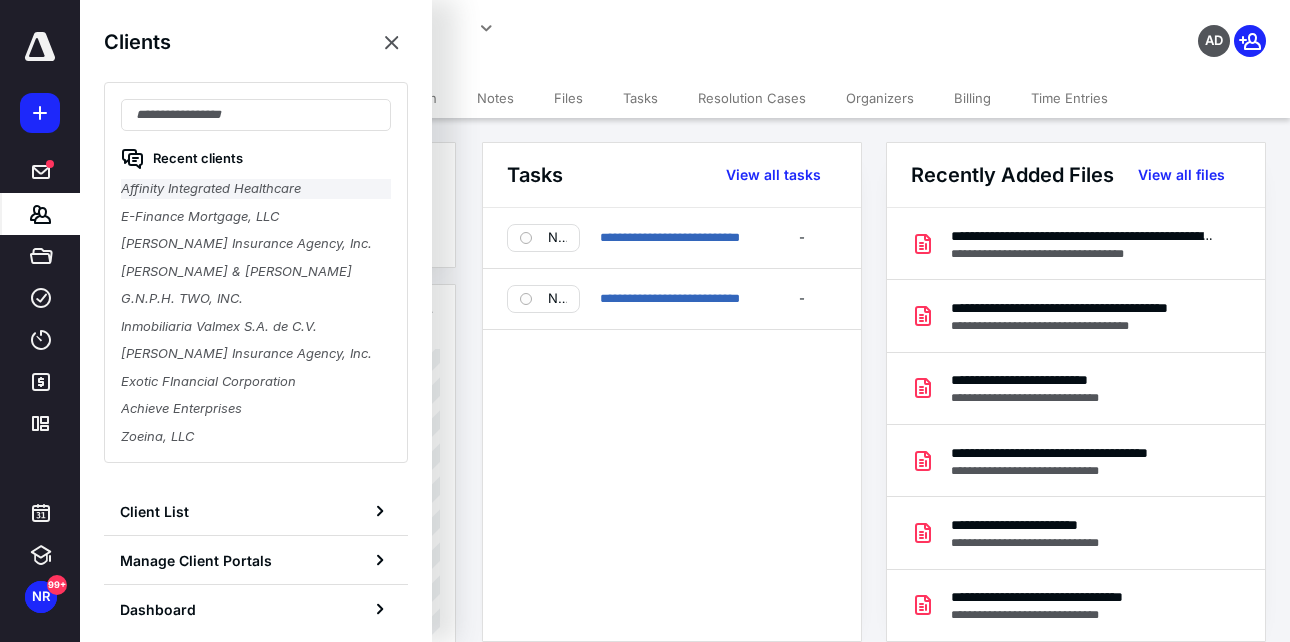 click on "Affinity Integrated Healthcare" at bounding box center (256, 189) 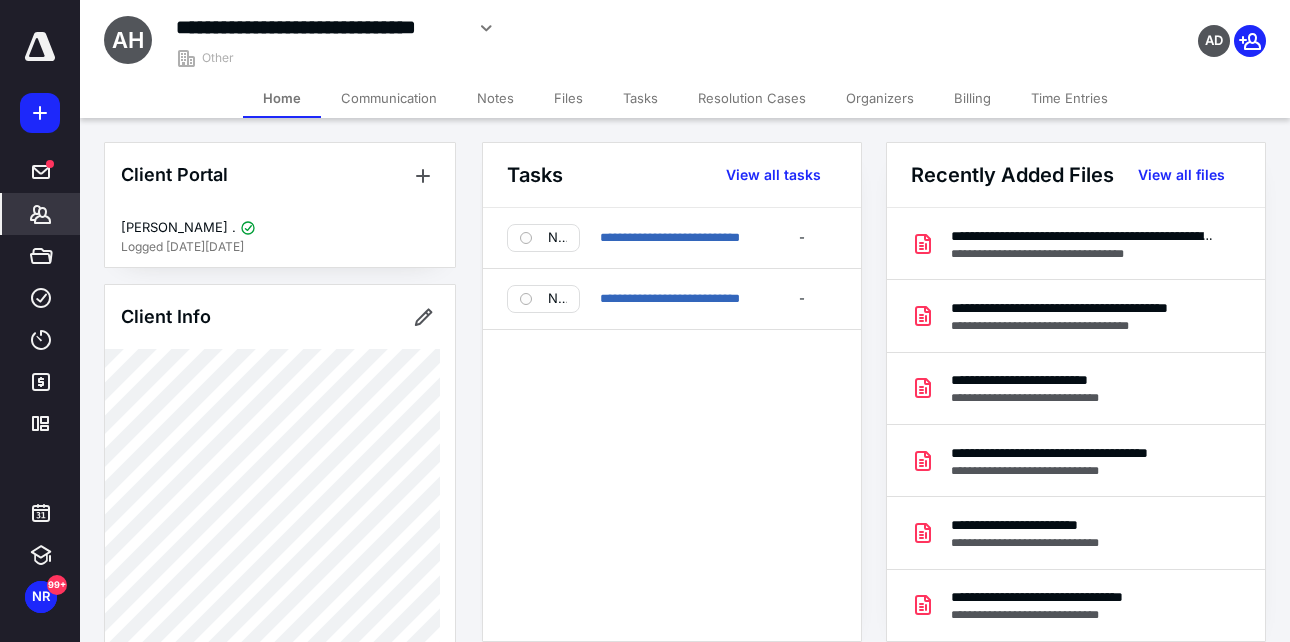 click on "Files" at bounding box center (568, 98) 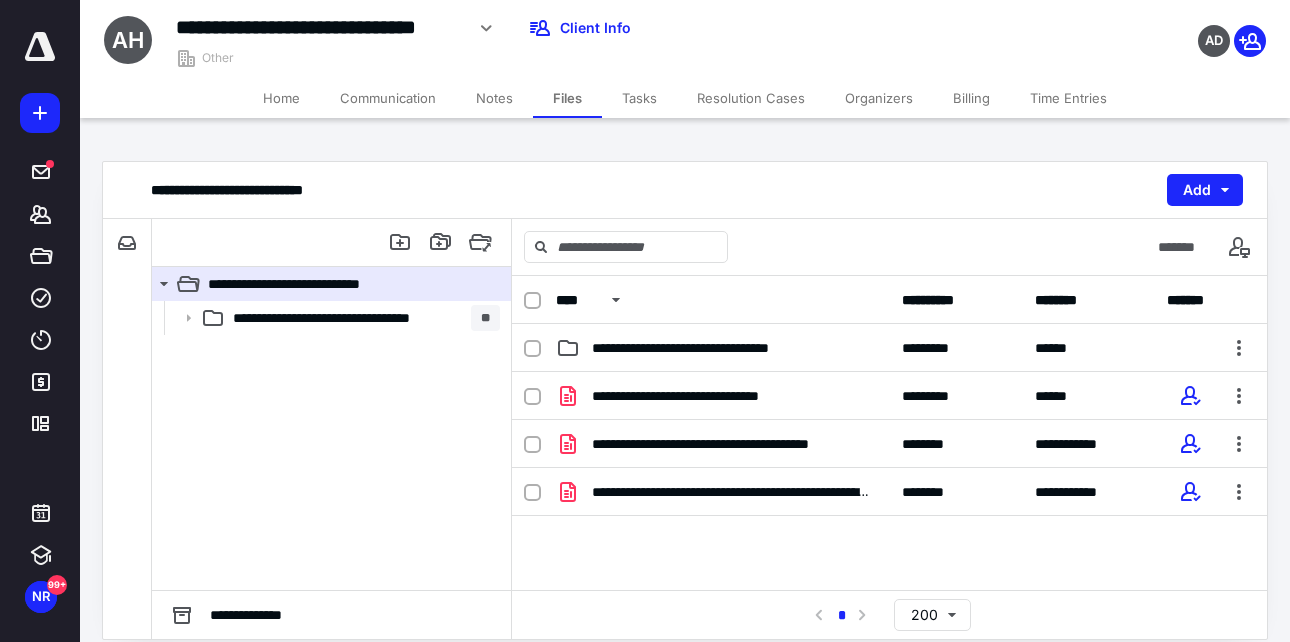 click on "**********" at bounding box center [889, 522] 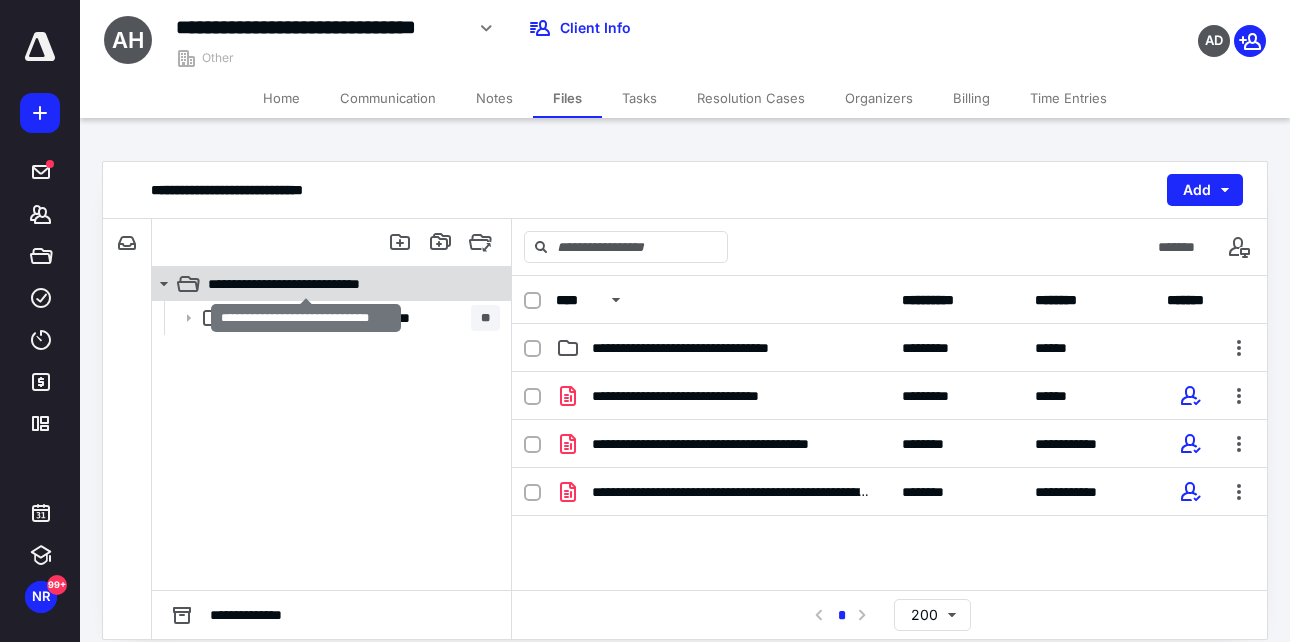 click on "**********" at bounding box center [305, 284] 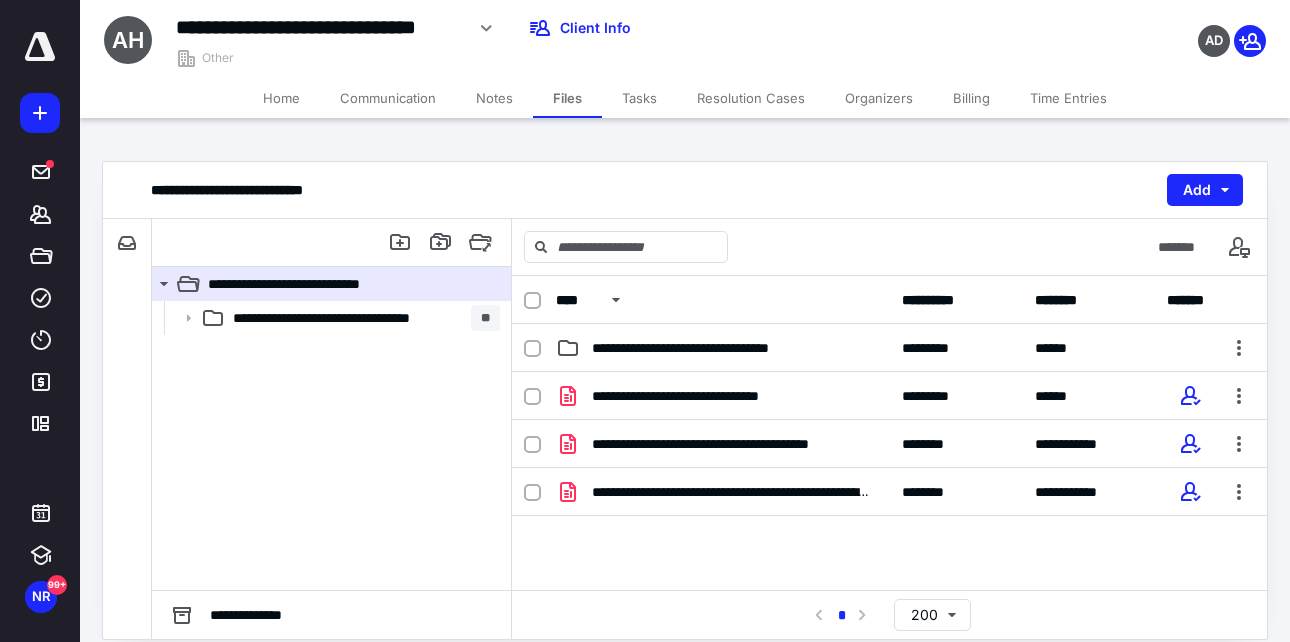 click on "**********" at bounding box center (645, 330) 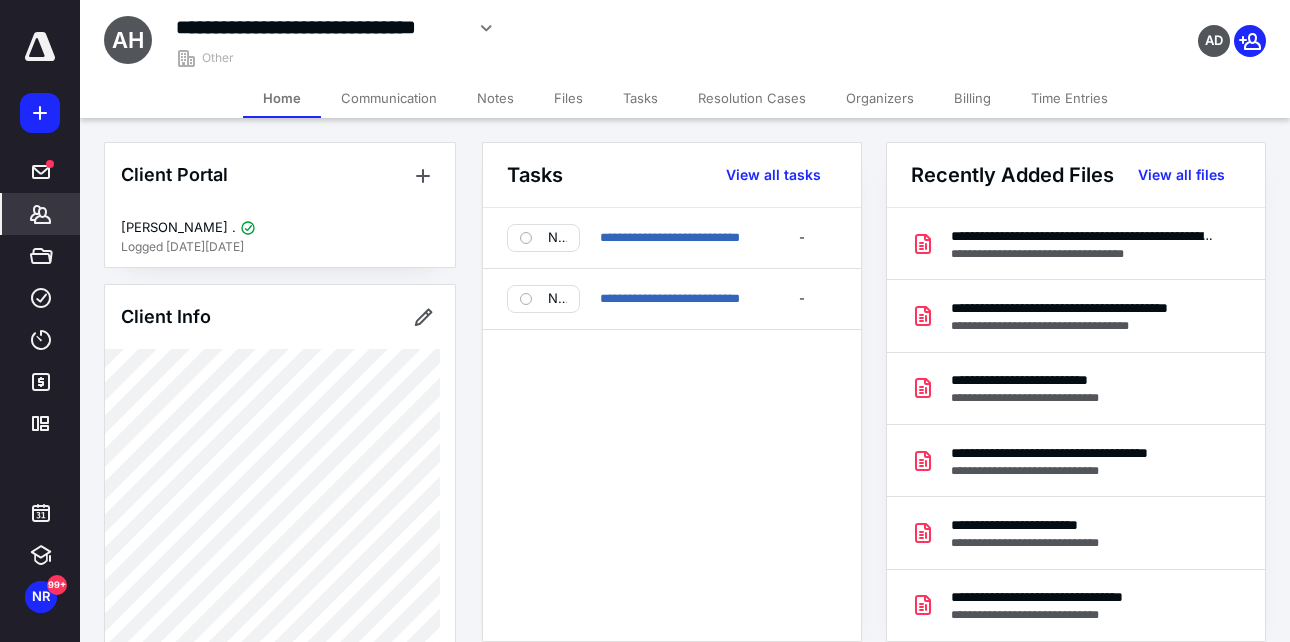 click on "Files" at bounding box center [568, 98] 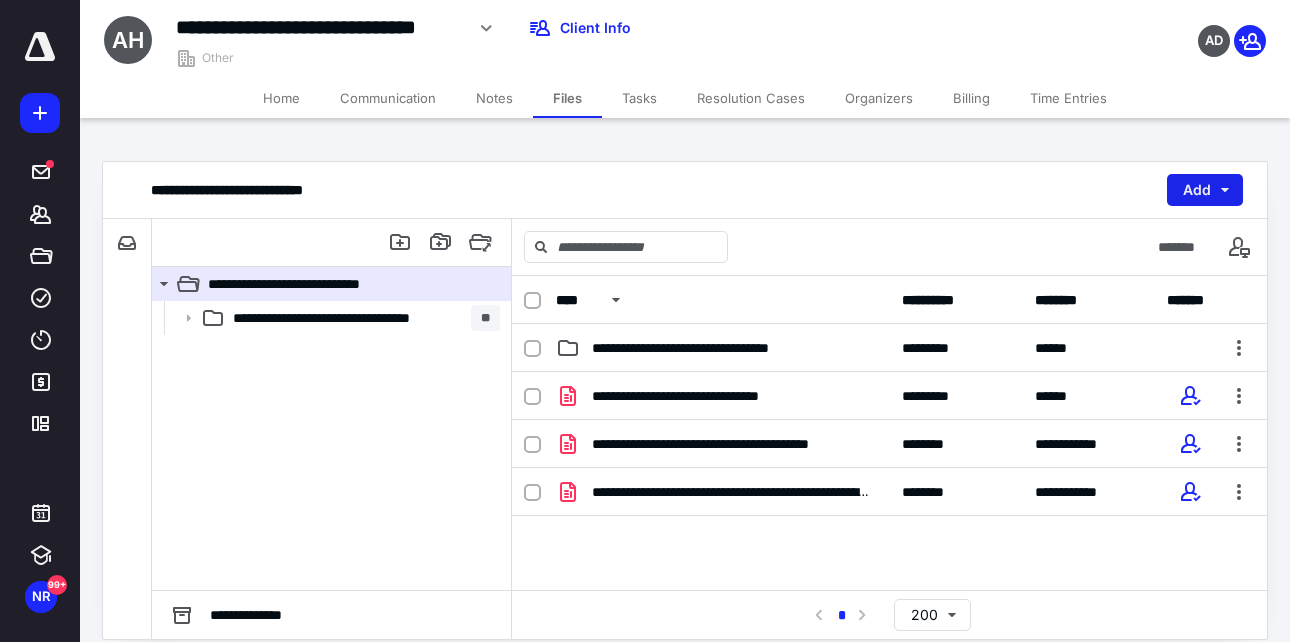 click on "Add" at bounding box center [1205, 190] 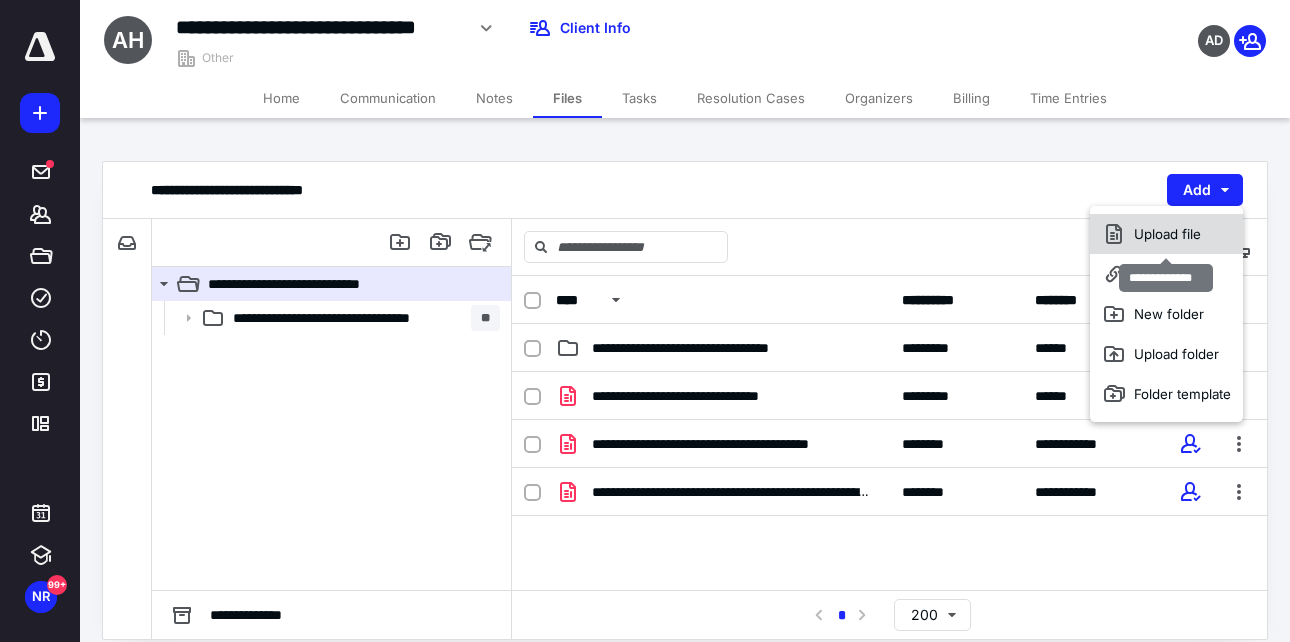 click on "Upload file" at bounding box center (1166, 234) 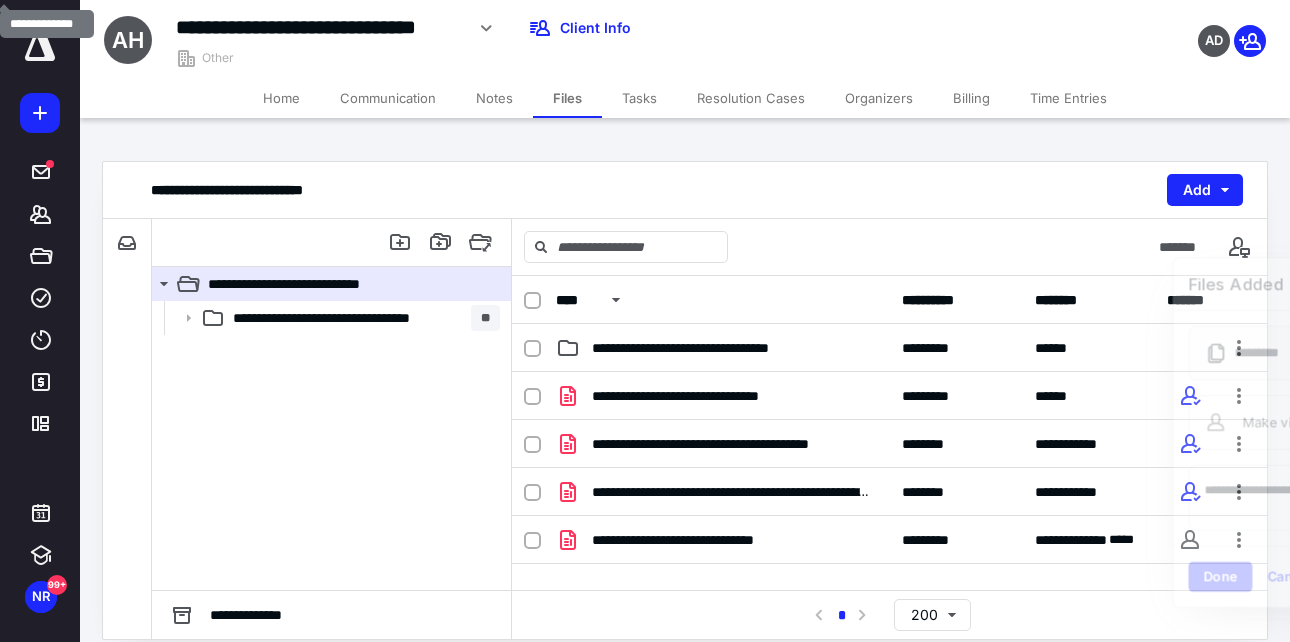 click on "**********" at bounding box center (889, 540) 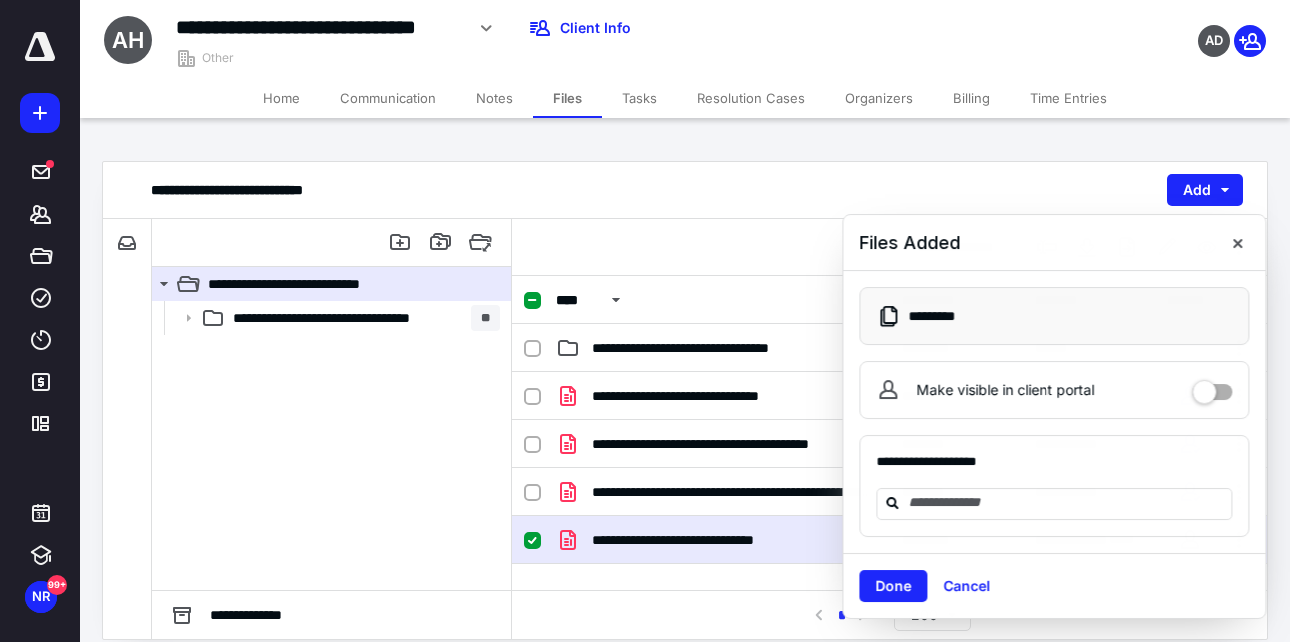 click on "**********" at bounding box center [889, 540] 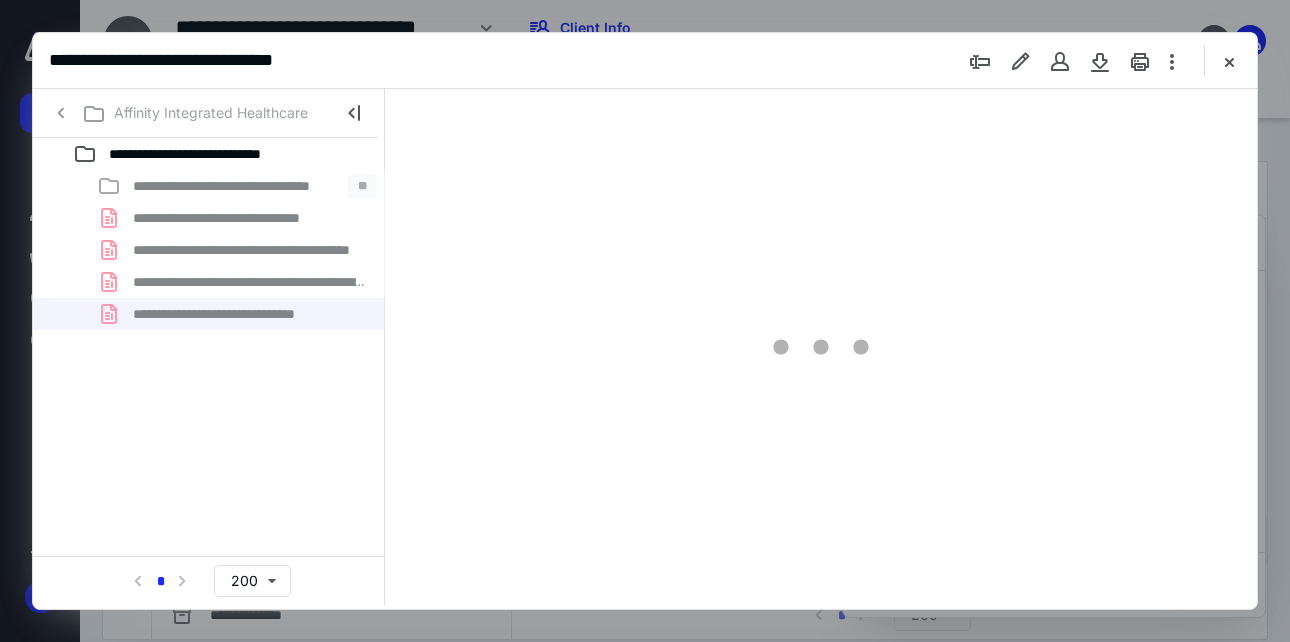scroll, scrollTop: 0, scrollLeft: 0, axis: both 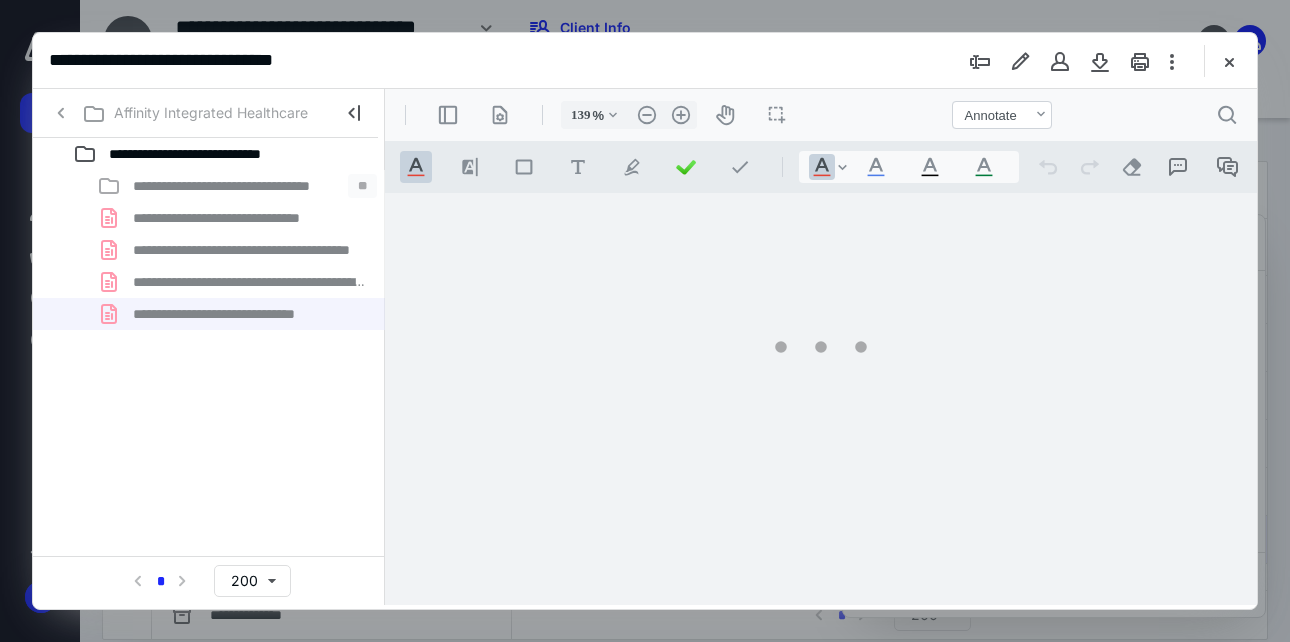 type on "138" 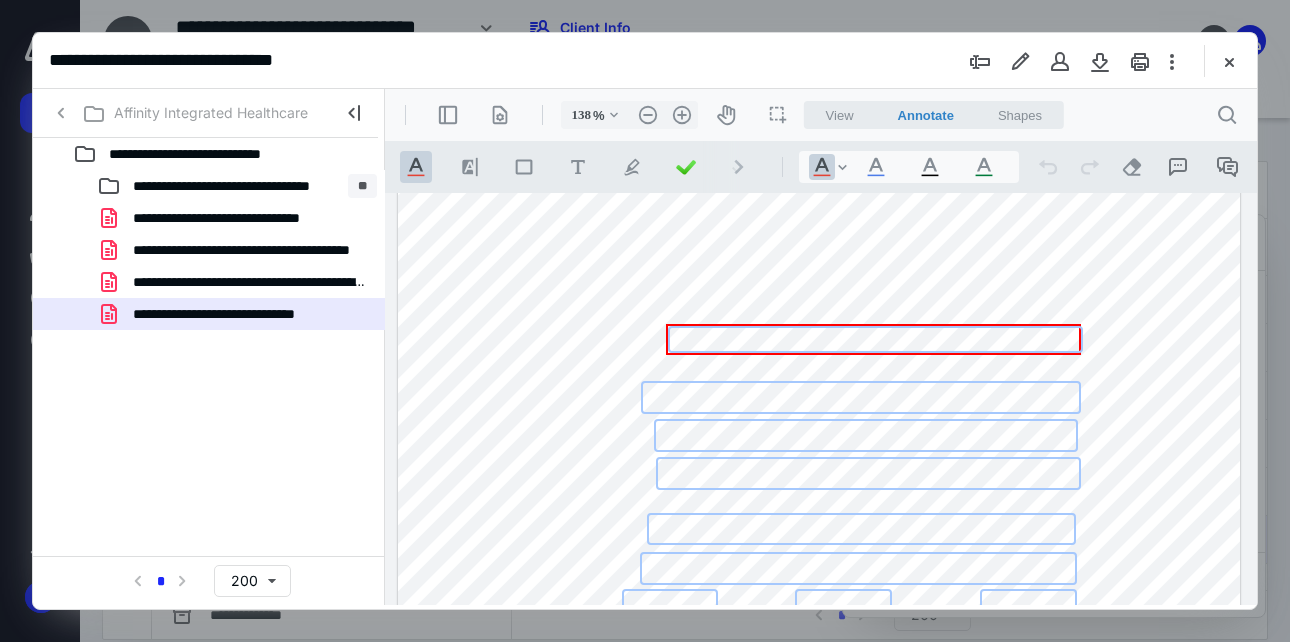 scroll, scrollTop: 0, scrollLeft: 0, axis: both 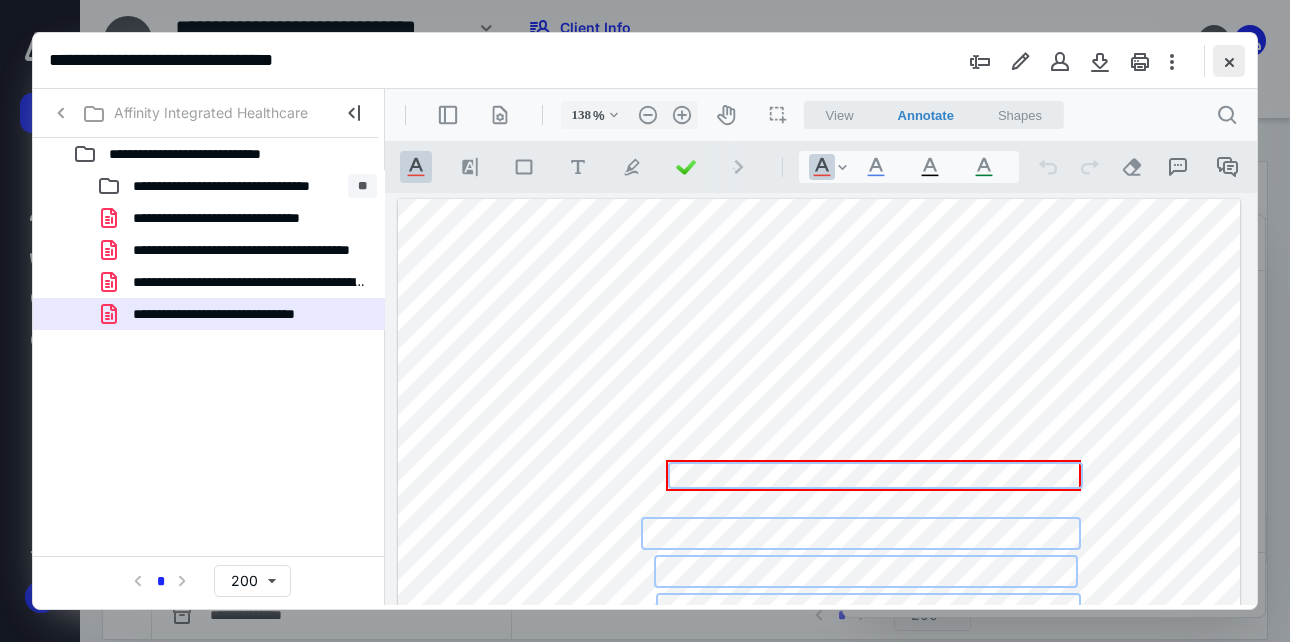 click at bounding box center (1229, 61) 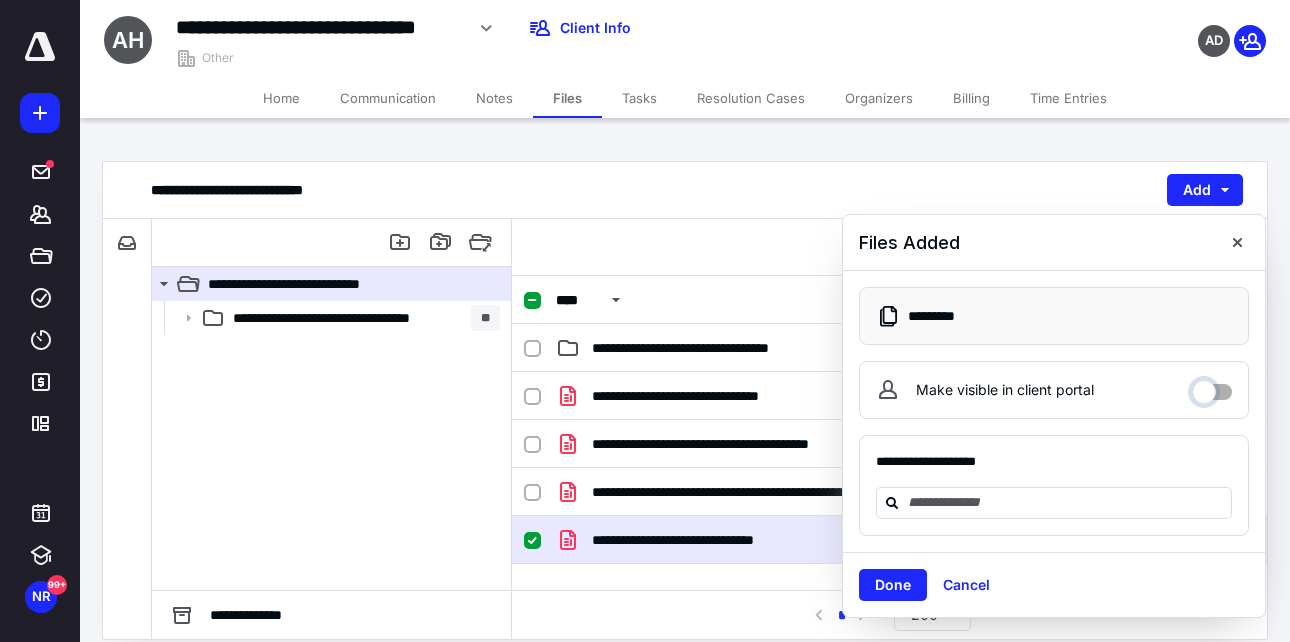 click on "Make visible in client portal" at bounding box center (1212, 387) 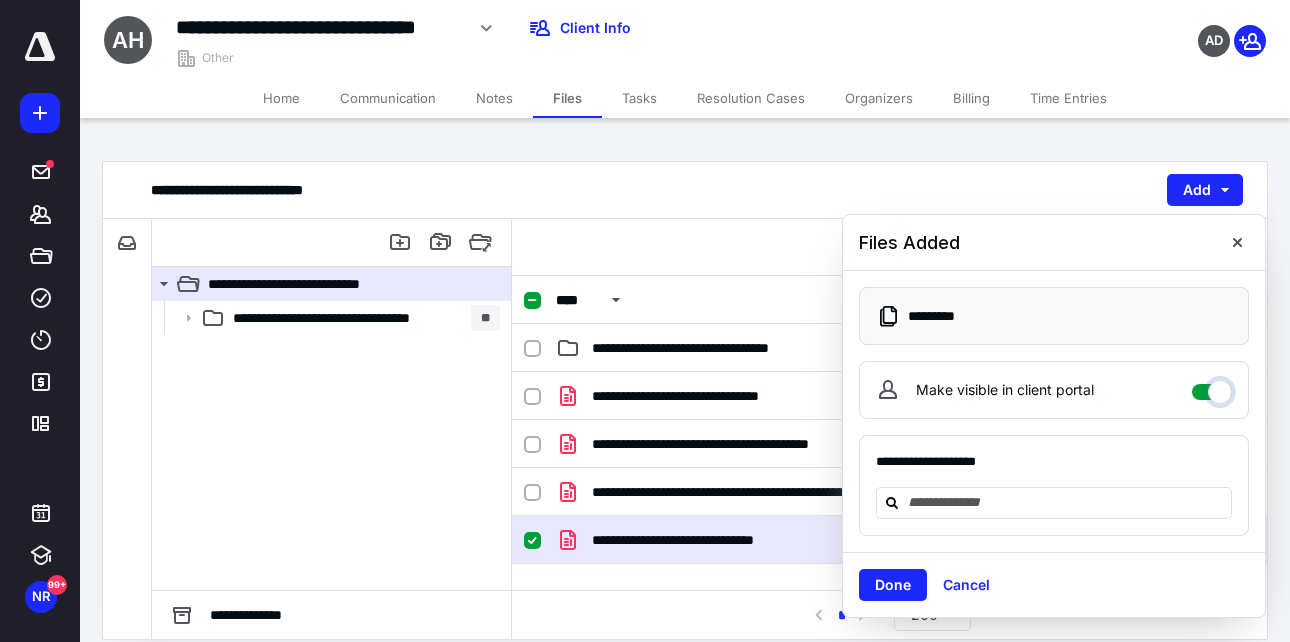 checkbox on "****" 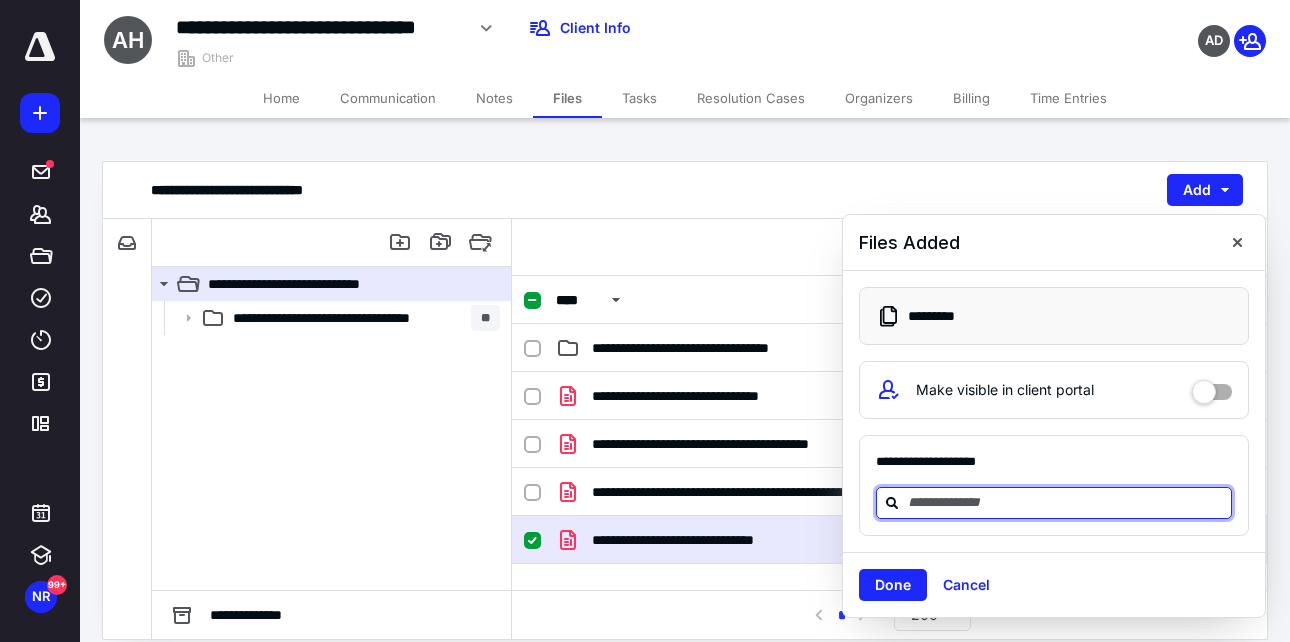 click at bounding box center (1066, 502) 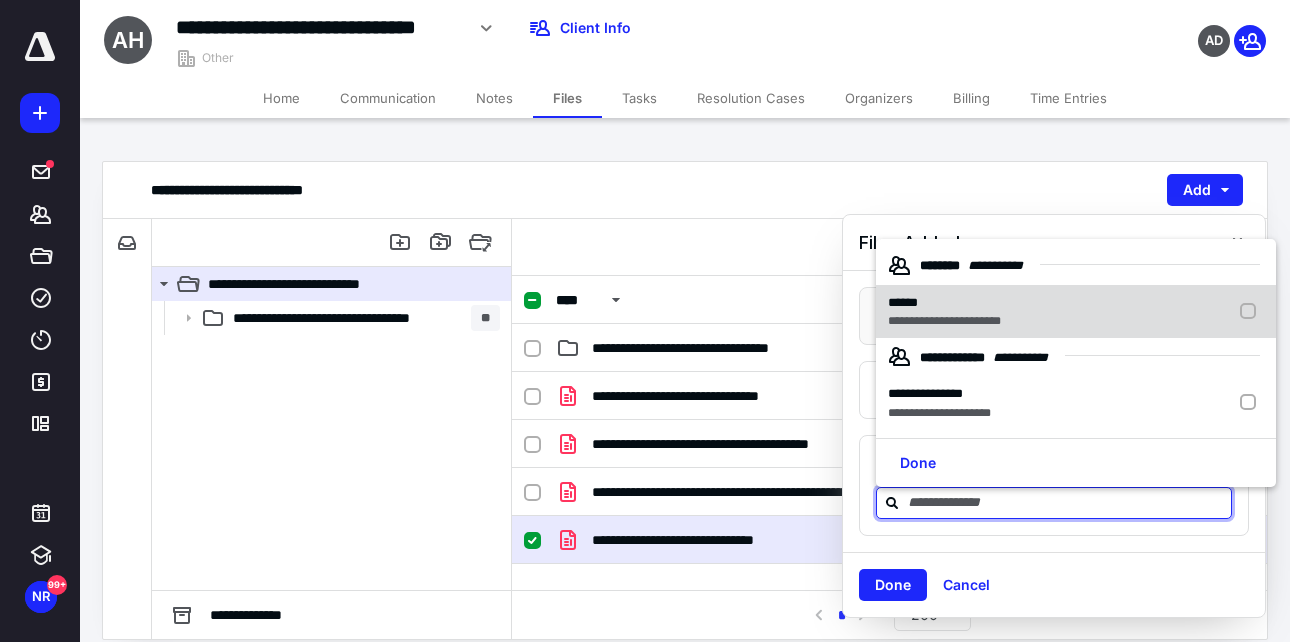 click on "**********" at bounding box center (944, 321) 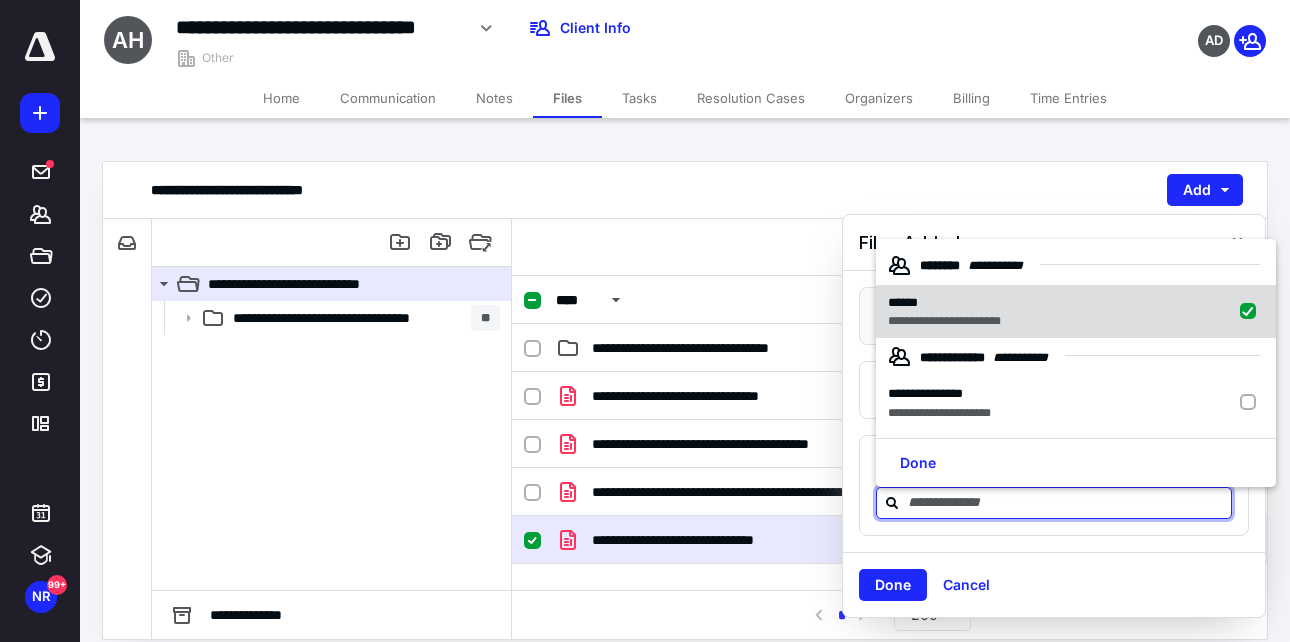 checkbox on "true" 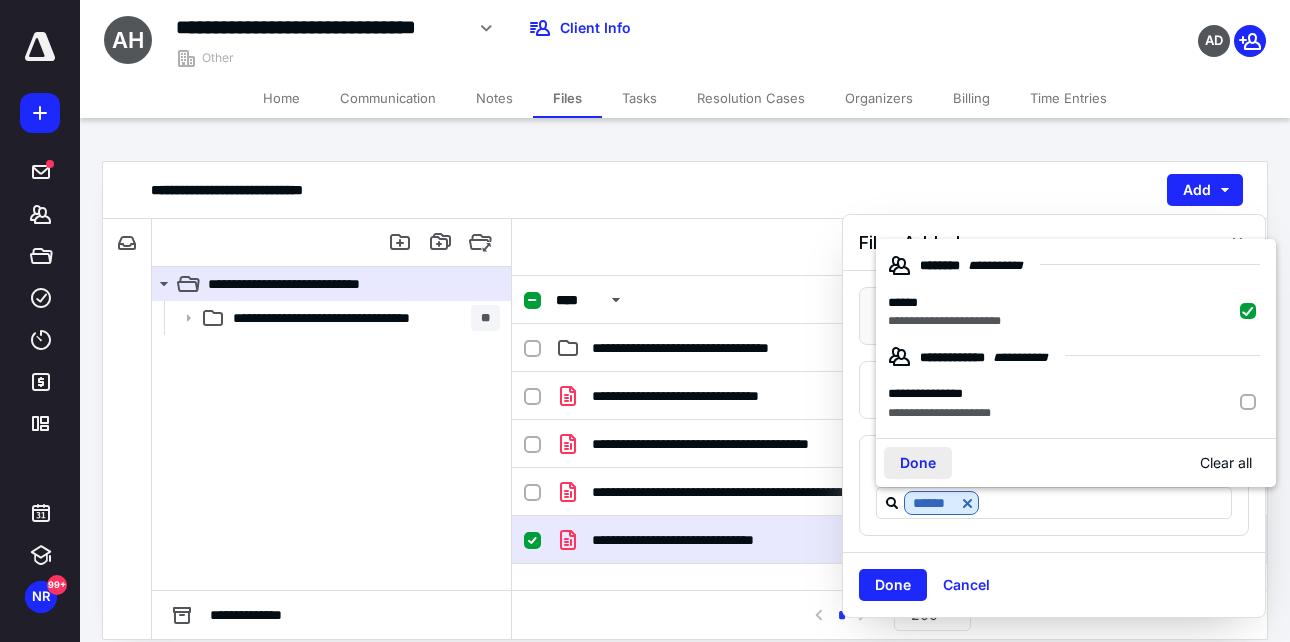 click on "Done" at bounding box center (918, 463) 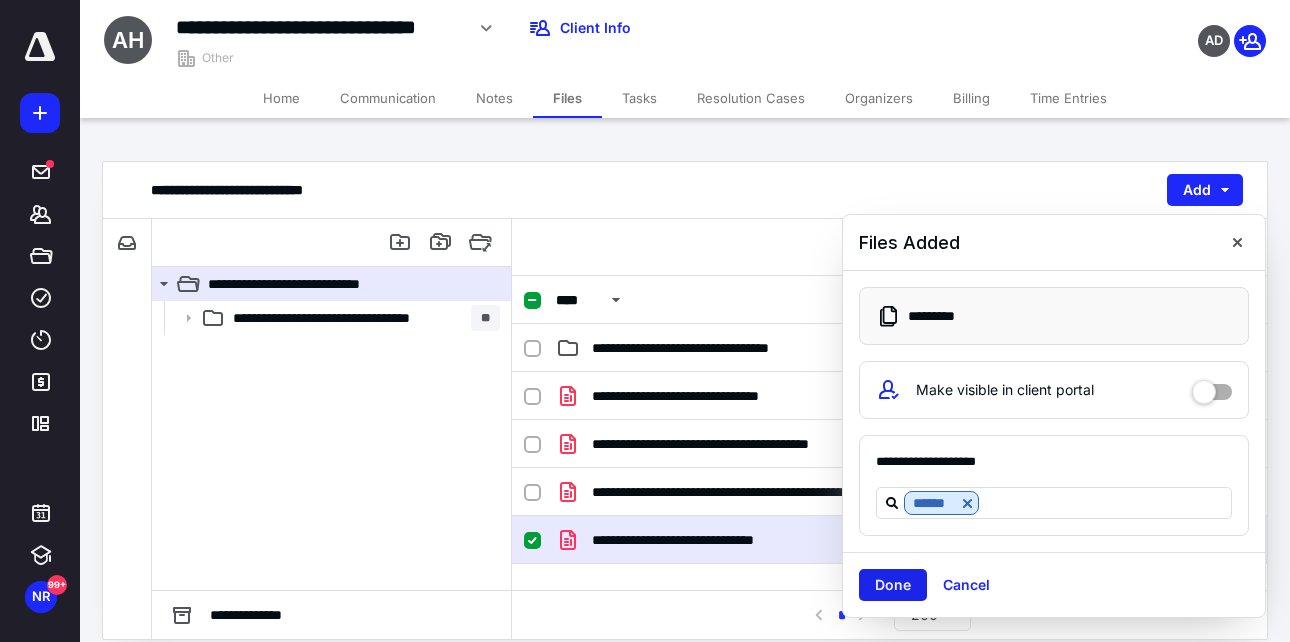 click on "Done" at bounding box center (893, 585) 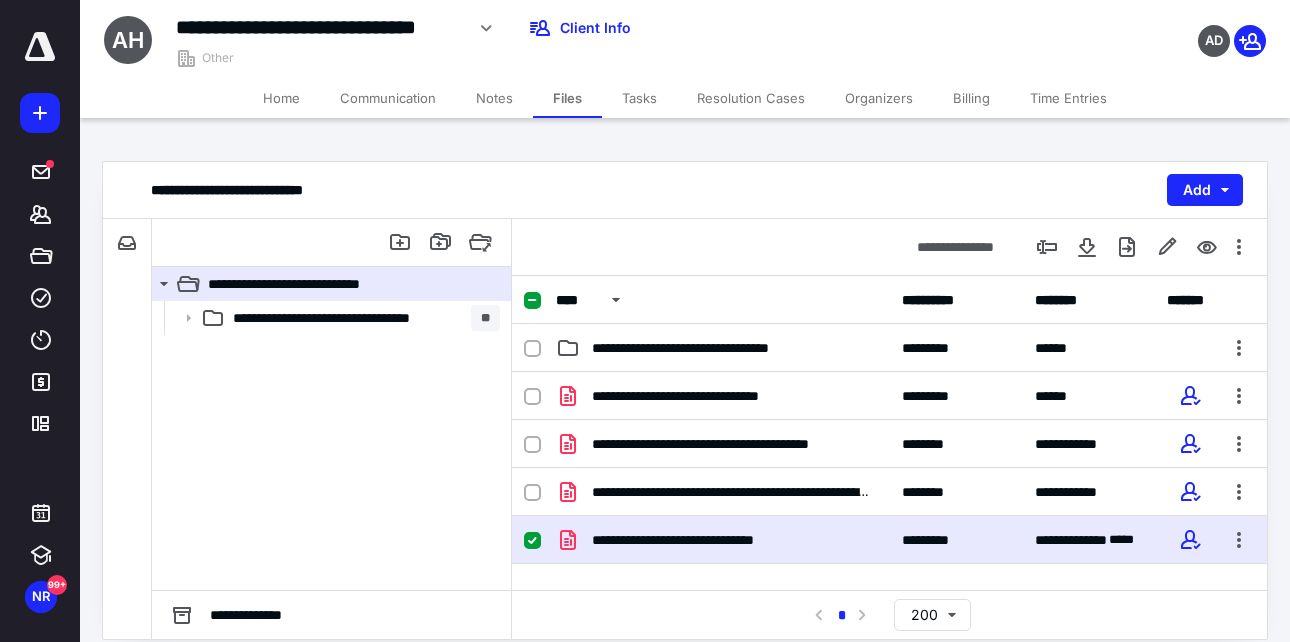 click on "Time Entries" at bounding box center (1068, 98) 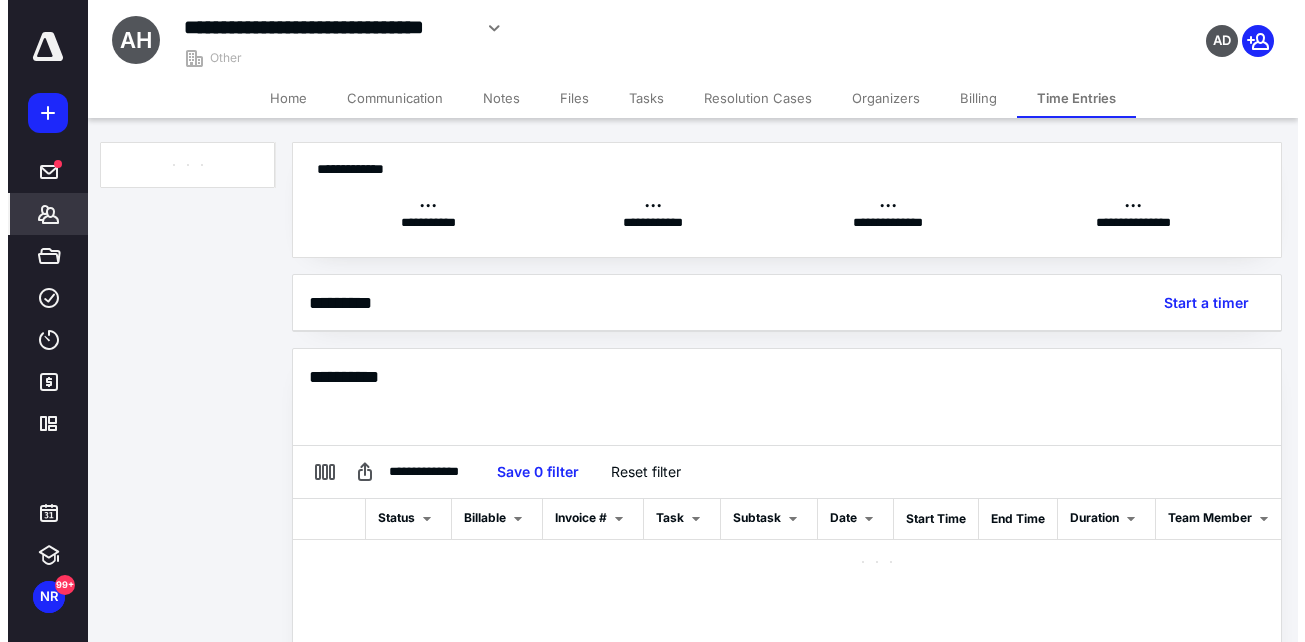 scroll, scrollTop: 0, scrollLeft: 412, axis: horizontal 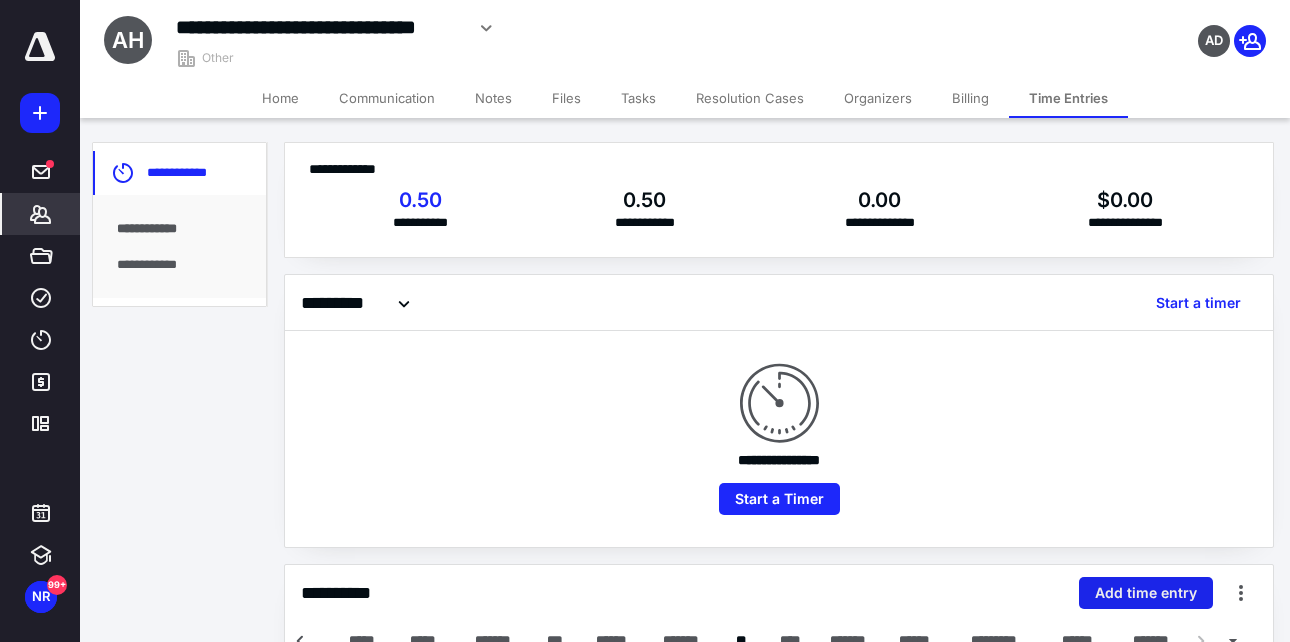 click on "Add time entry" at bounding box center [1146, 593] 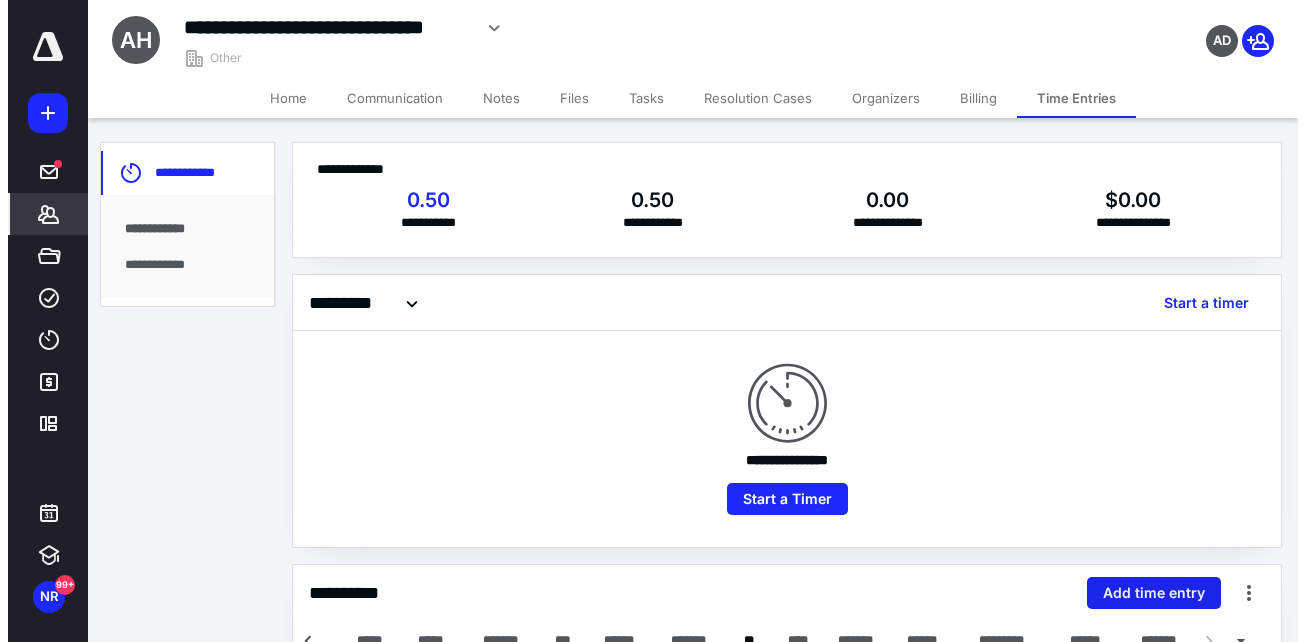 scroll, scrollTop: 0, scrollLeft: 397, axis: horizontal 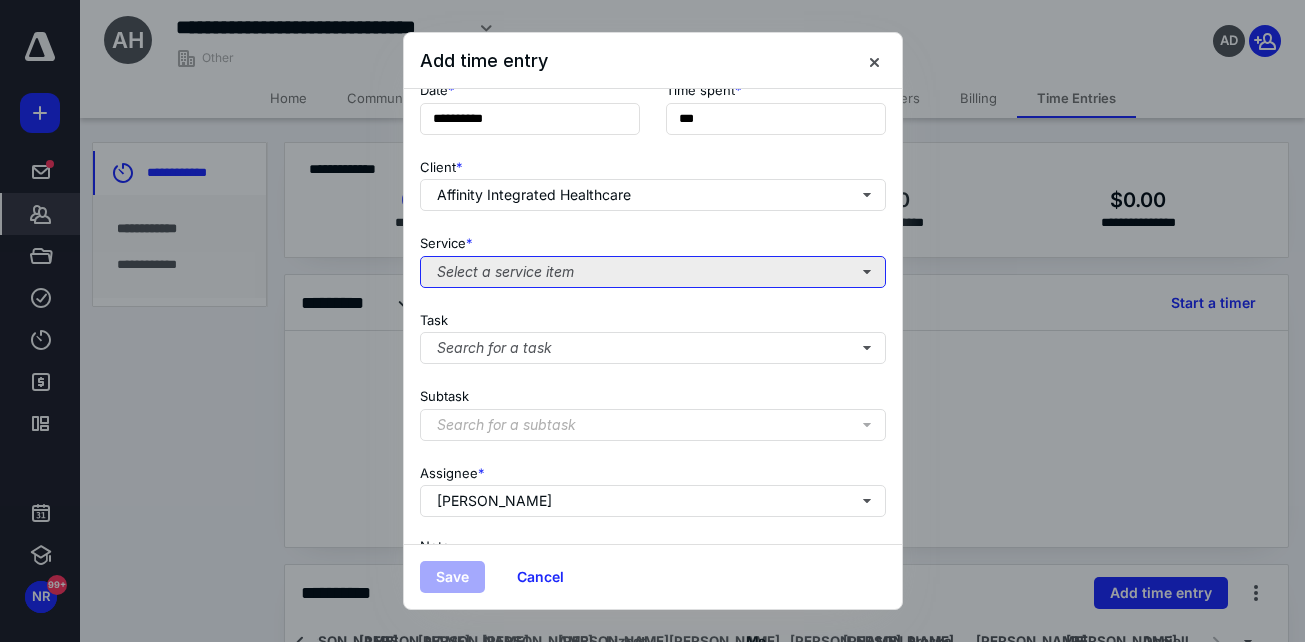 click on "Select a service item" at bounding box center [653, 272] 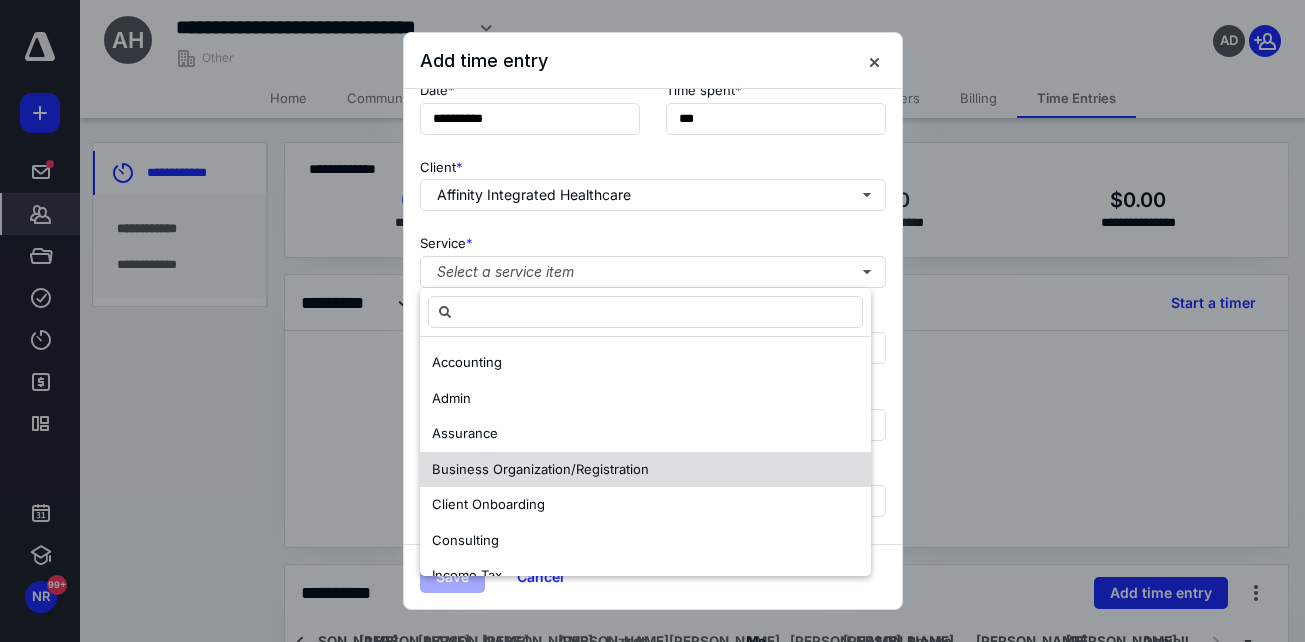 click on "Business Organization/Registration" at bounding box center [540, 469] 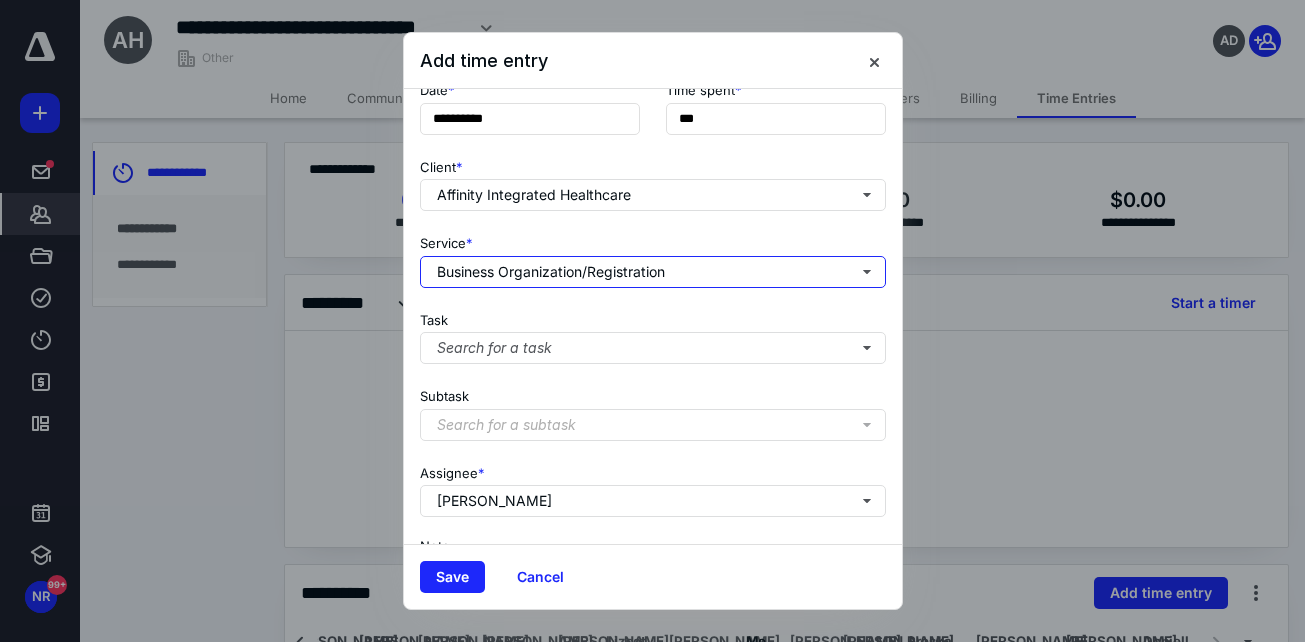 scroll, scrollTop: 260, scrollLeft: 0, axis: vertical 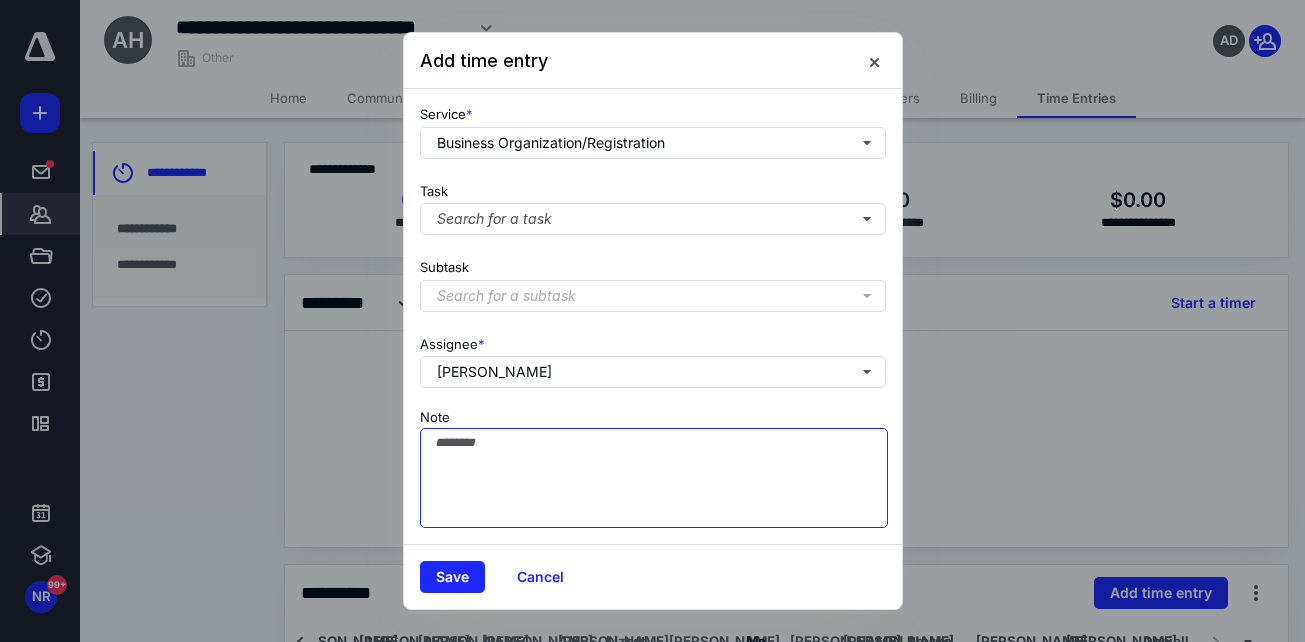 click on "Note" at bounding box center [654, 478] 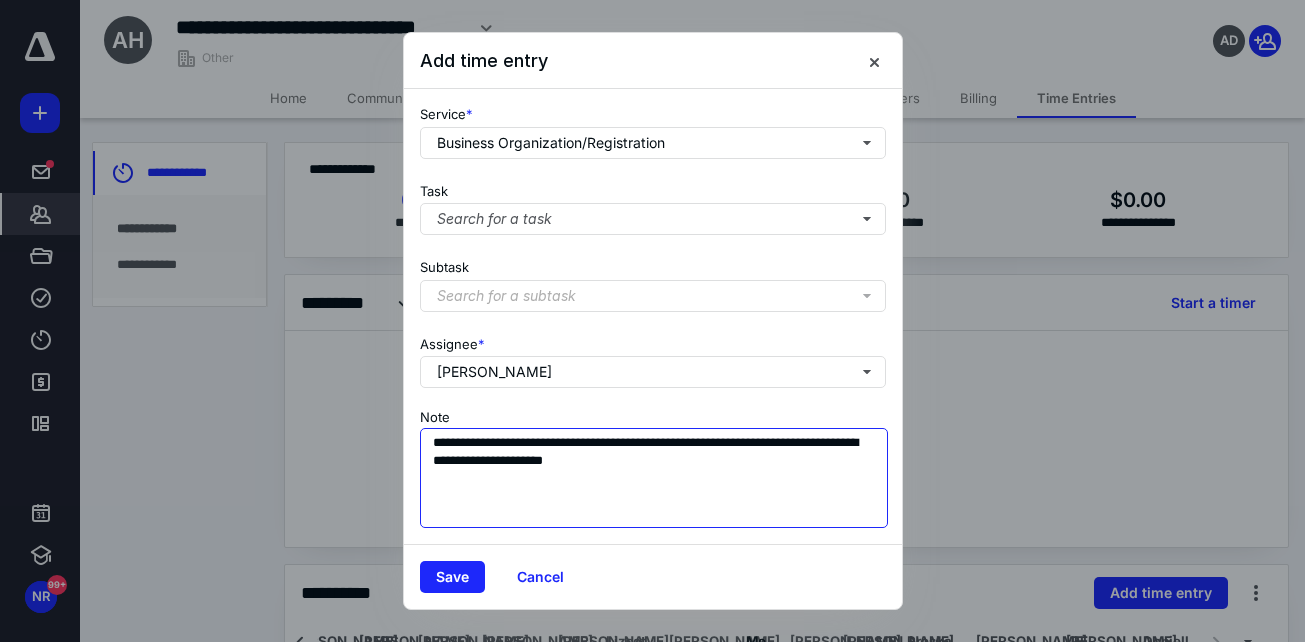 scroll, scrollTop: 0, scrollLeft: 0, axis: both 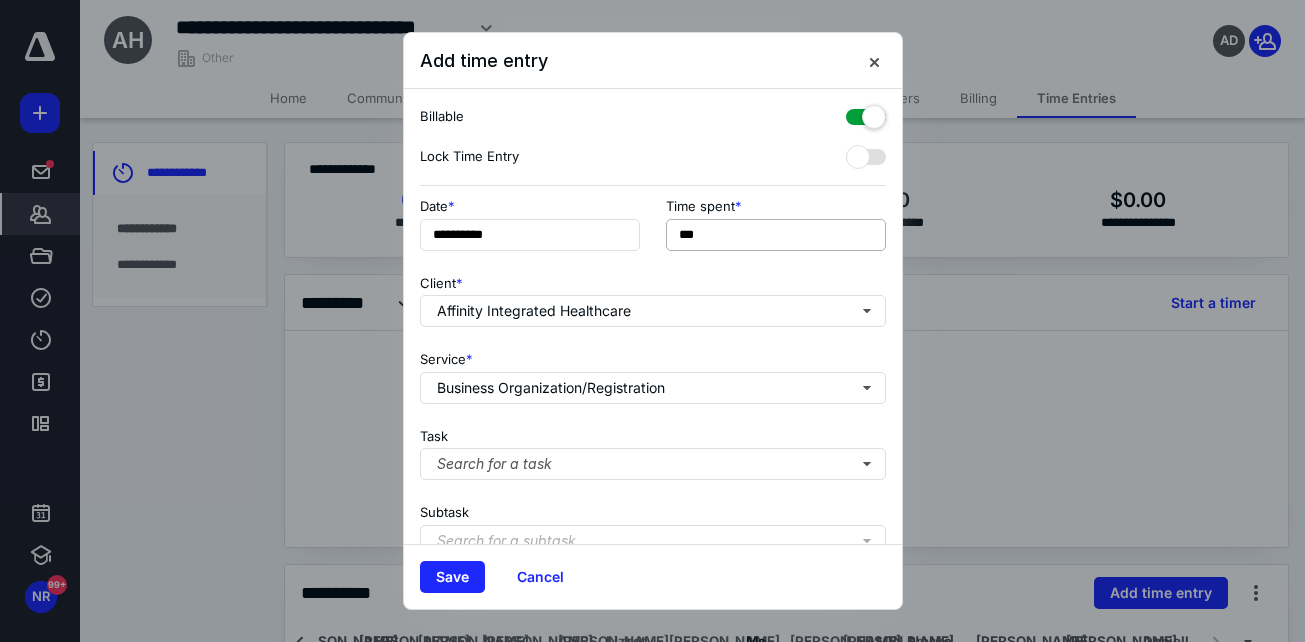 type on "**********" 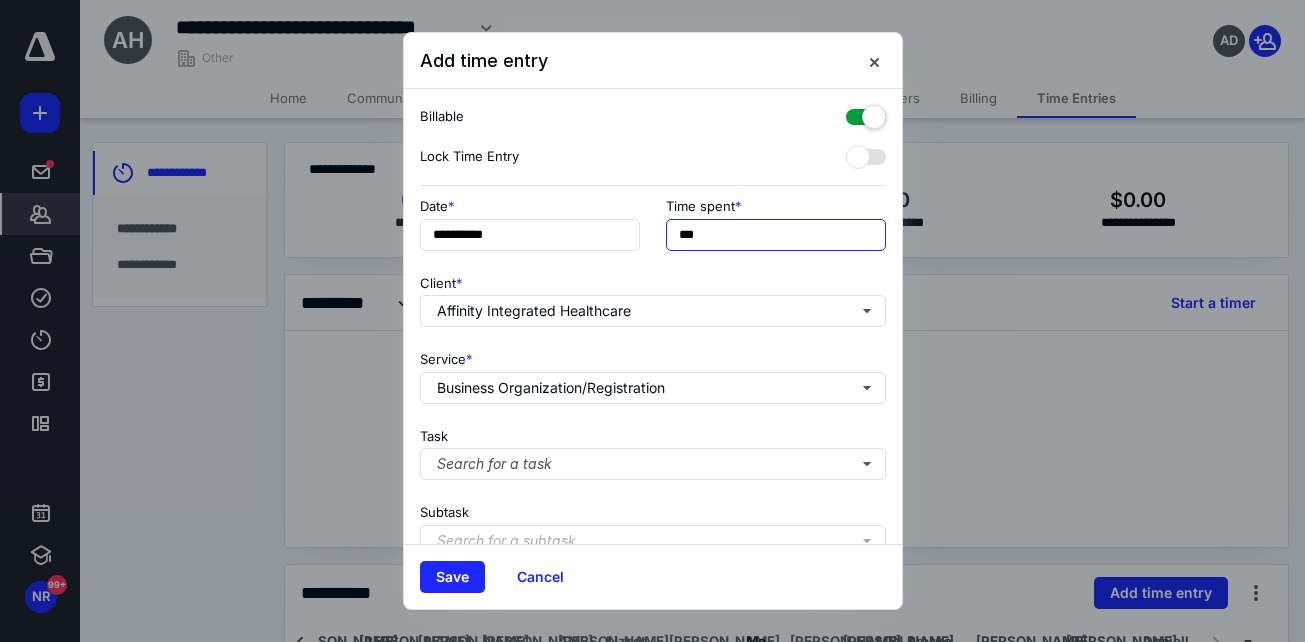 drag, startPoint x: 724, startPoint y: 237, endPoint x: 631, endPoint y: 254, distance: 94.54099 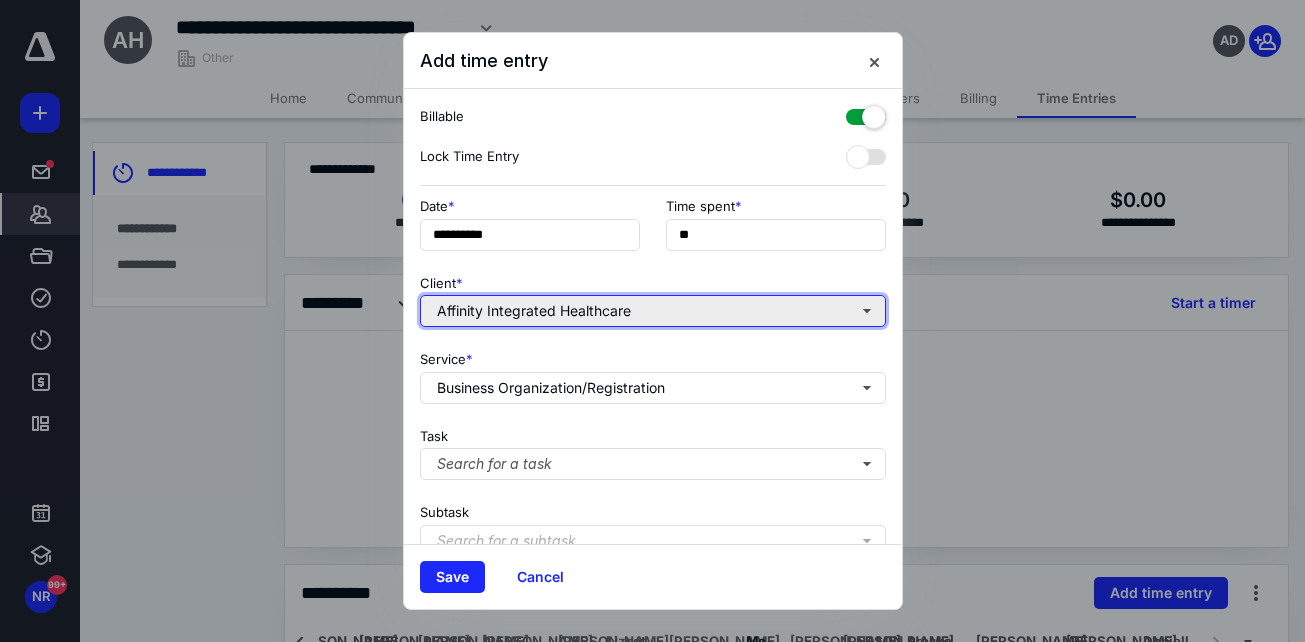 type on "***" 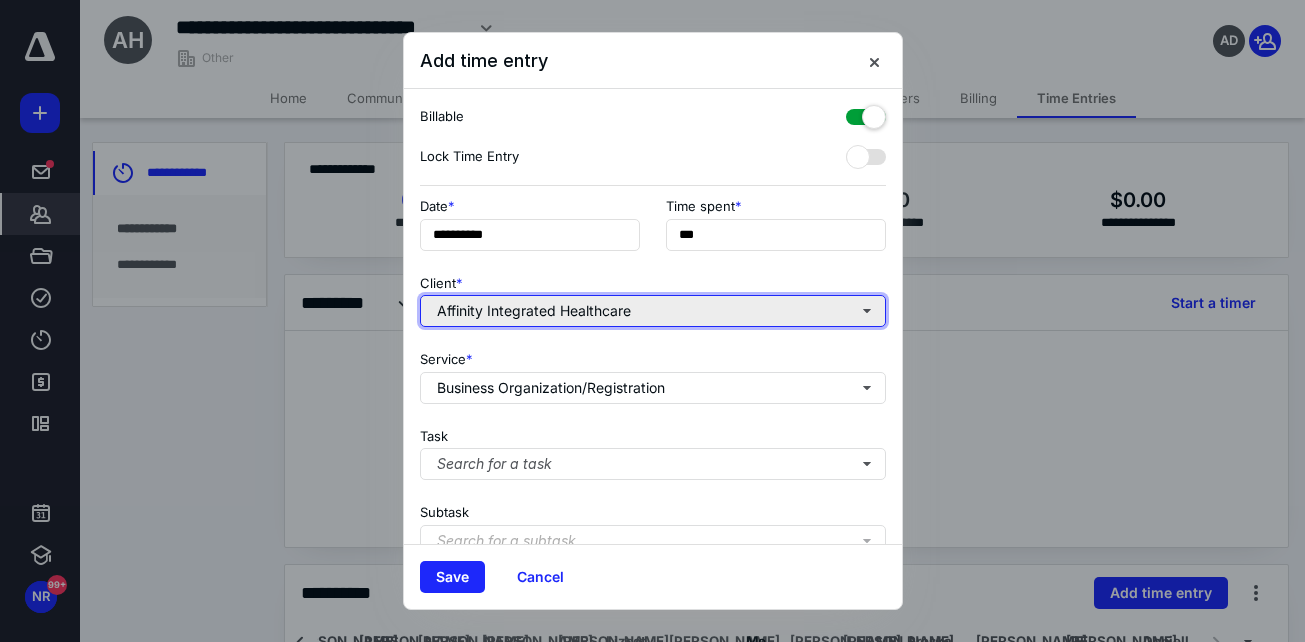 click on "Affinity Integrated Healthcare" at bounding box center (653, 311) 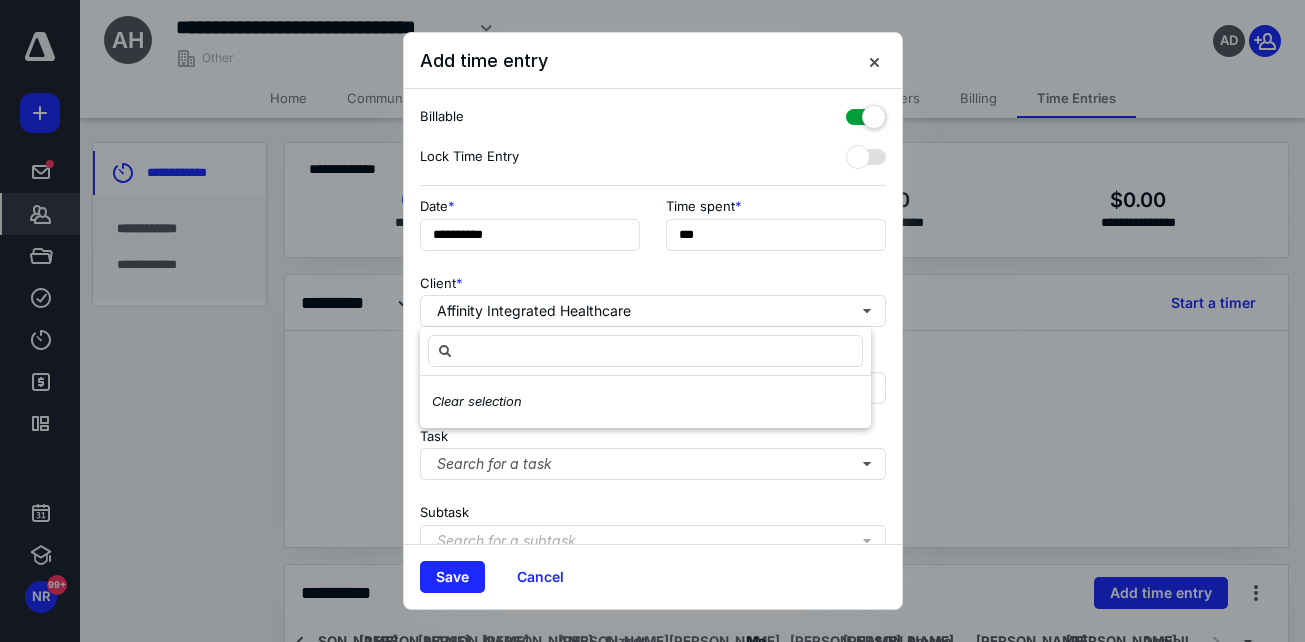 click on "Client * Affinity Integrated Healthcare" at bounding box center [653, 297] 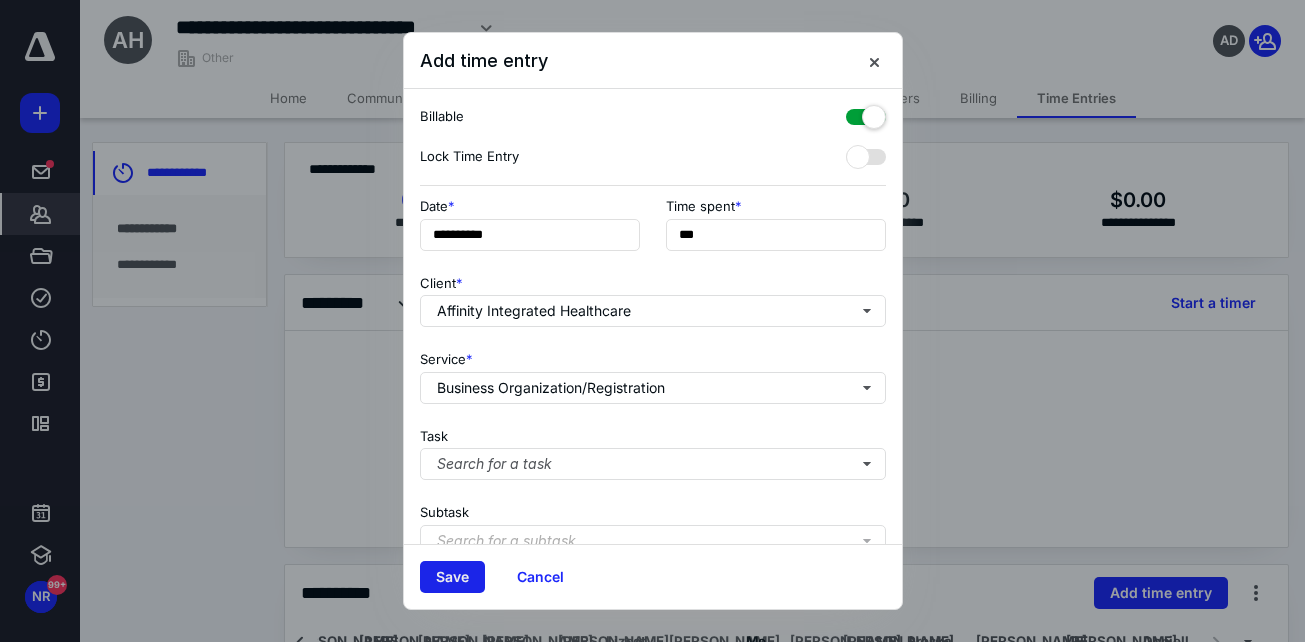 click on "Save" at bounding box center [452, 577] 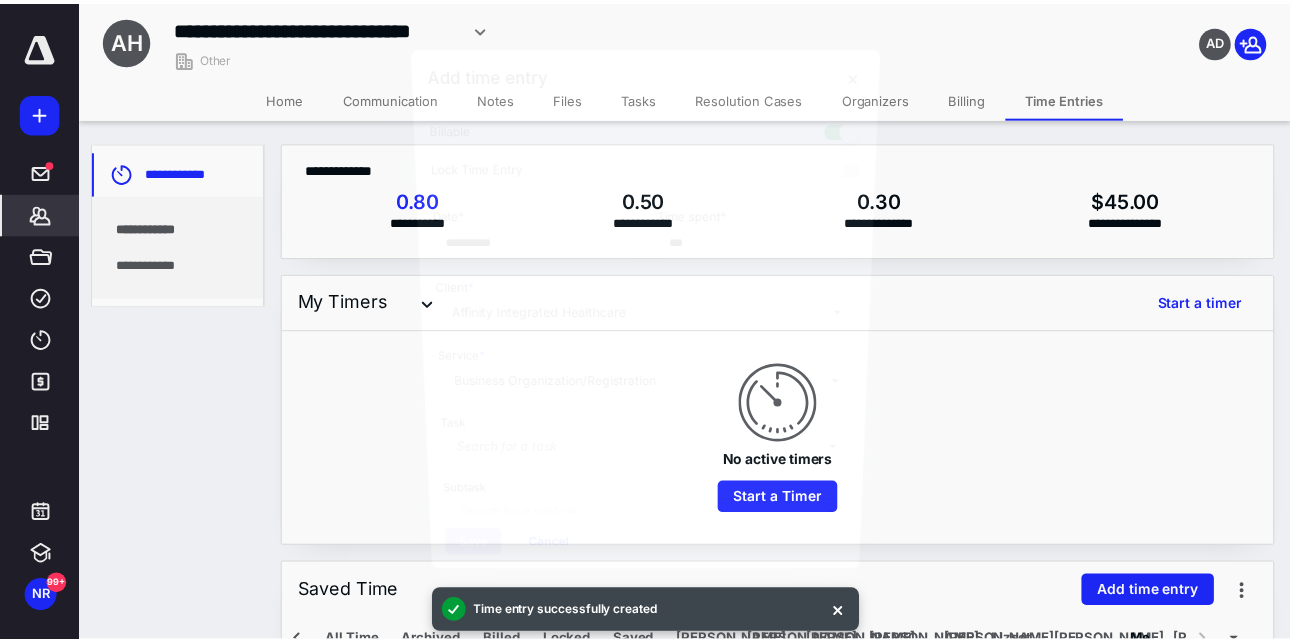 scroll, scrollTop: 0, scrollLeft: 397, axis: horizontal 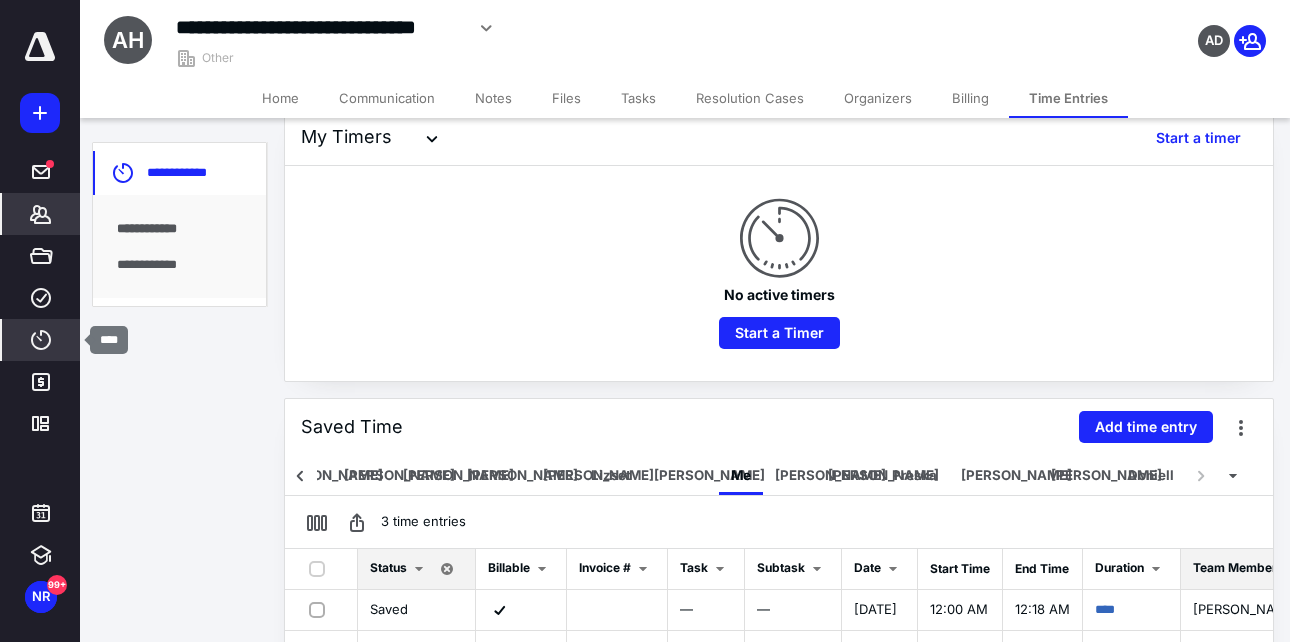 click 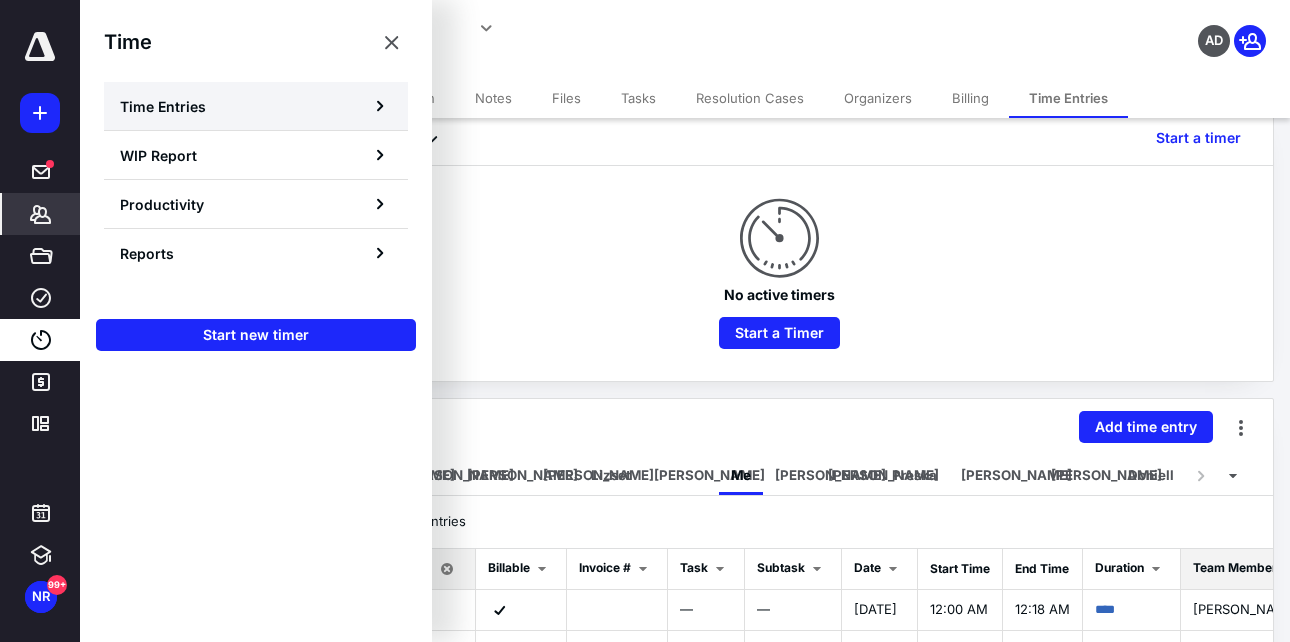 click on "Time Entries" at bounding box center (163, 106) 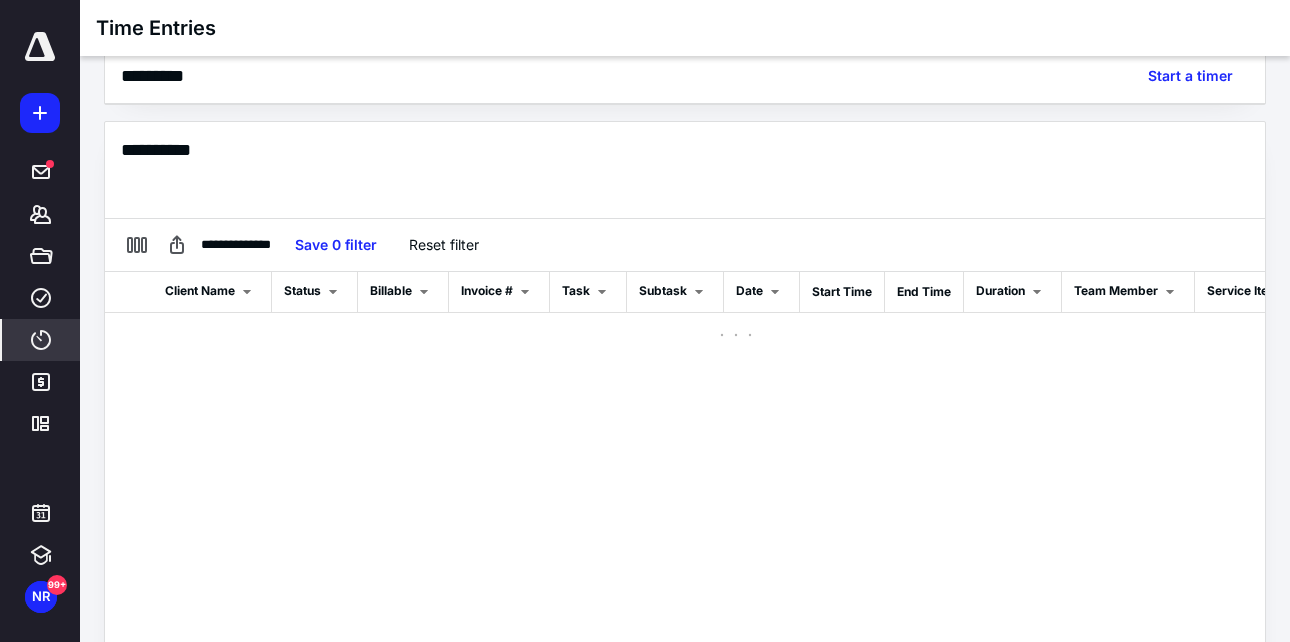 scroll, scrollTop: 103, scrollLeft: 0, axis: vertical 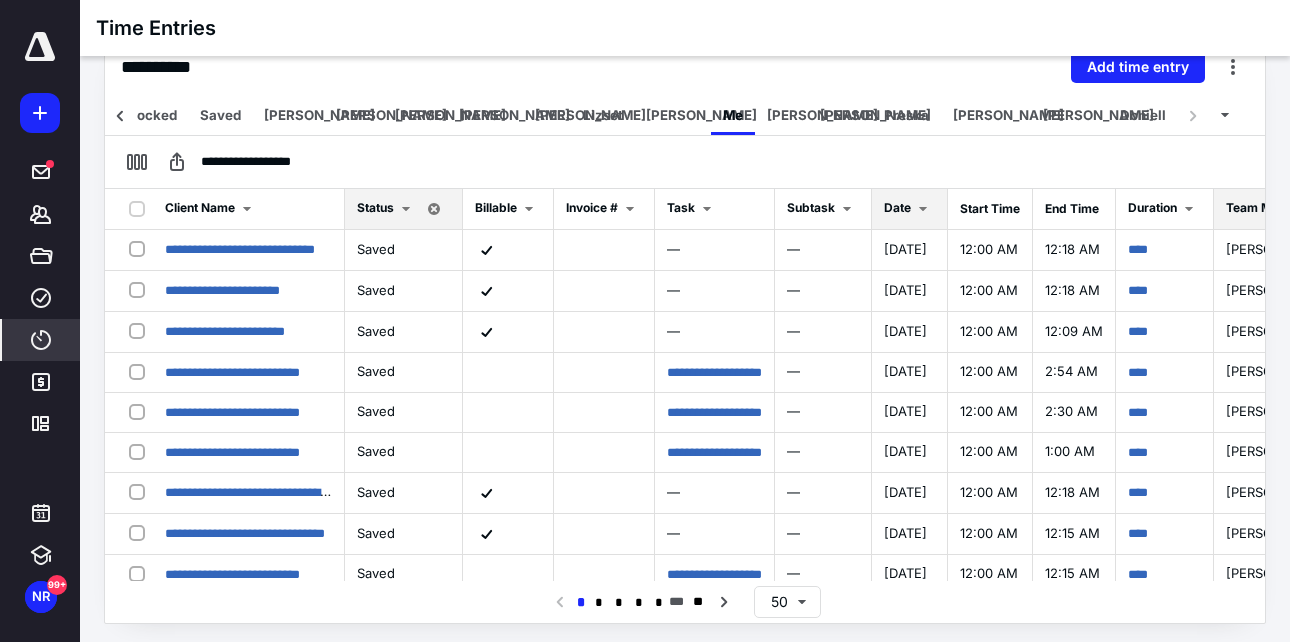 click on "Date" at bounding box center (897, 207) 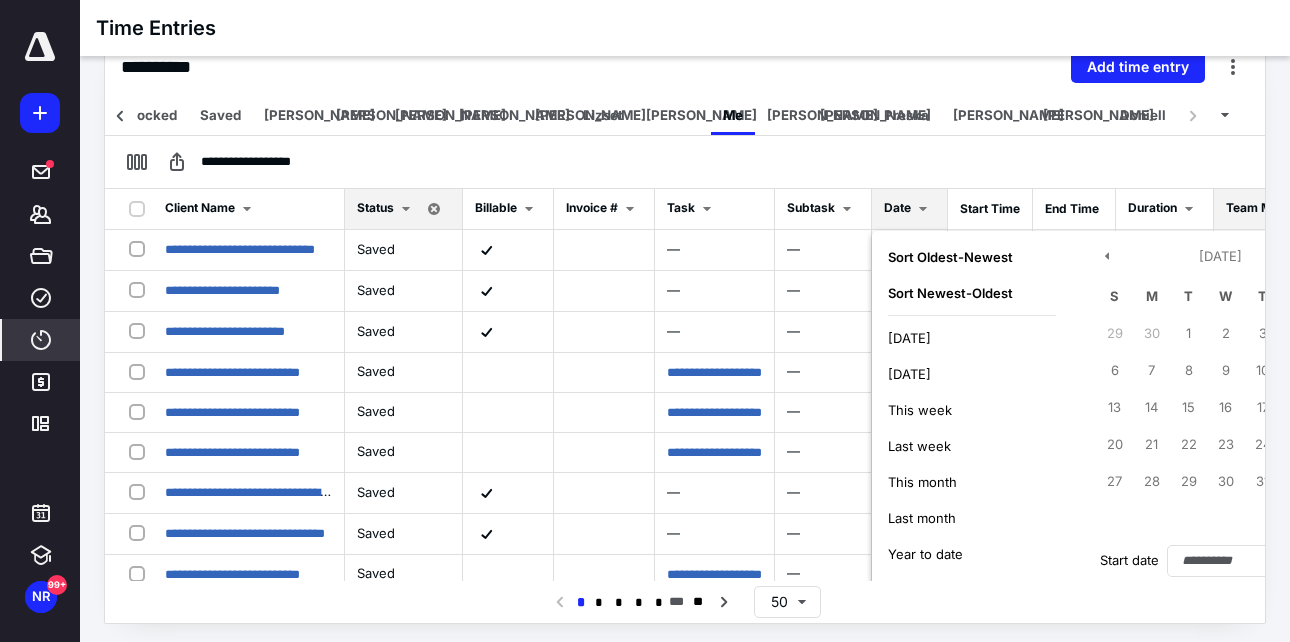 click on "[DATE]" at bounding box center (909, 338) 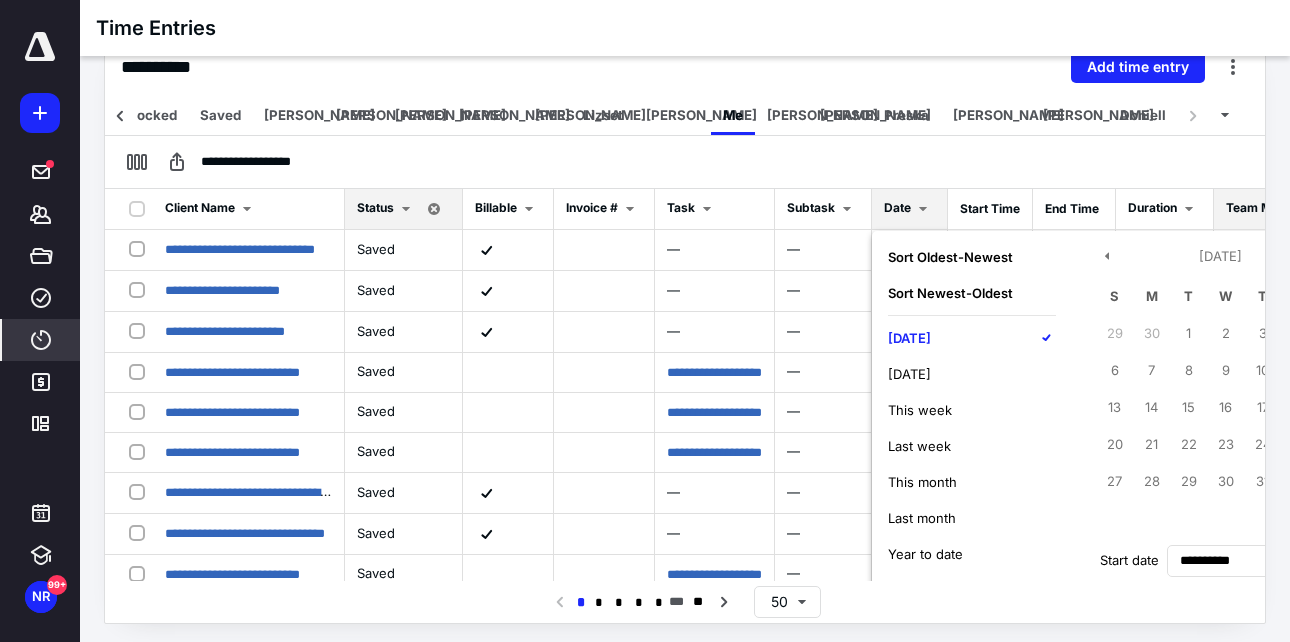 click on "[DATE]" at bounding box center (909, 338) 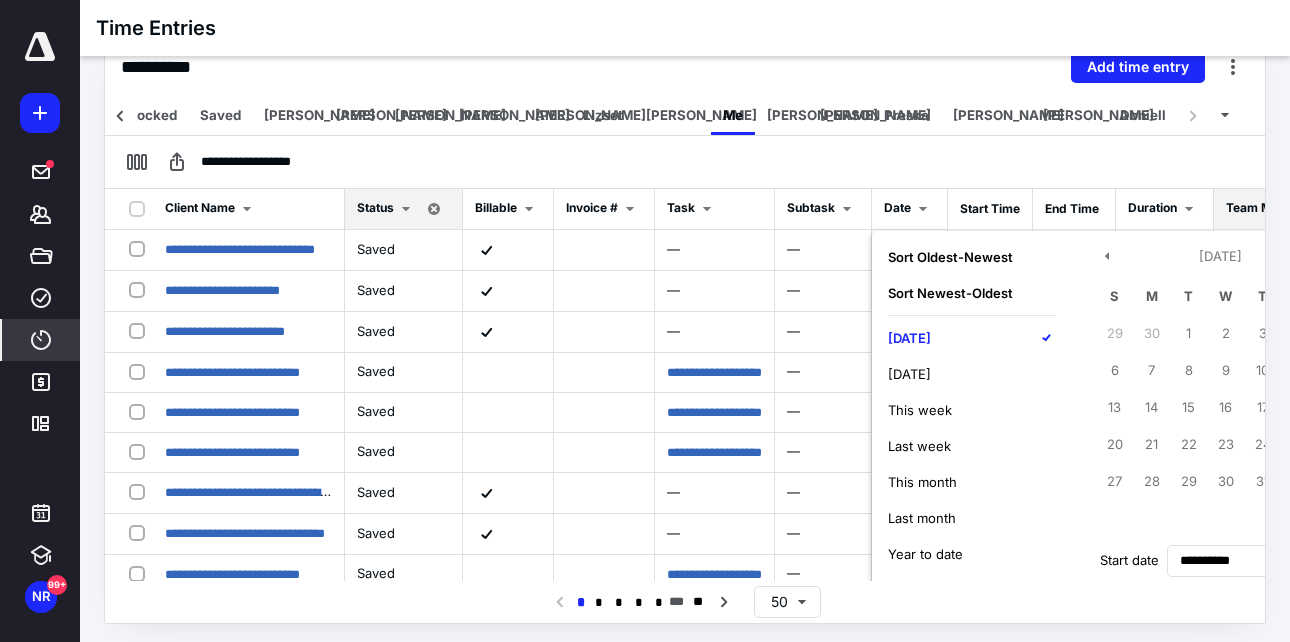 click on "**********" at bounding box center [685, 162] 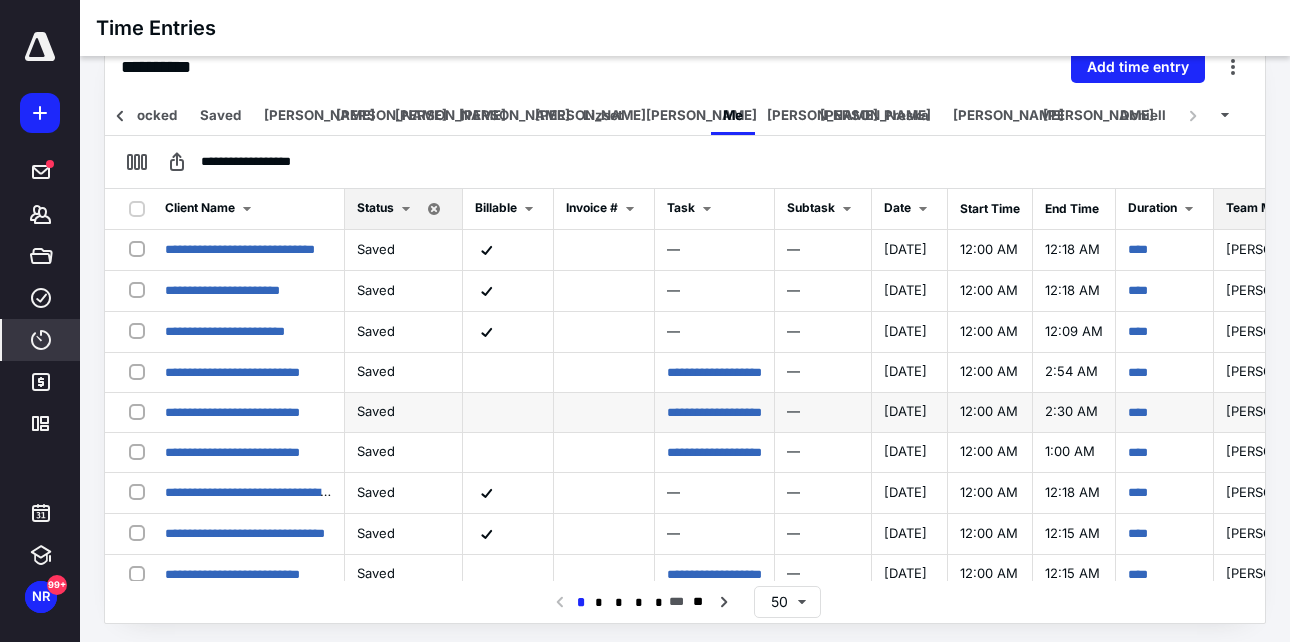 scroll, scrollTop: 0, scrollLeft: 0, axis: both 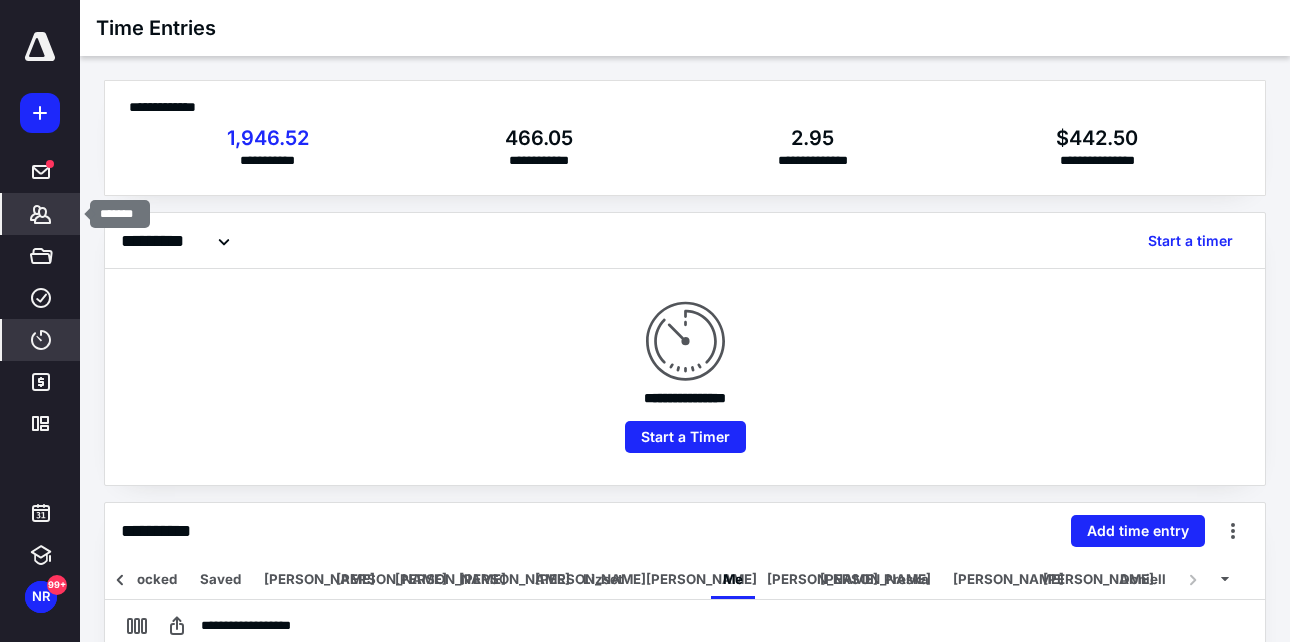 click on "Clients" at bounding box center (41, 214) 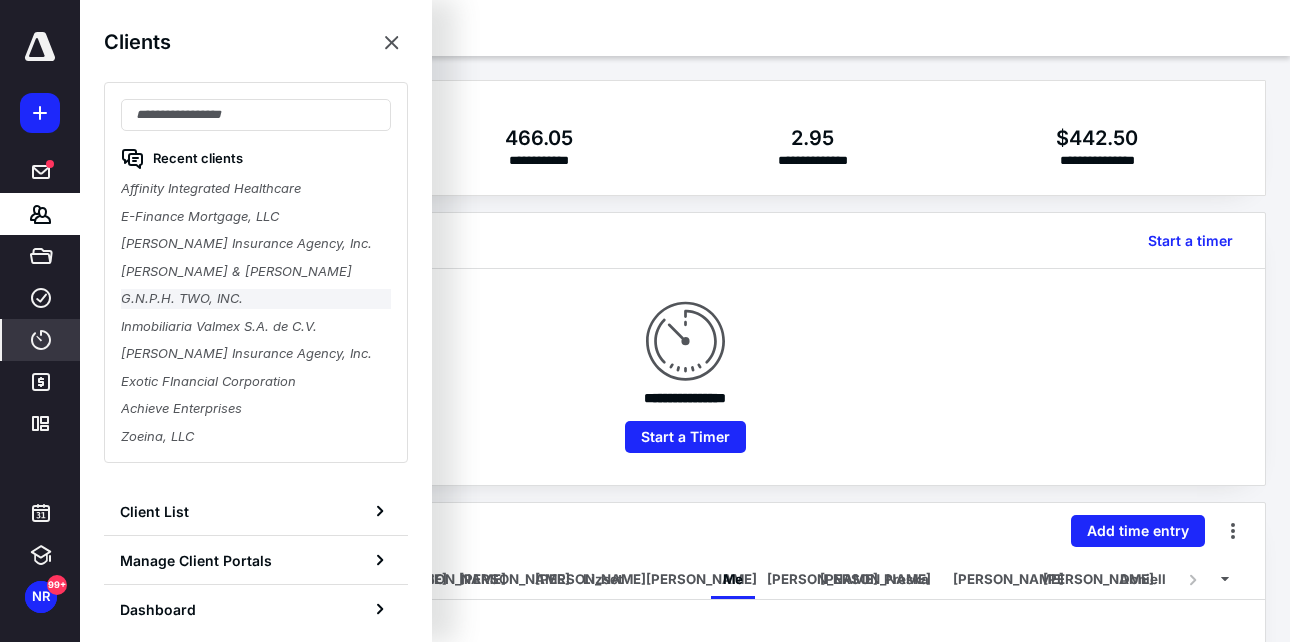 click on "G.N.P.H. TWO, INC." at bounding box center (256, 299) 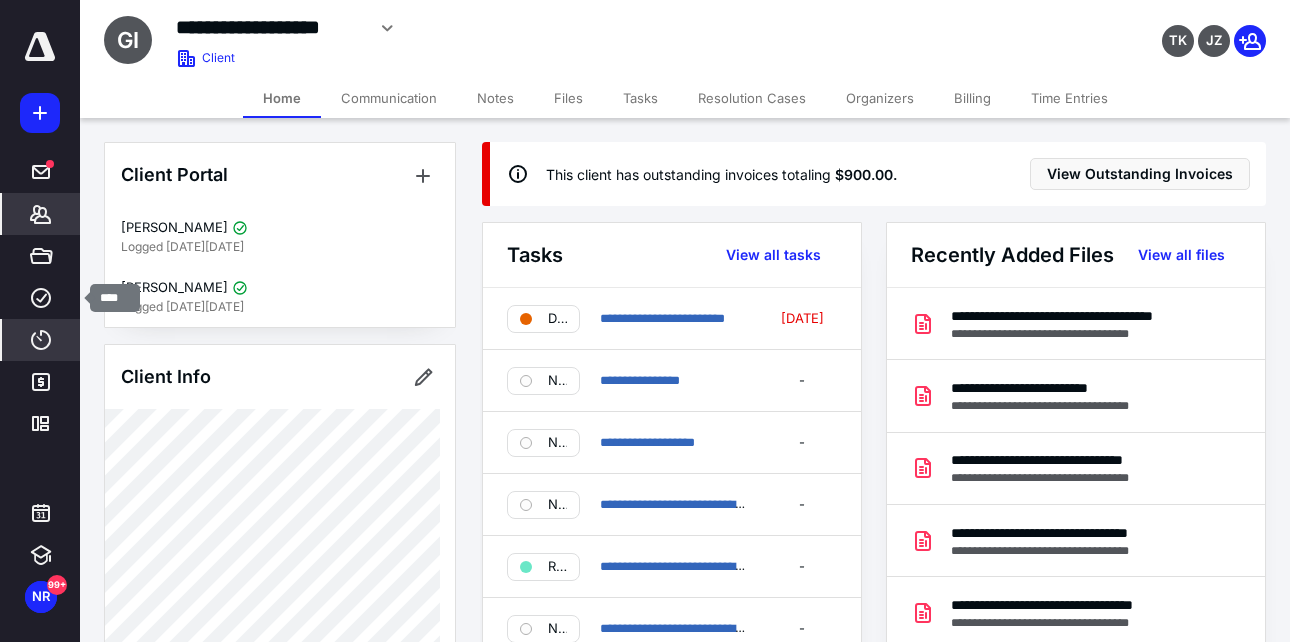 click on "Time" at bounding box center [41, 340] 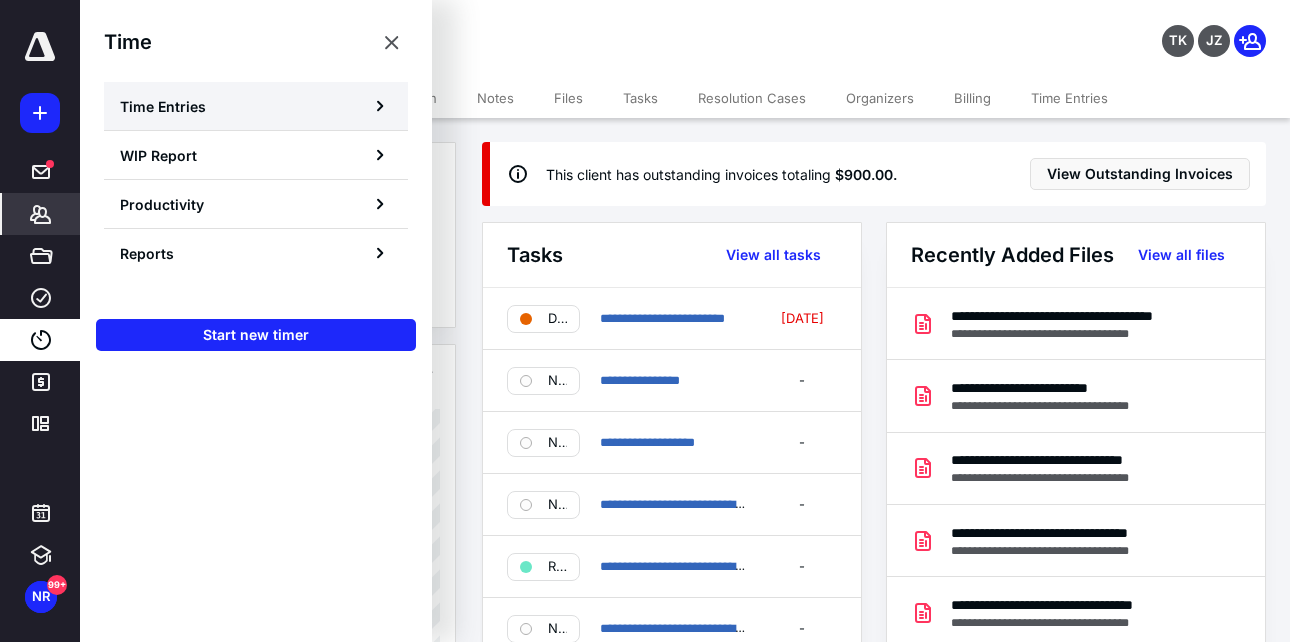 click on "Time Entries" at bounding box center [256, 106] 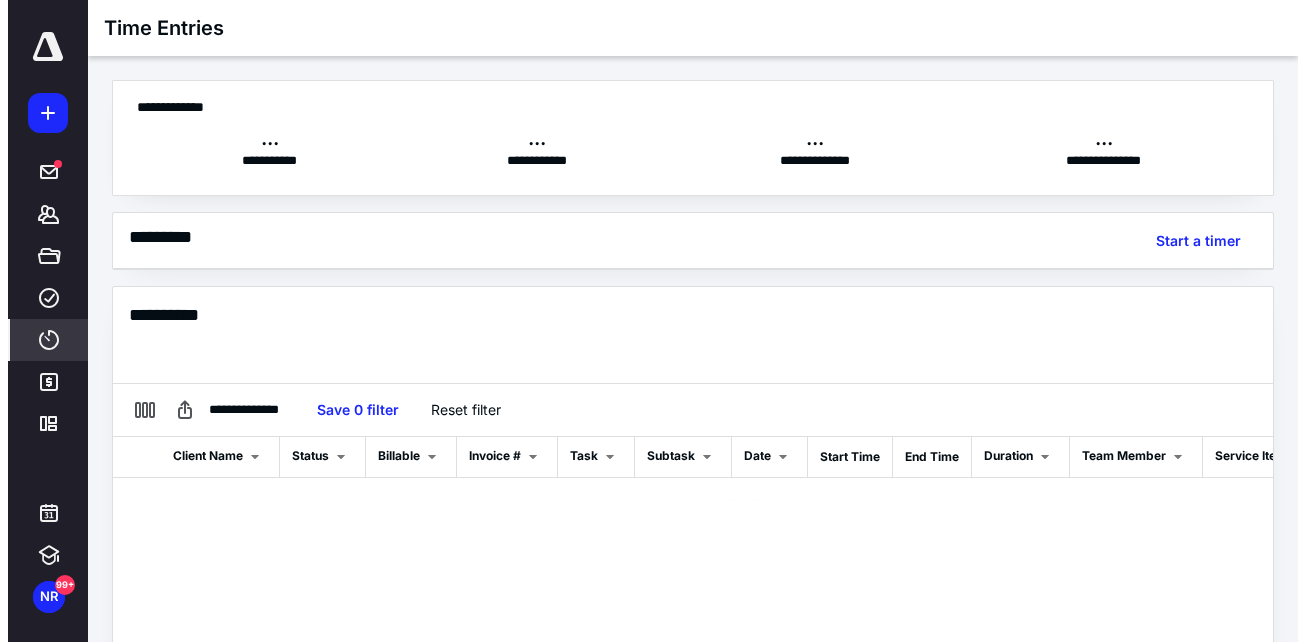 scroll, scrollTop: 0, scrollLeft: 240, axis: horizontal 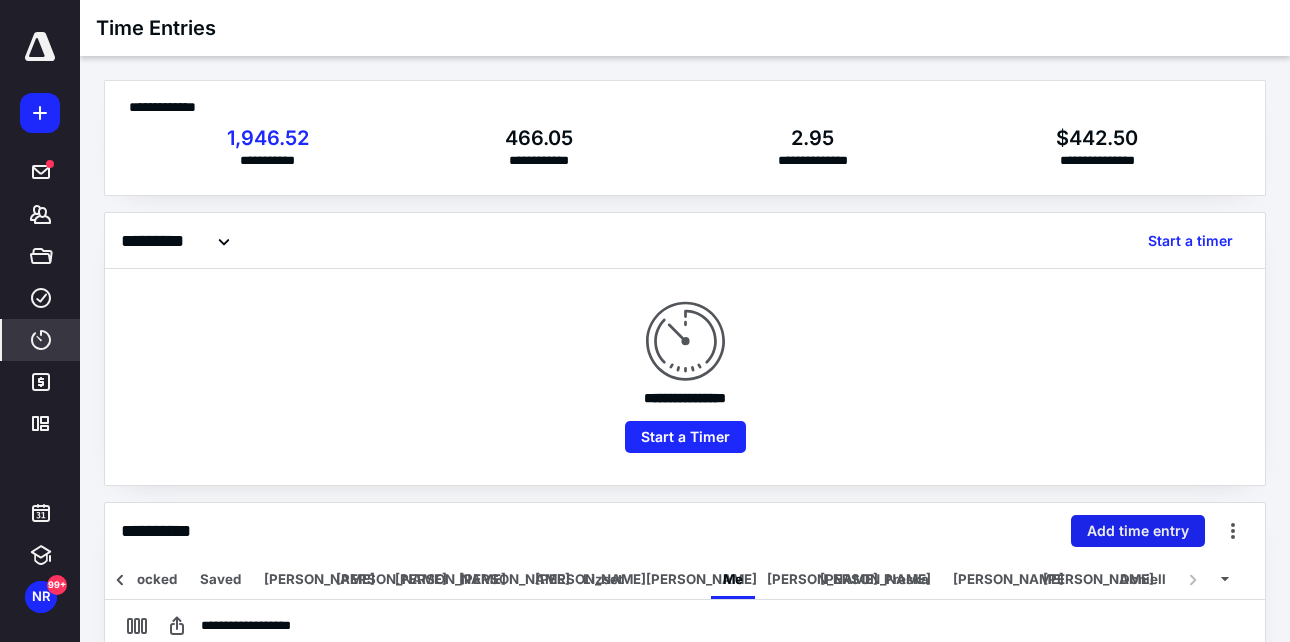 click on "Add time entry" at bounding box center (1138, 531) 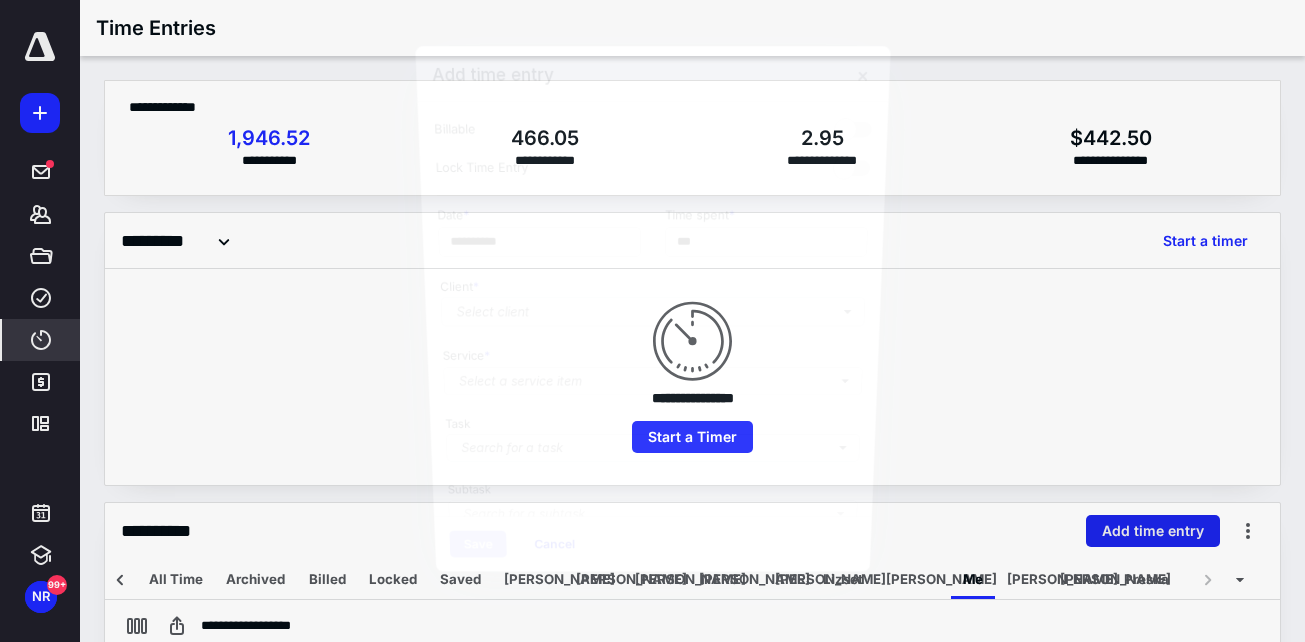 scroll, scrollTop: 0, scrollLeft: 225, axis: horizontal 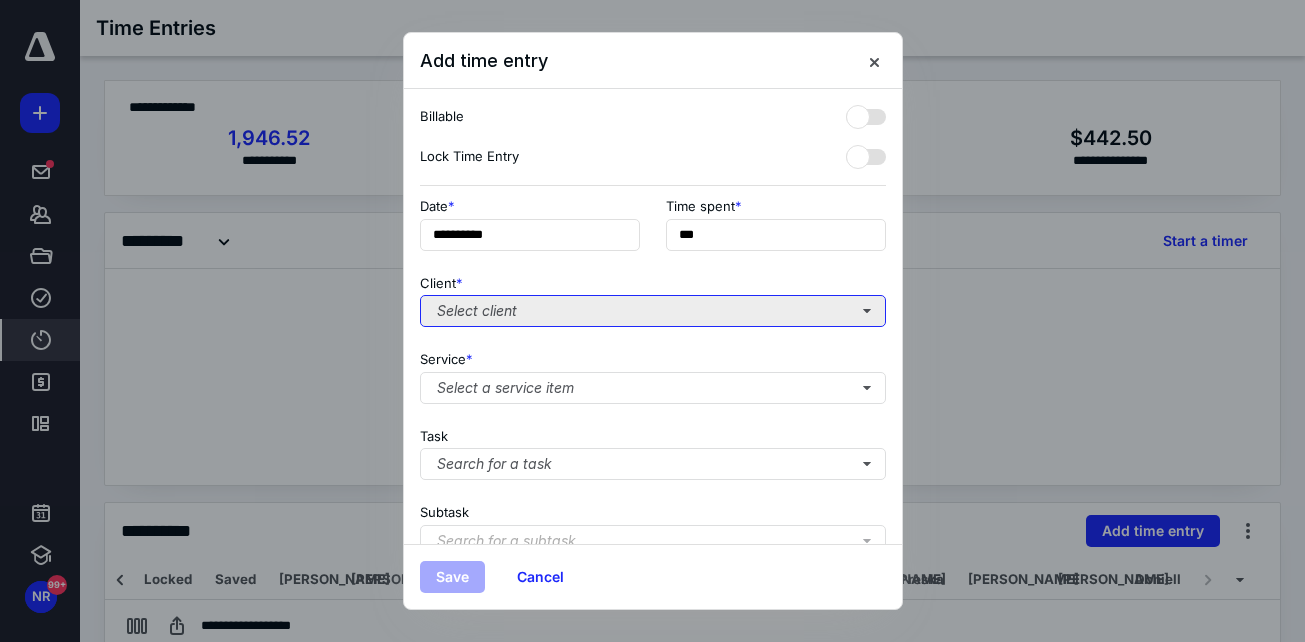click on "Select client" at bounding box center (653, 311) 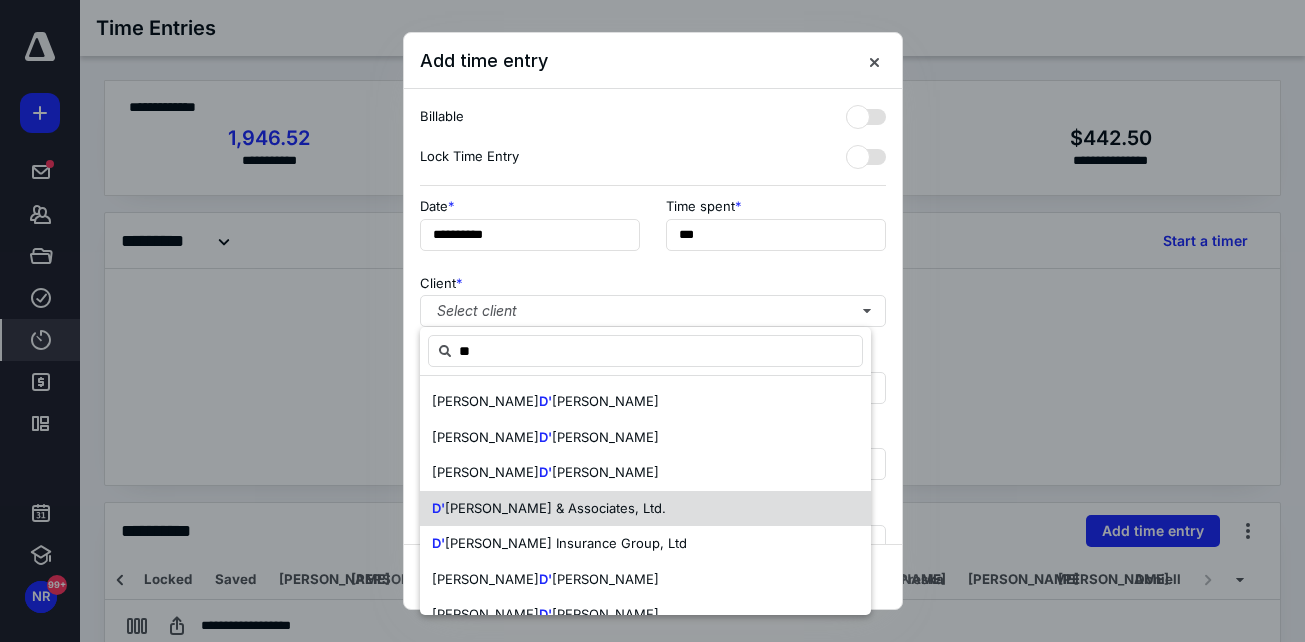 click on "[PERSON_NAME] & Associates, Ltd." at bounding box center (555, 508) 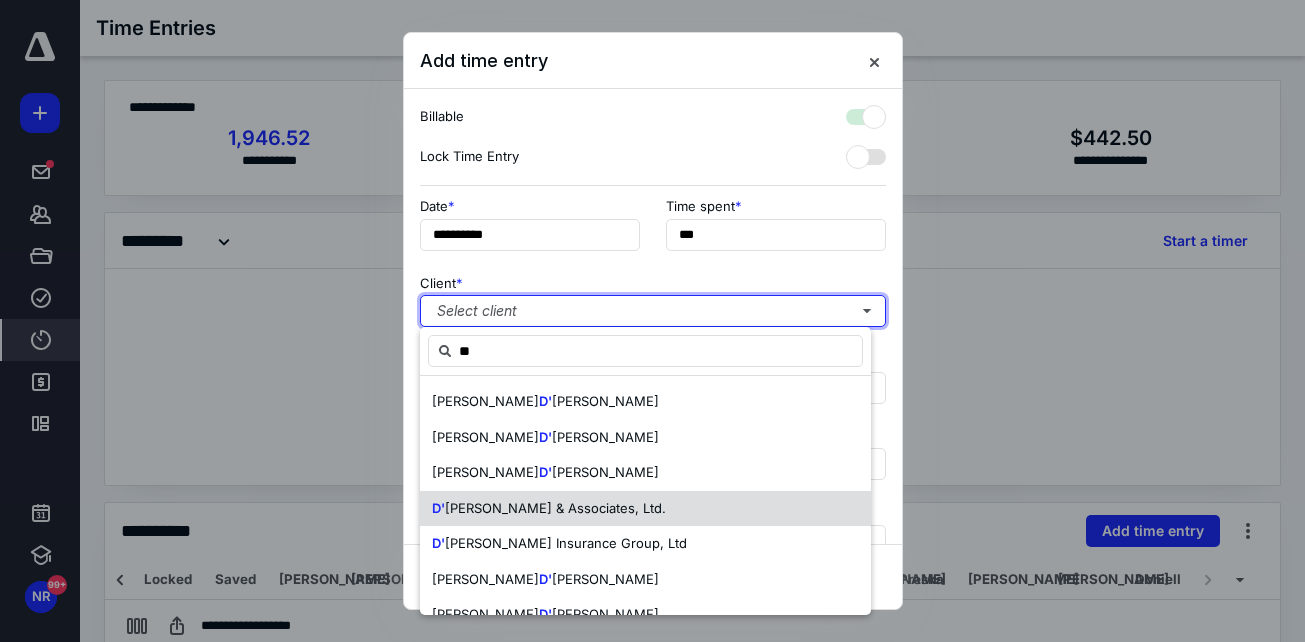 checkbox on "true" 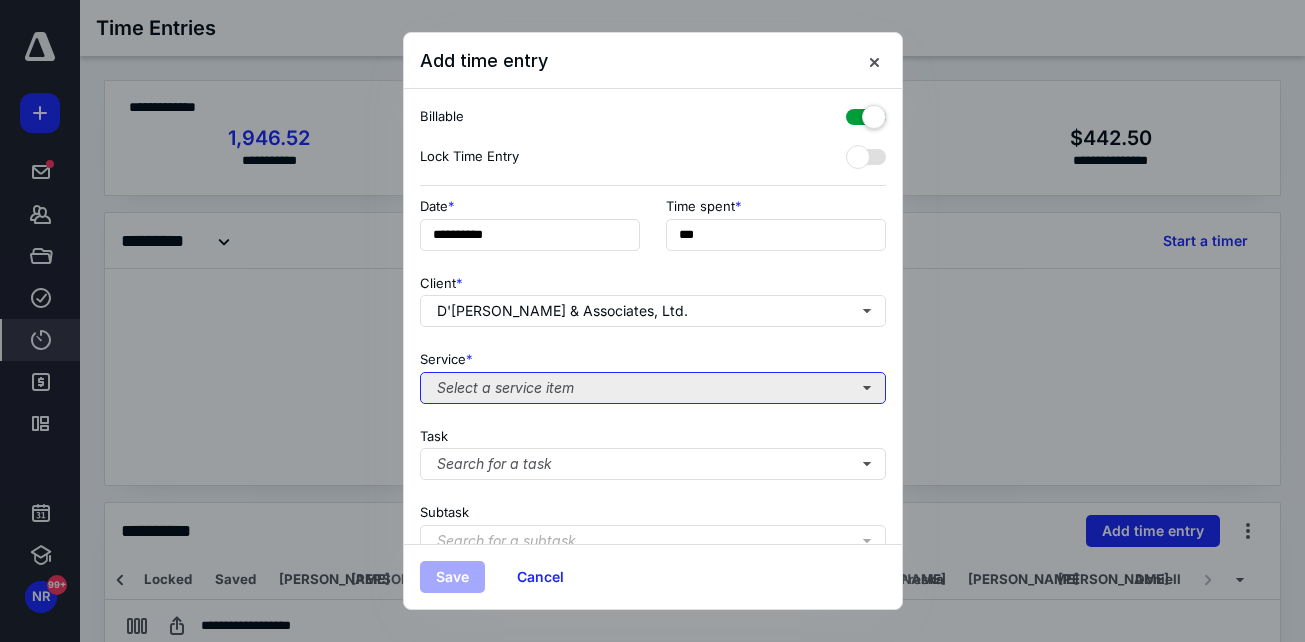 click on "Select a service item" at bounding box center (653, 388) 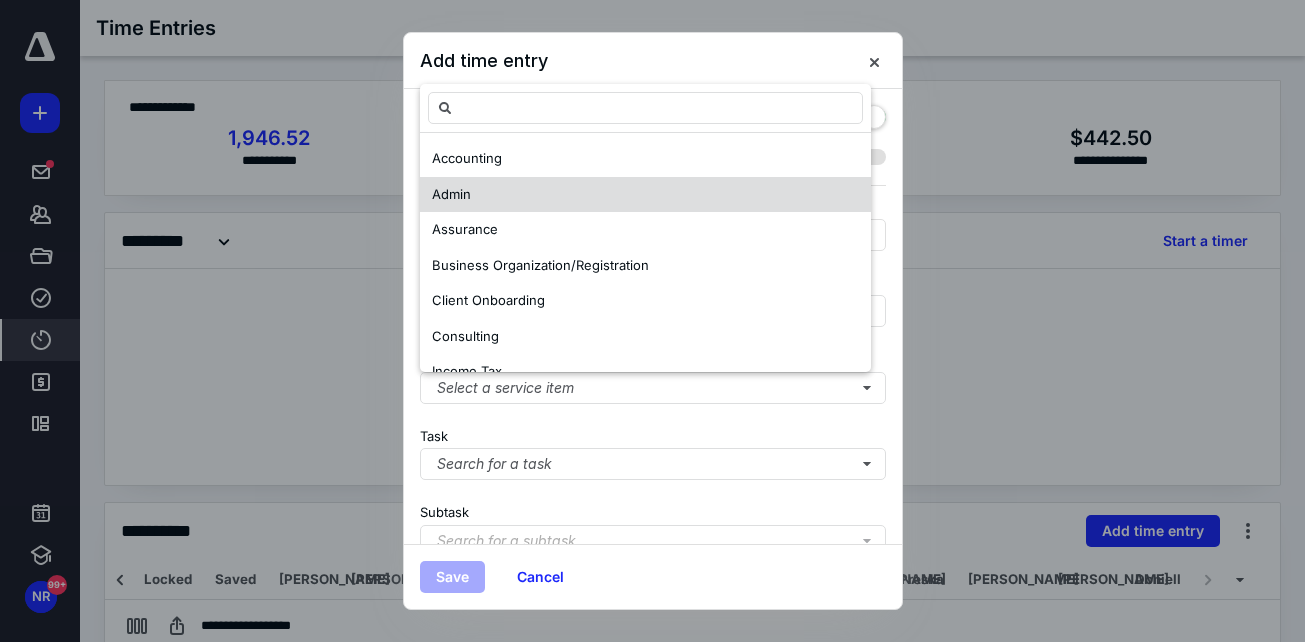 click on "Admin" at bounding box center (645, 195) 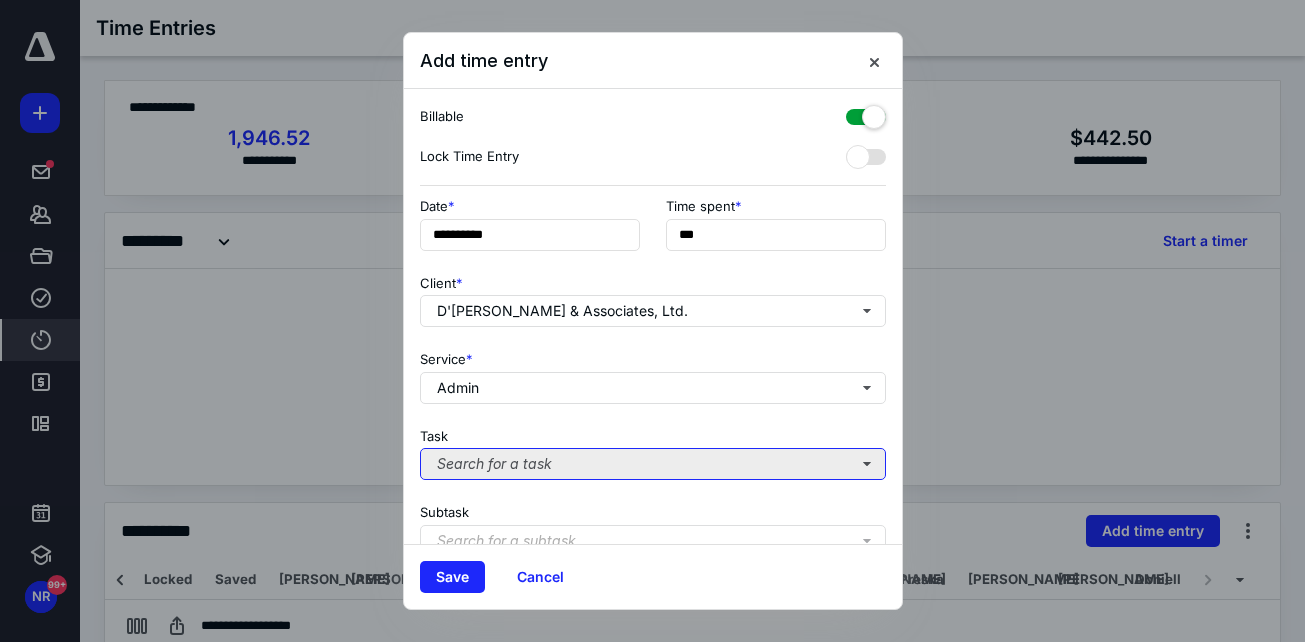 click on "Search for a task" at bounding box center (653, 464) 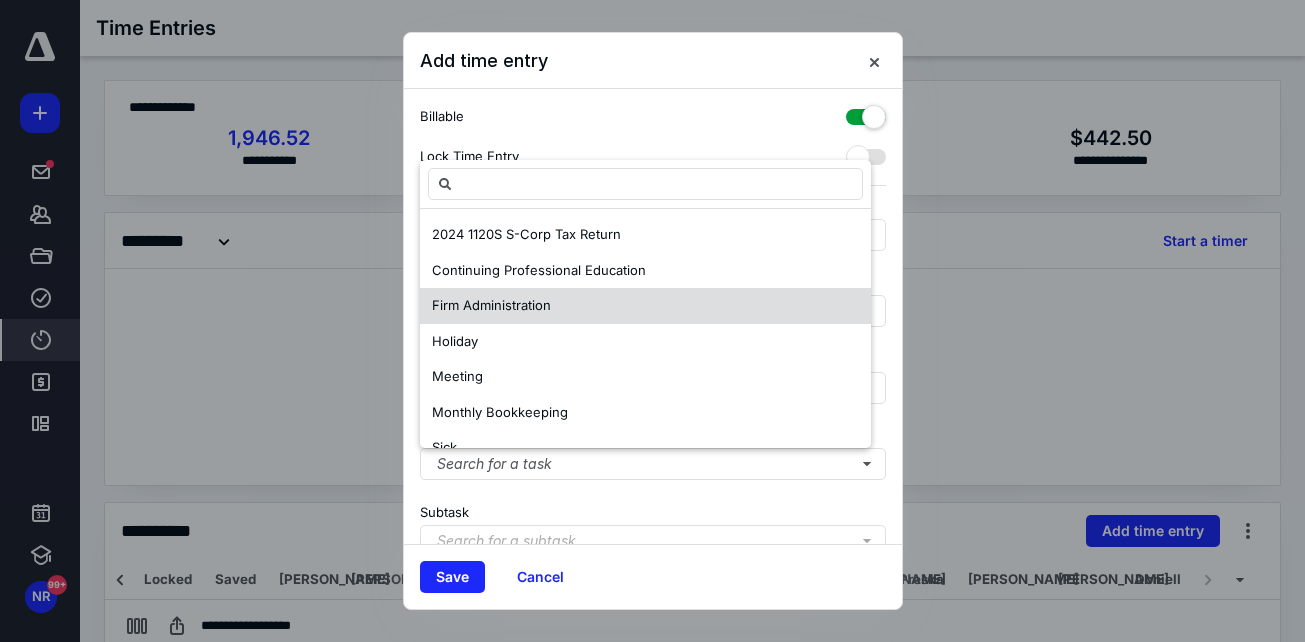 click on "Firm Administration" at bounding box center [645, 306] 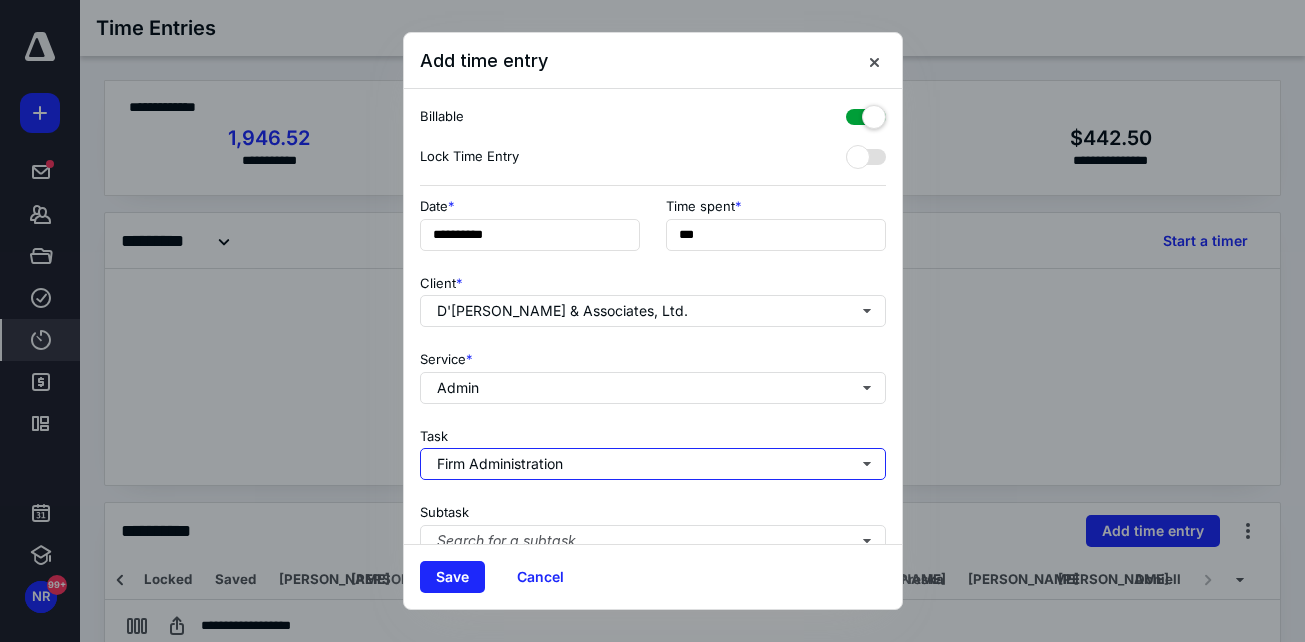 scroll, scrollTop: 260, scrollLeft: 0, axis: vertical 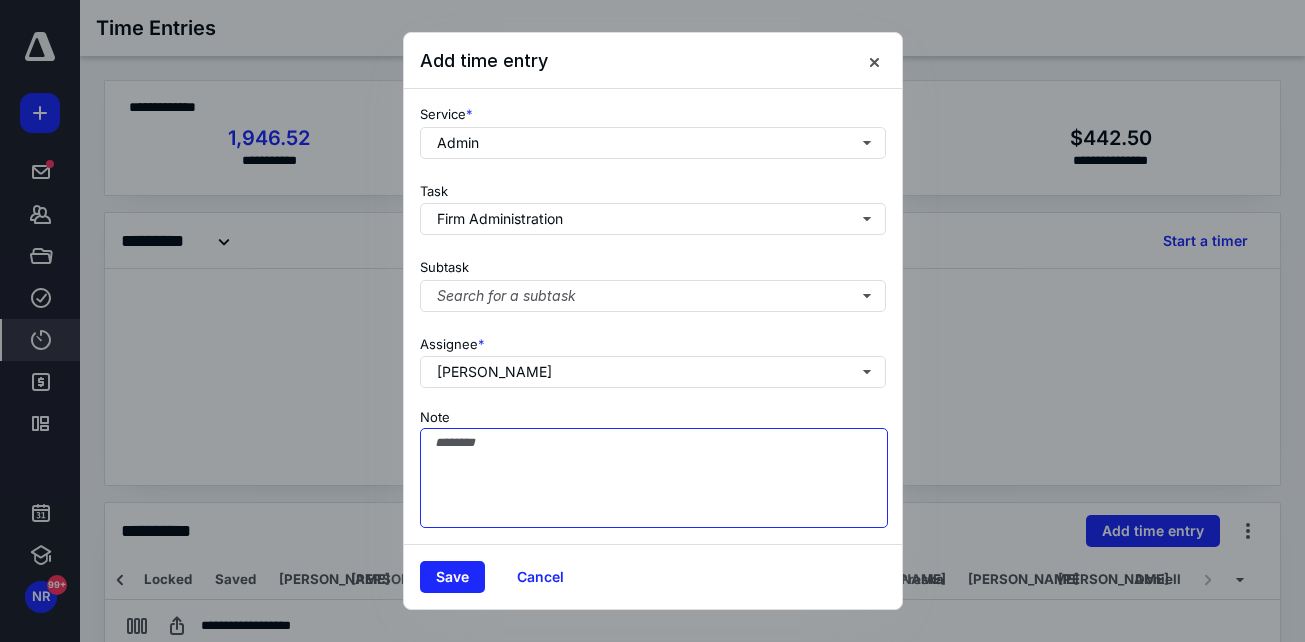 click on "Note" at bounding box center (654, 478) 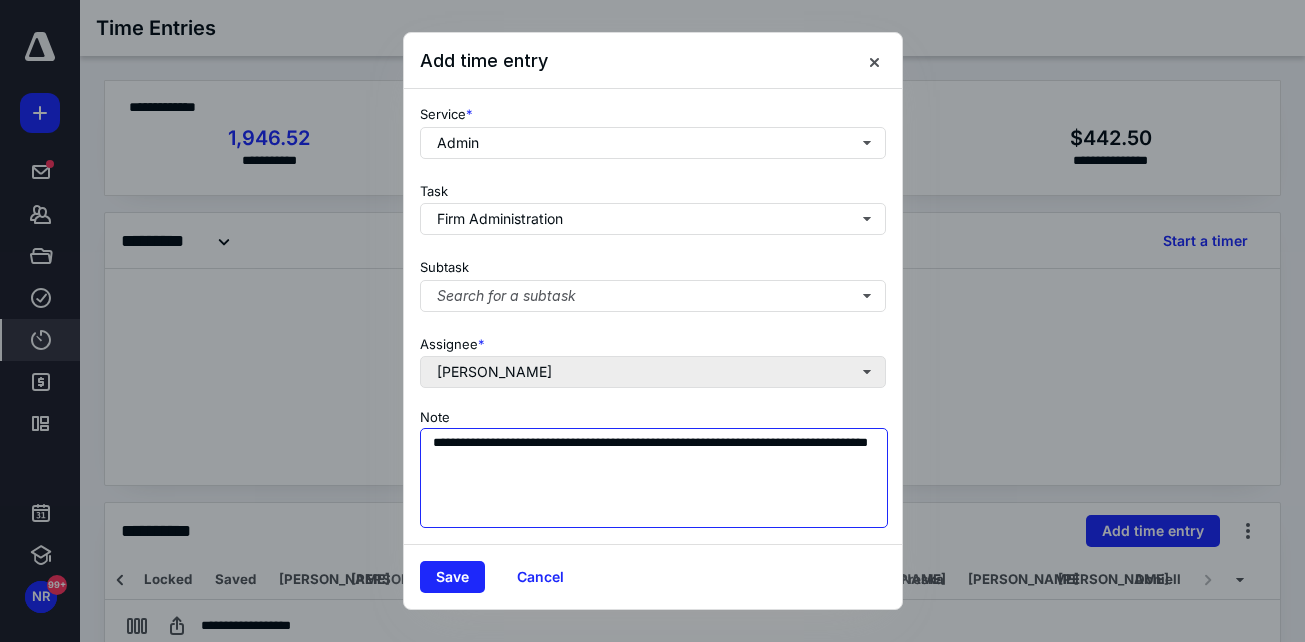 scroll, scrollTop: 0, scrollLeft: 0, axis: both 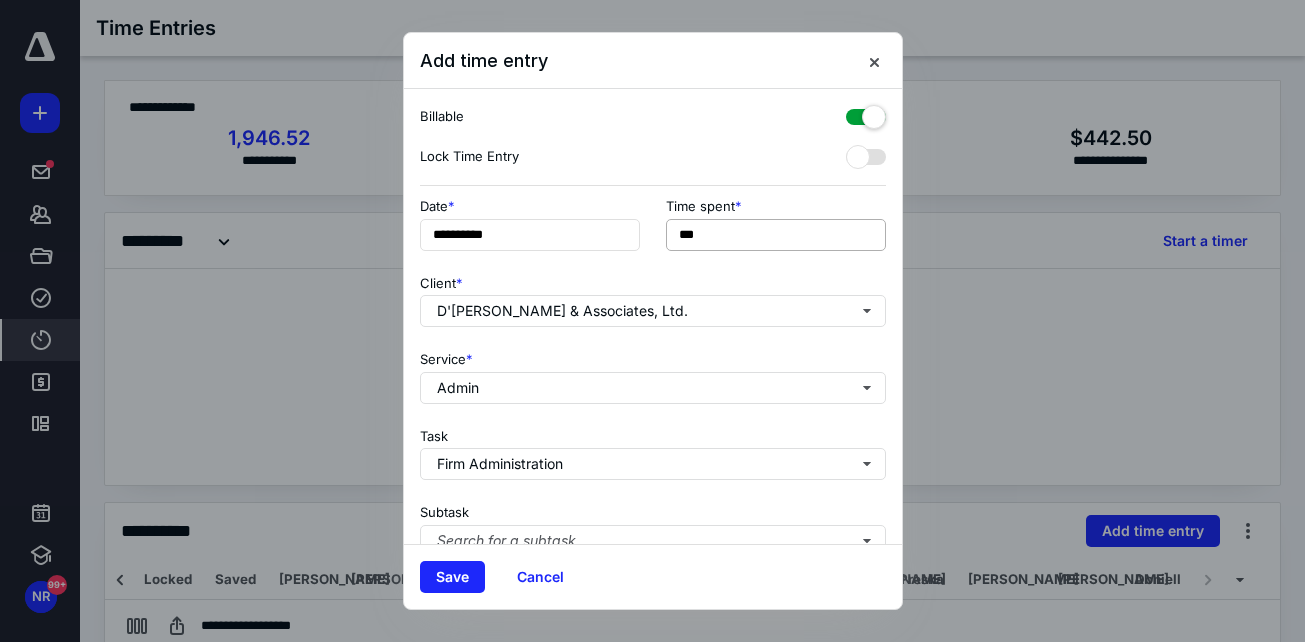 type on "**********" 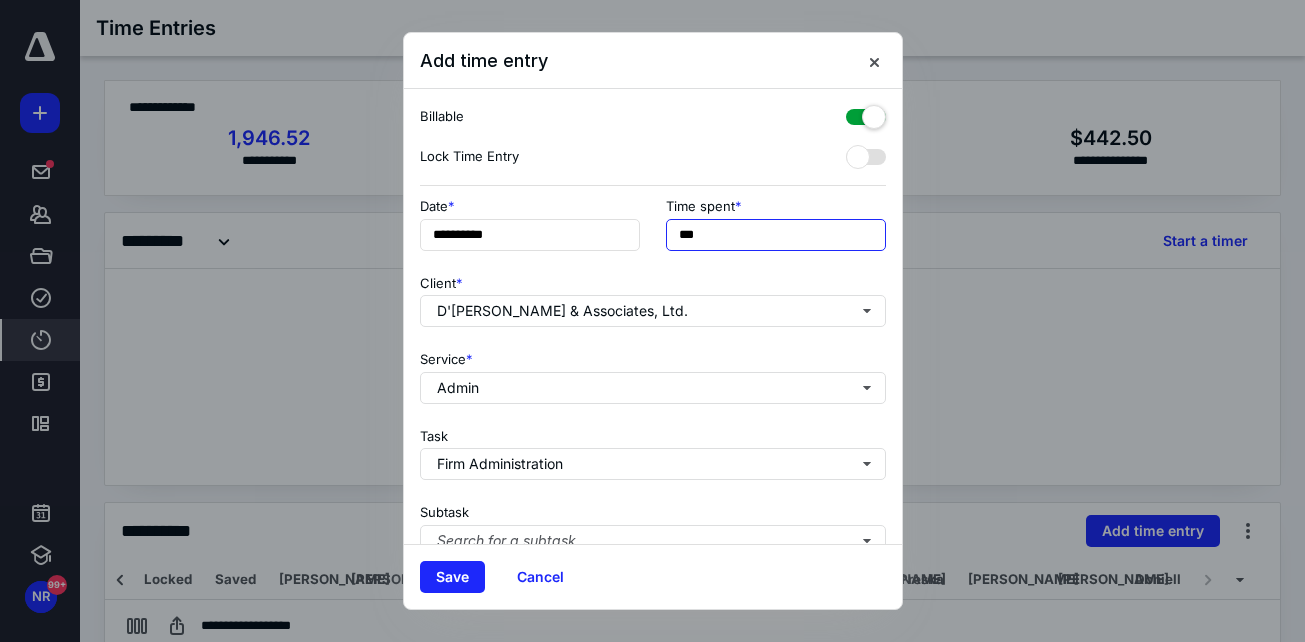 drag, startPoint x: 793, startPoint y: 234, endPoint x: 684, endPoint y: 244, distance: 109.457756 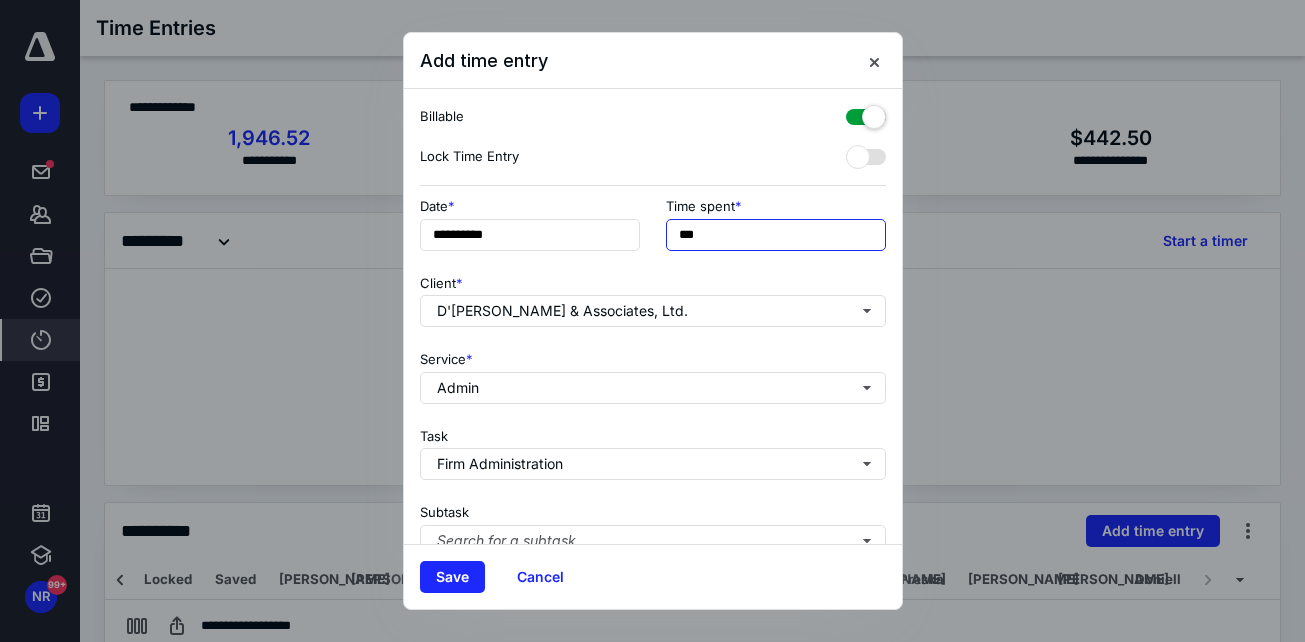 type on "*" 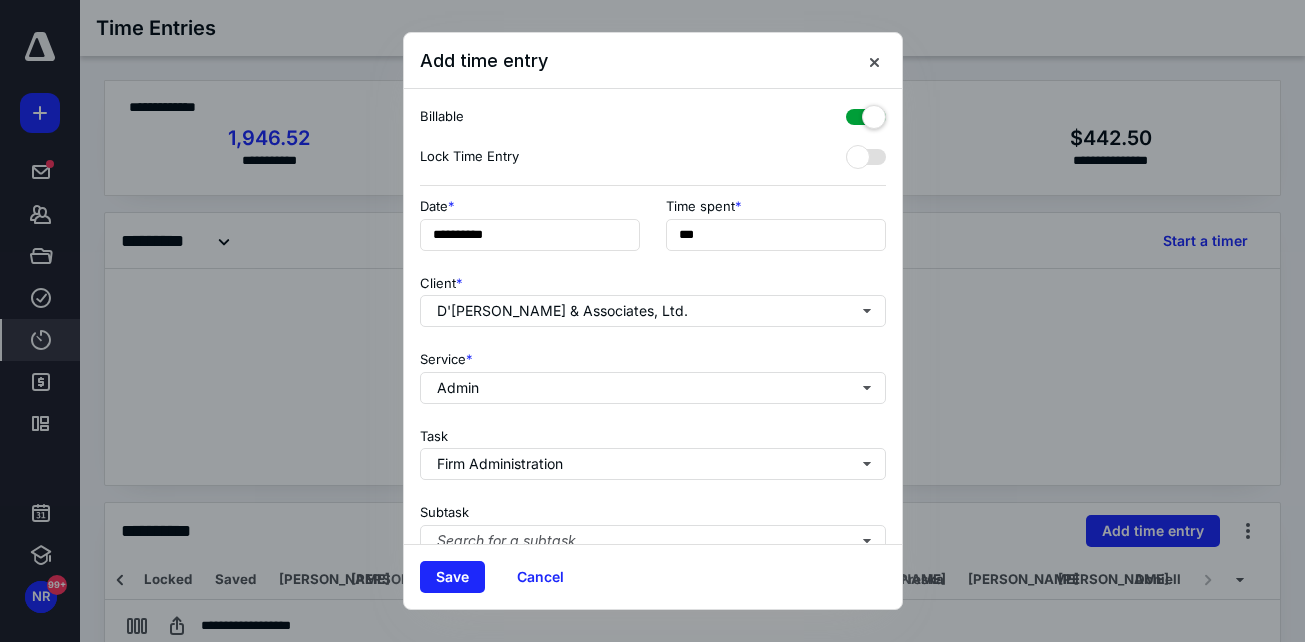 type on "***" 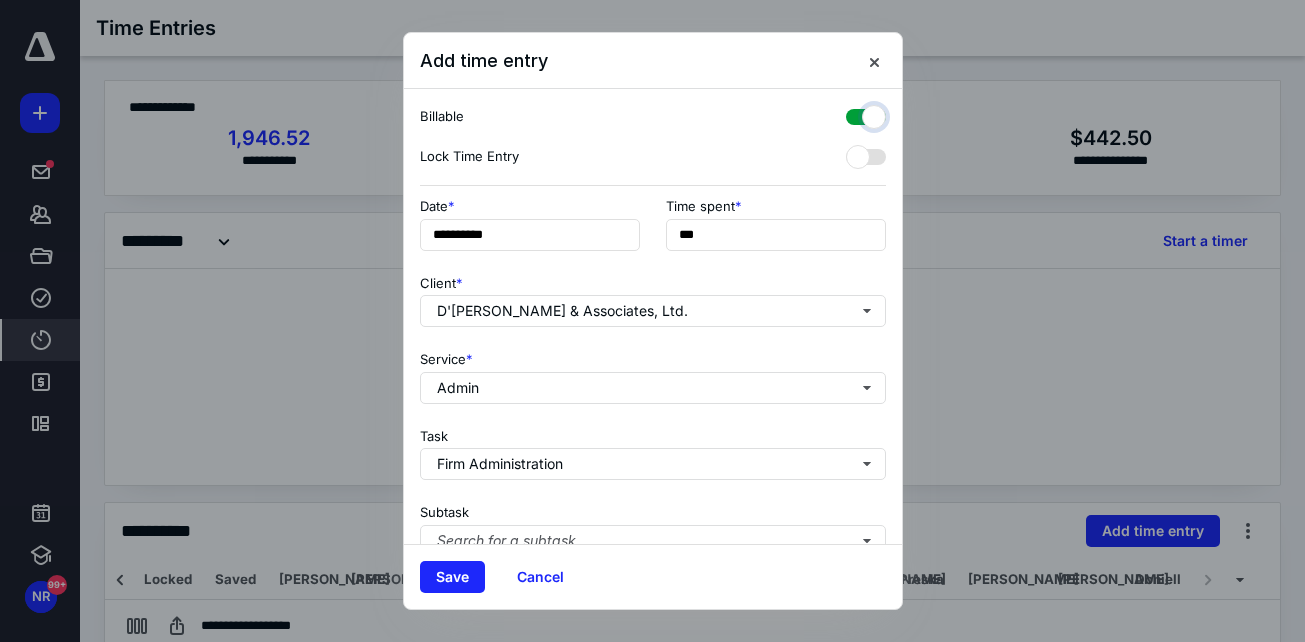 click at bounding box center [856, 114] 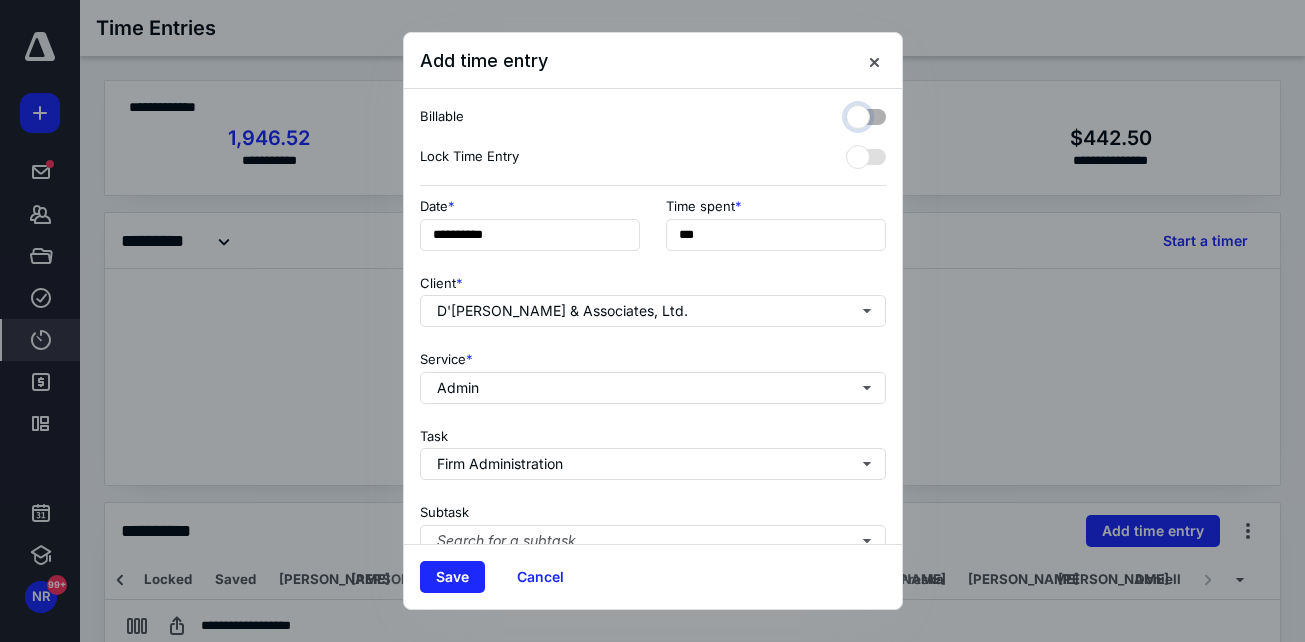 checkbox on "false" 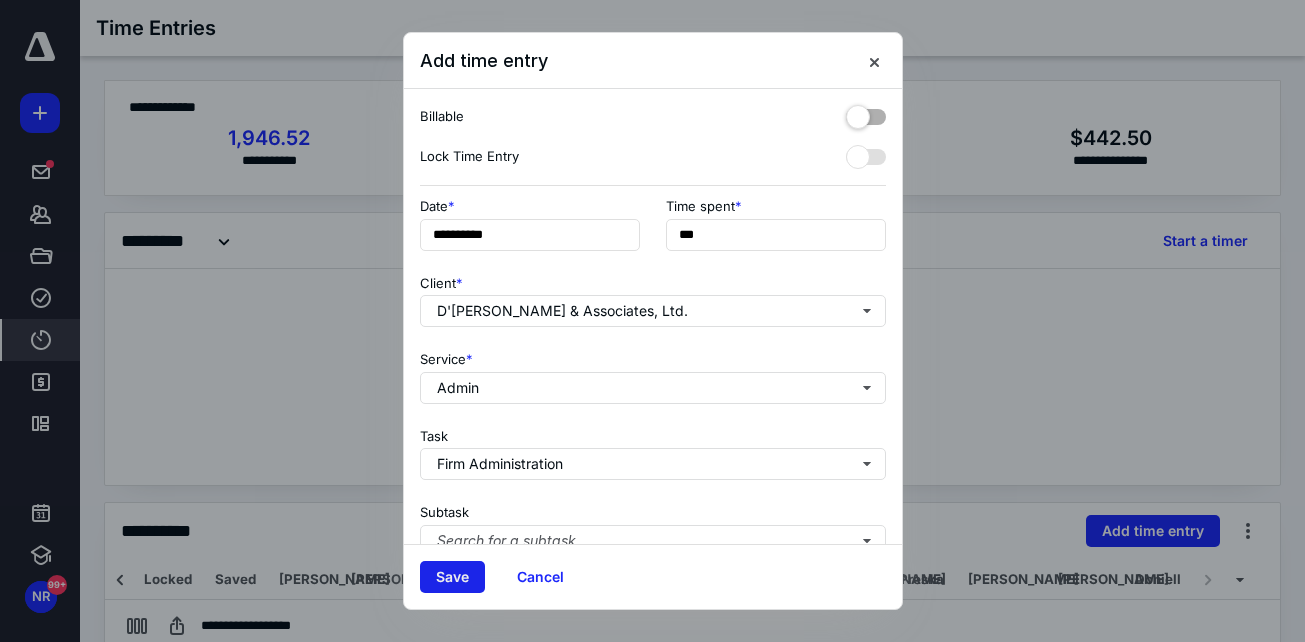 click on "Save" at bounding box center [452, 577] 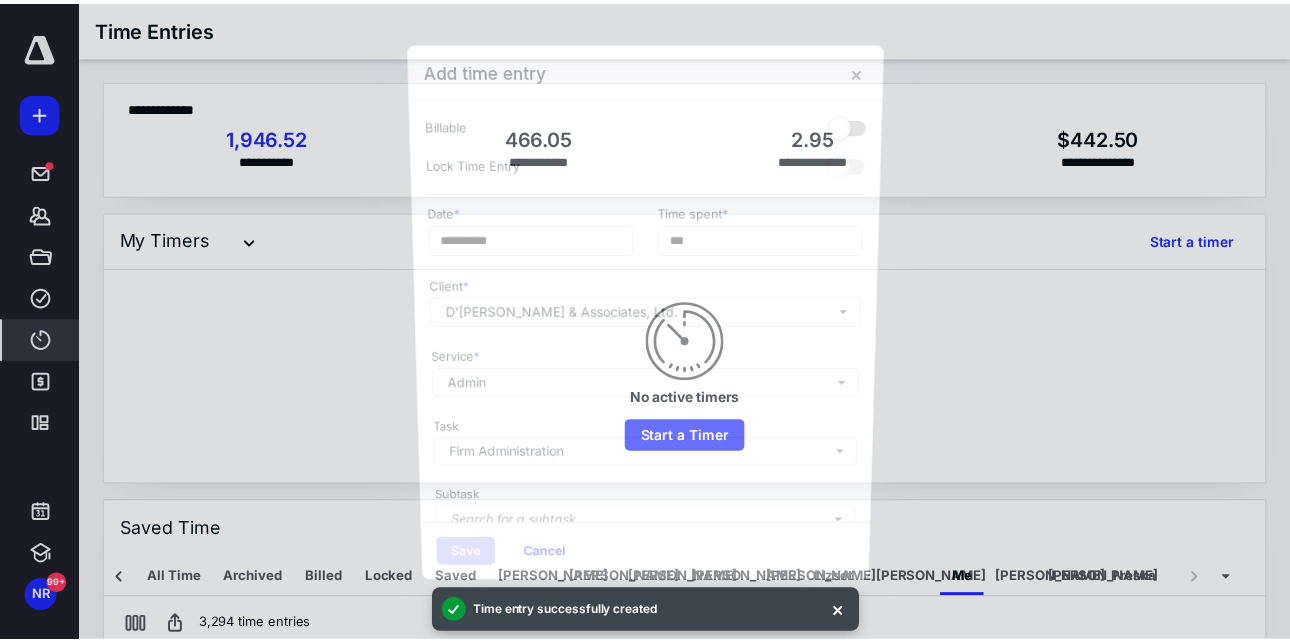 scroll, scrollTop: 0, scrollLeft: 225, axis: horizontal 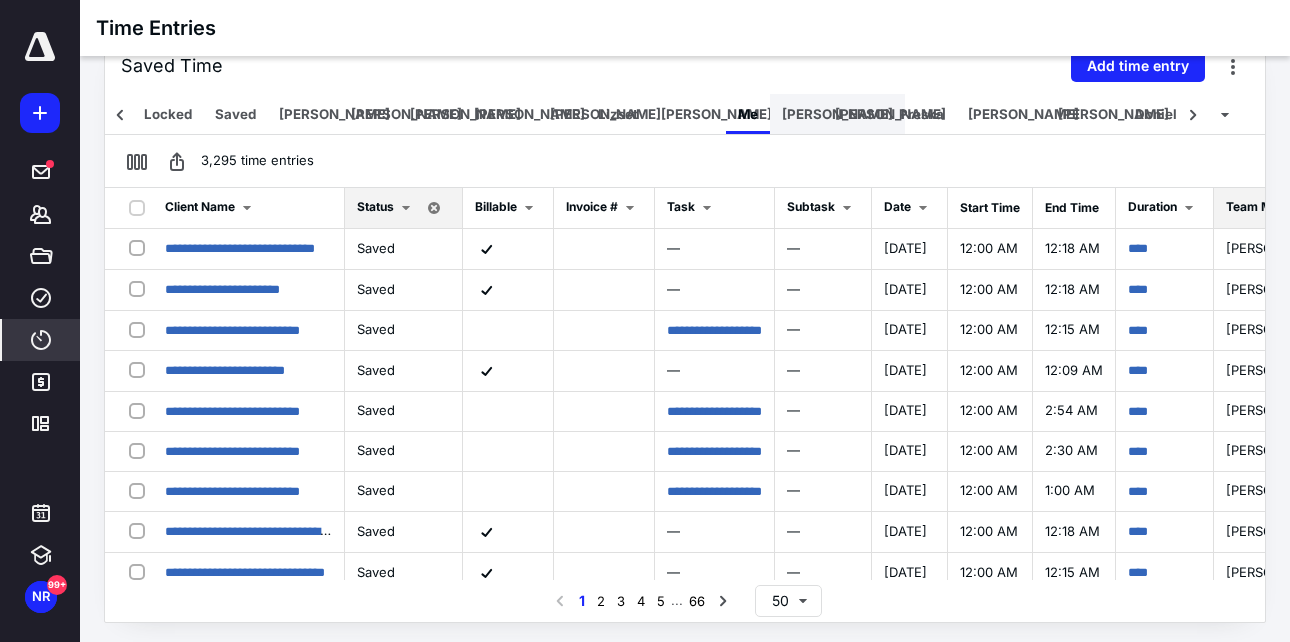 click on "[PERSON_NAME]" at bounding box center [837, 114] 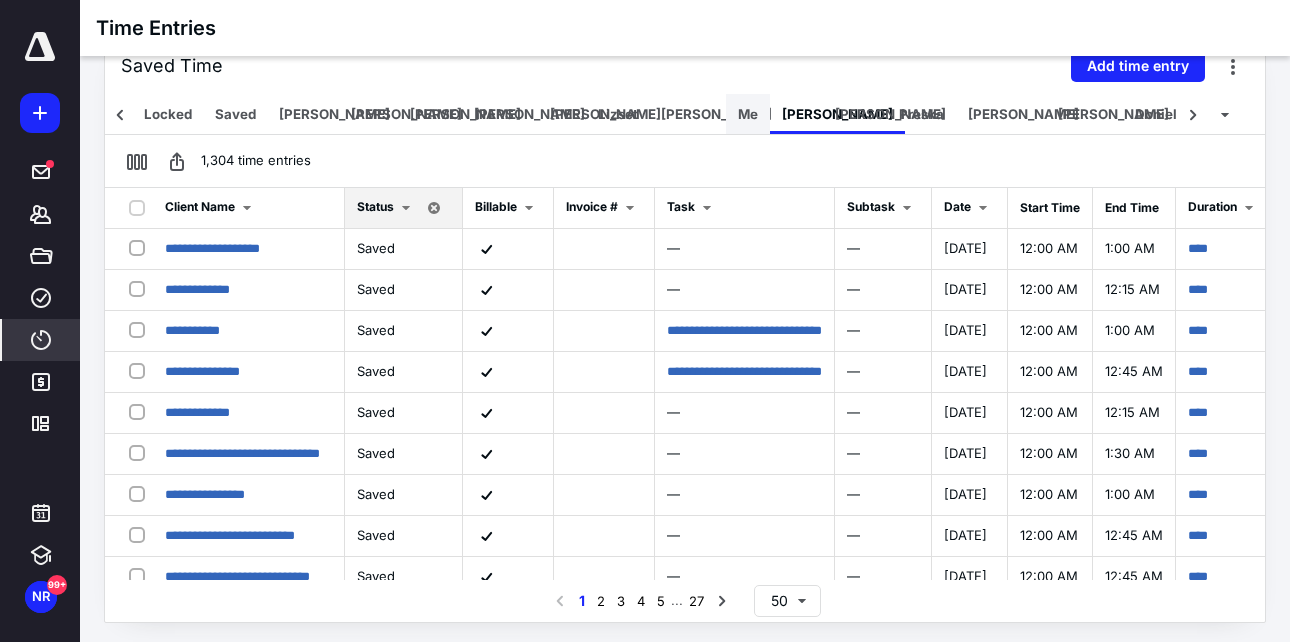 click on "Me" at bounding box center (748, 114) 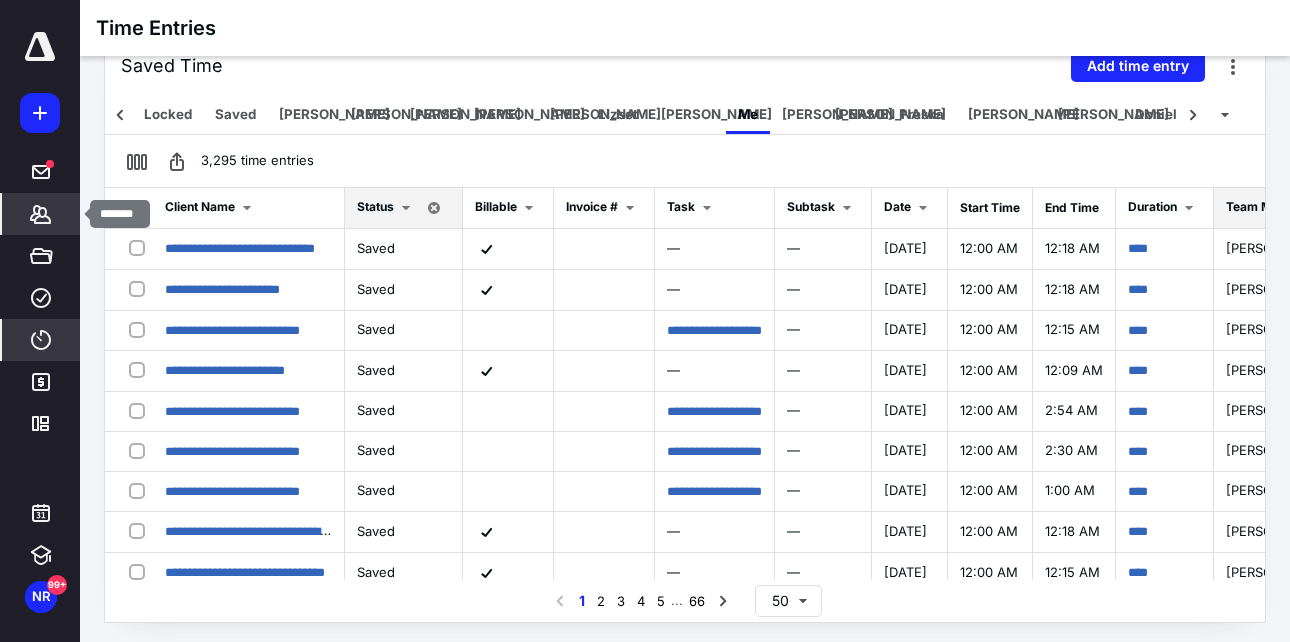 click 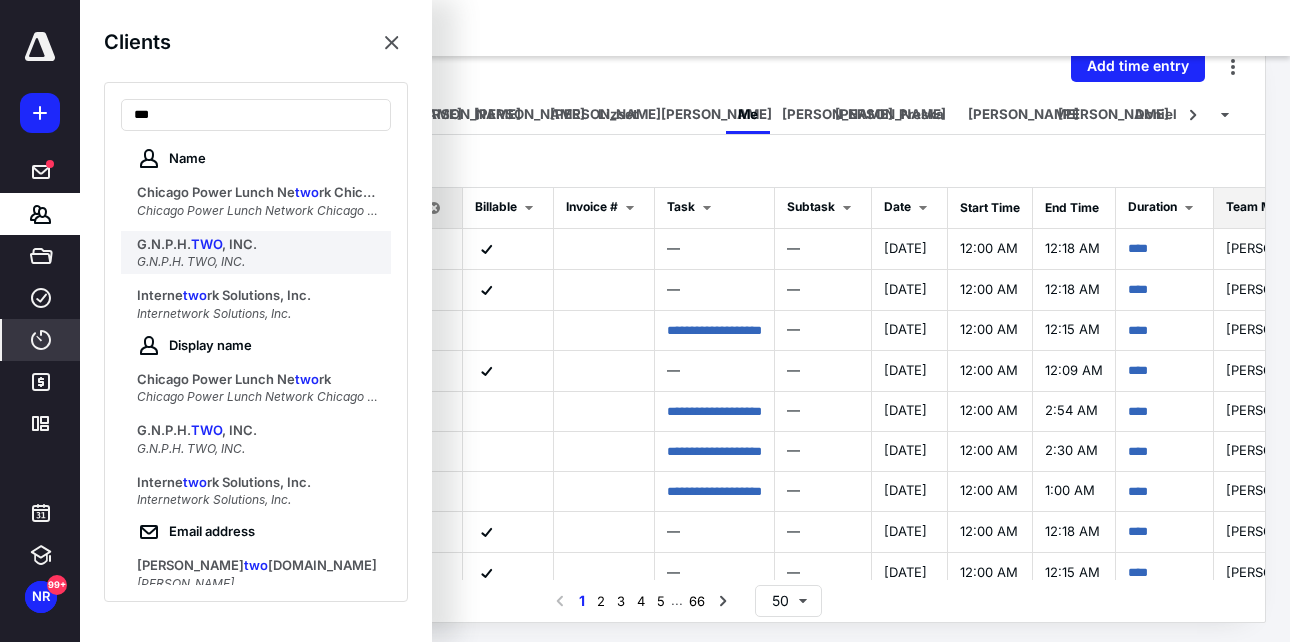 type on "***" 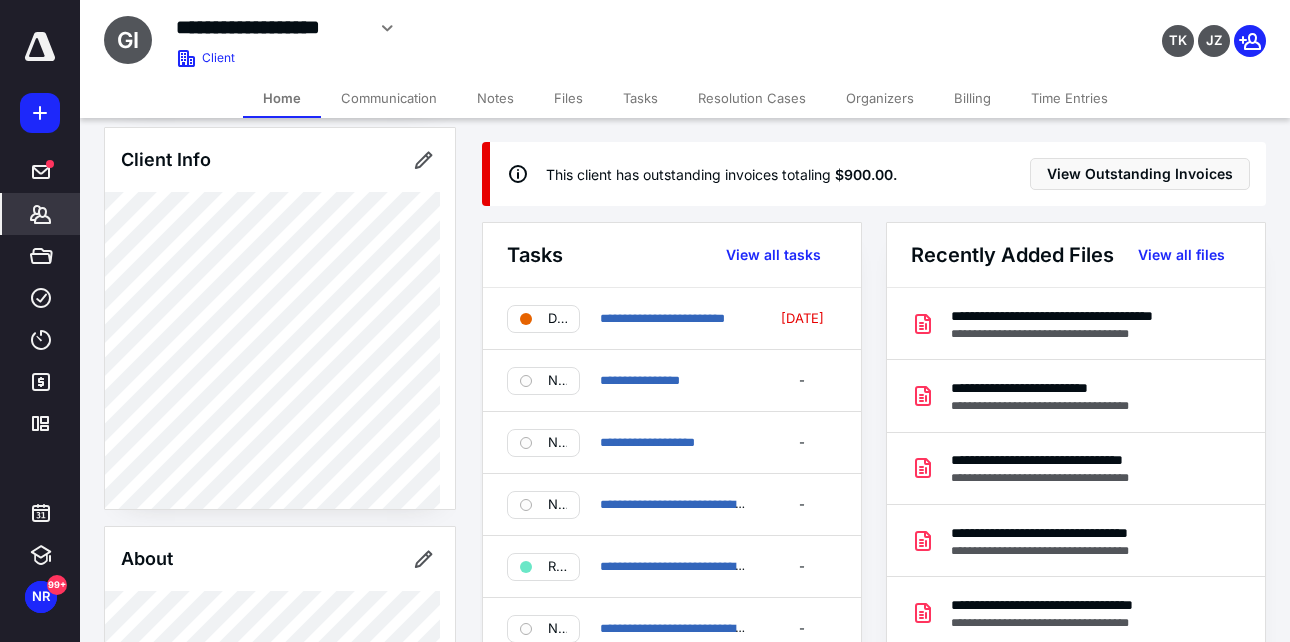 scroll, scrollTop: 220, scrollLeft: 0, axis: vertical 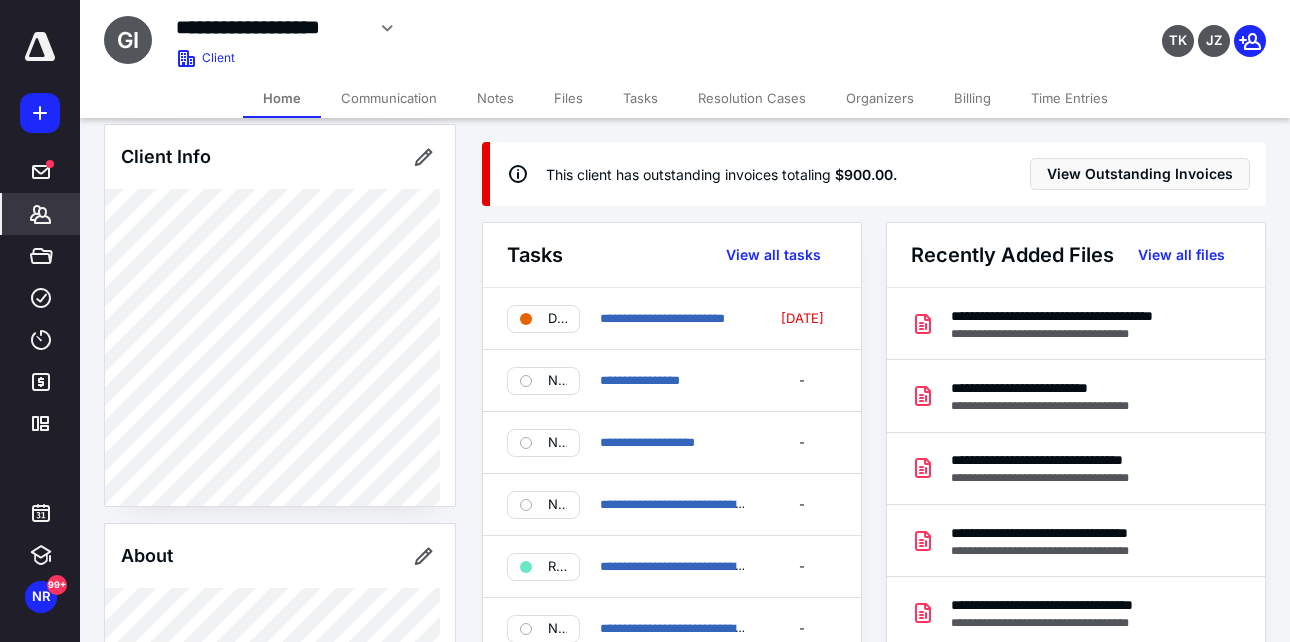 click on "Time Entries" at bounding box center [1069, 98] 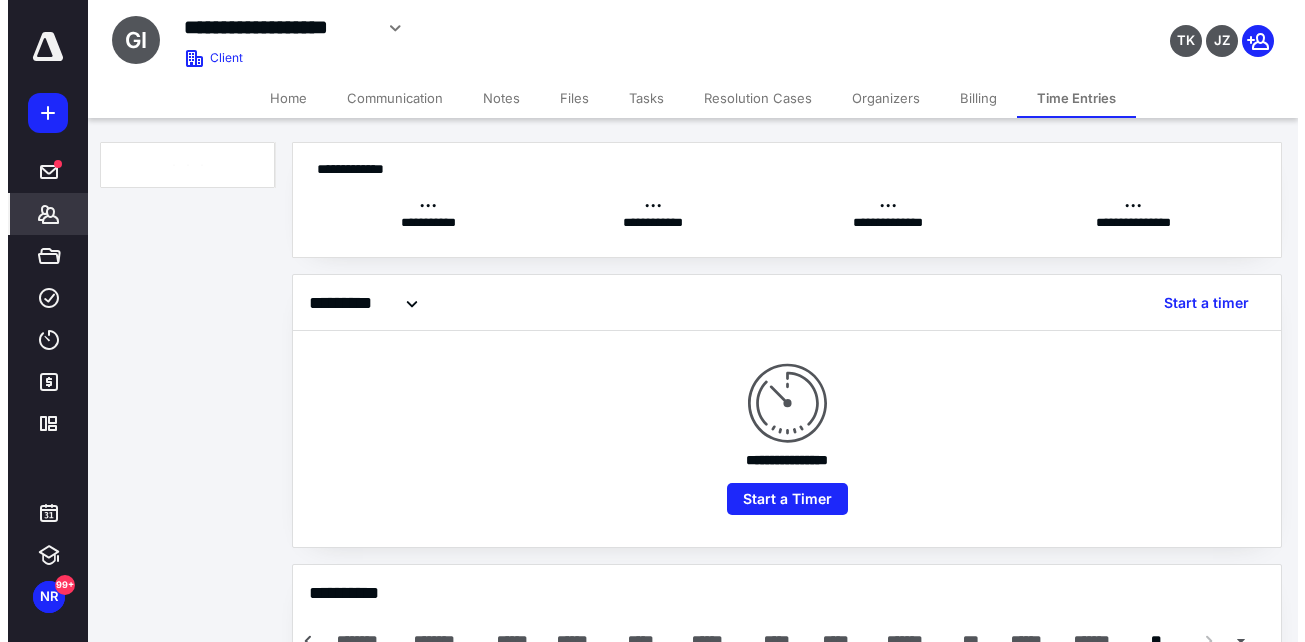scroll, scrollTop: 0, scrollLeft: 412, axis: horizontal 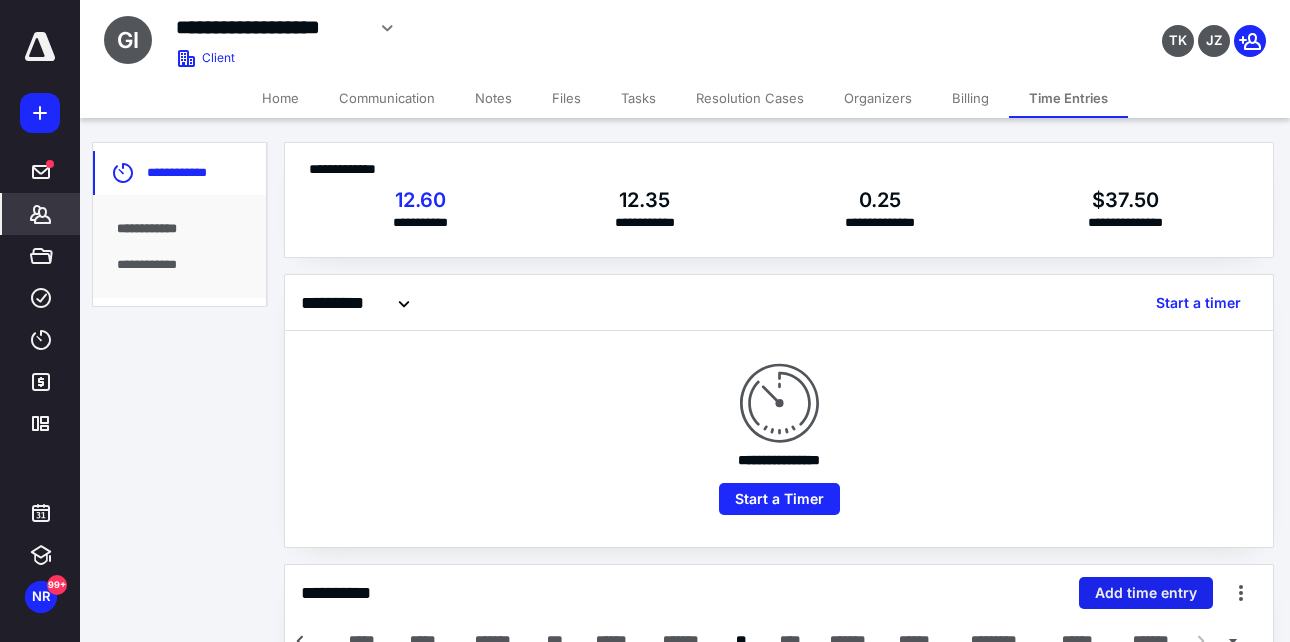 click on "Add time entry" at bounding box center [1146, 593] 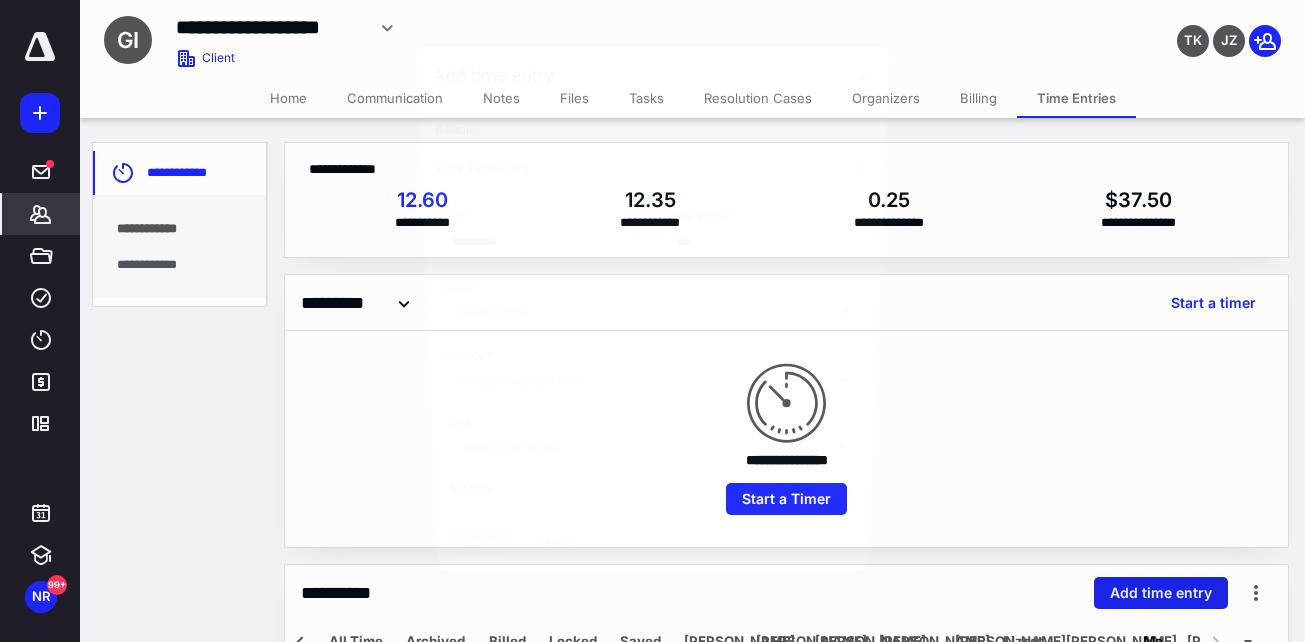 scroll, scrollTop: 0, scrollLeft: 397, axis: horizontal 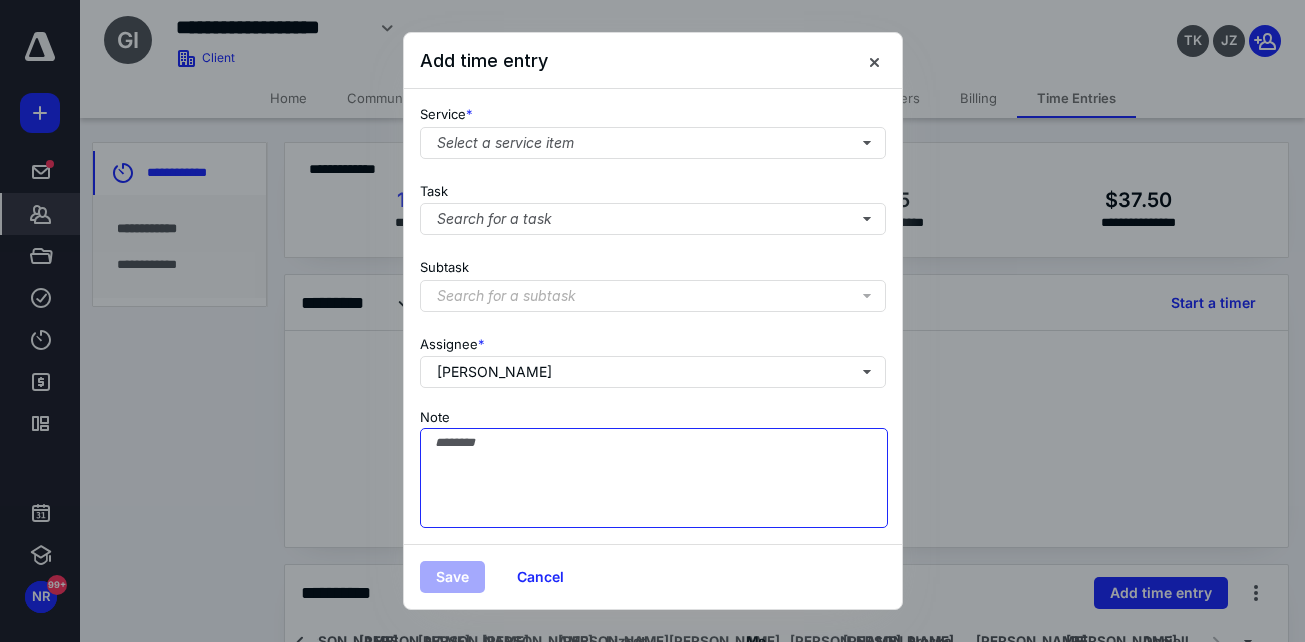 click on "Note" at bounding box center [654, 478] 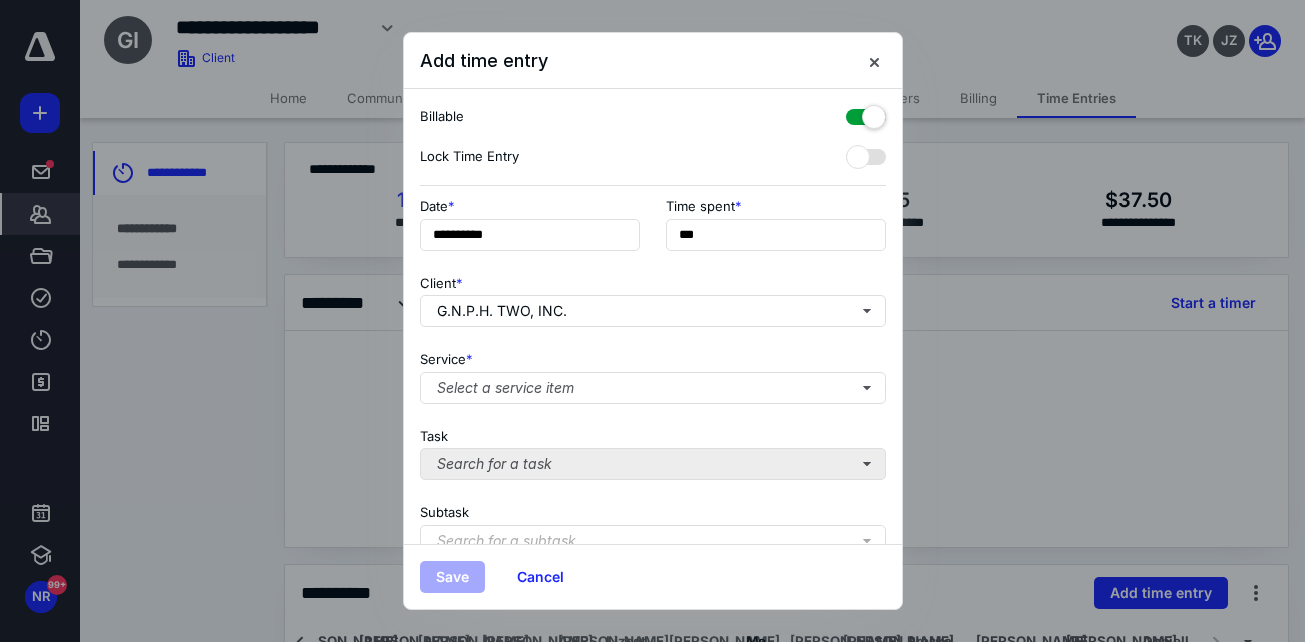 scroll, scrollTop: 260, scrollLeft: 0, axis: vertical 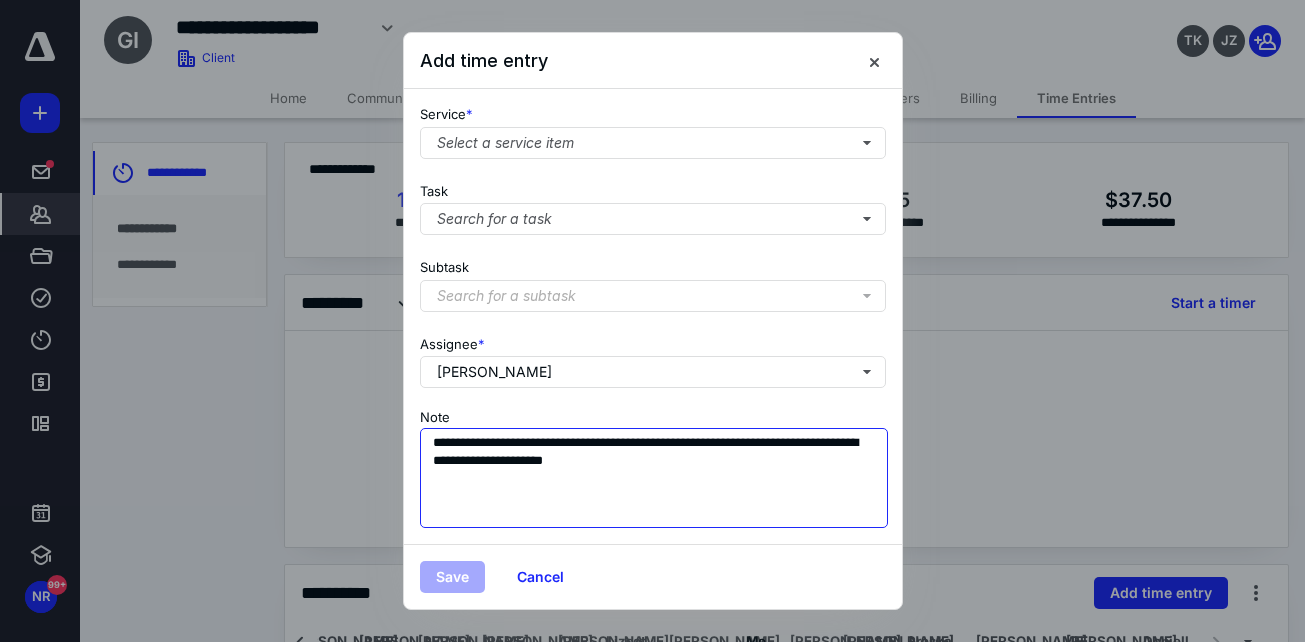 type on "**********" 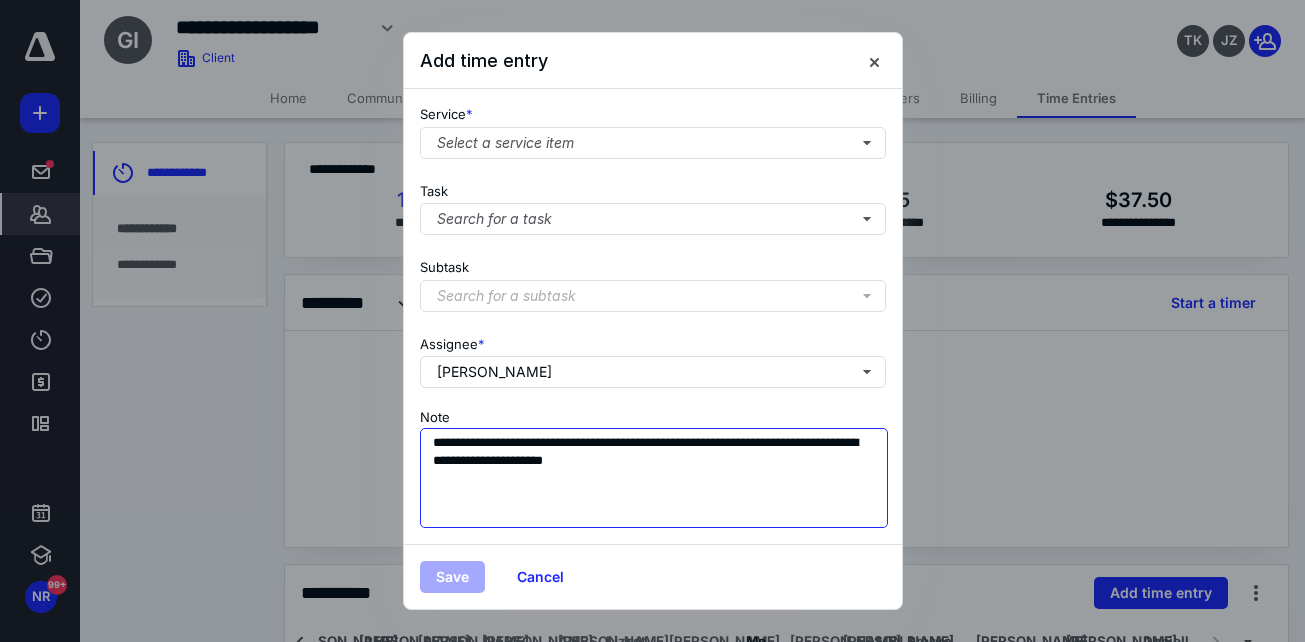 scroll, scrollTop: 0, scrollLeft: 0, axis: both 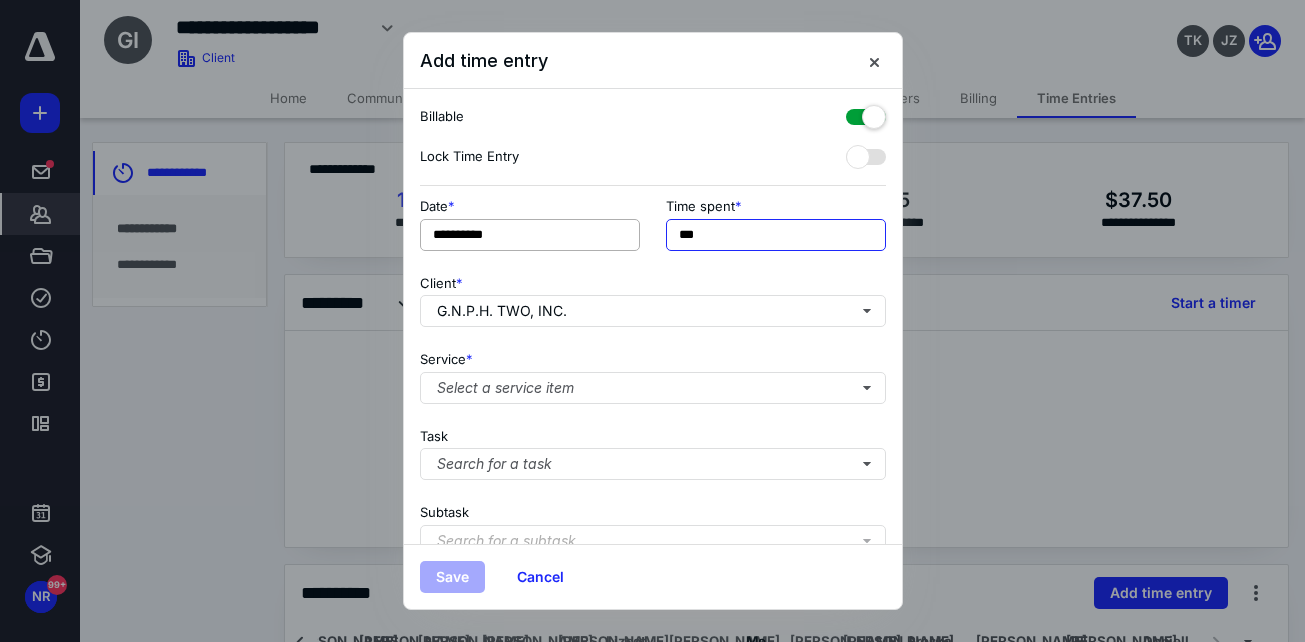 drag, startPoint x: 730, startPoint y: 242, endPoint x: 565, endPoint y: 241, distance: 165.00304 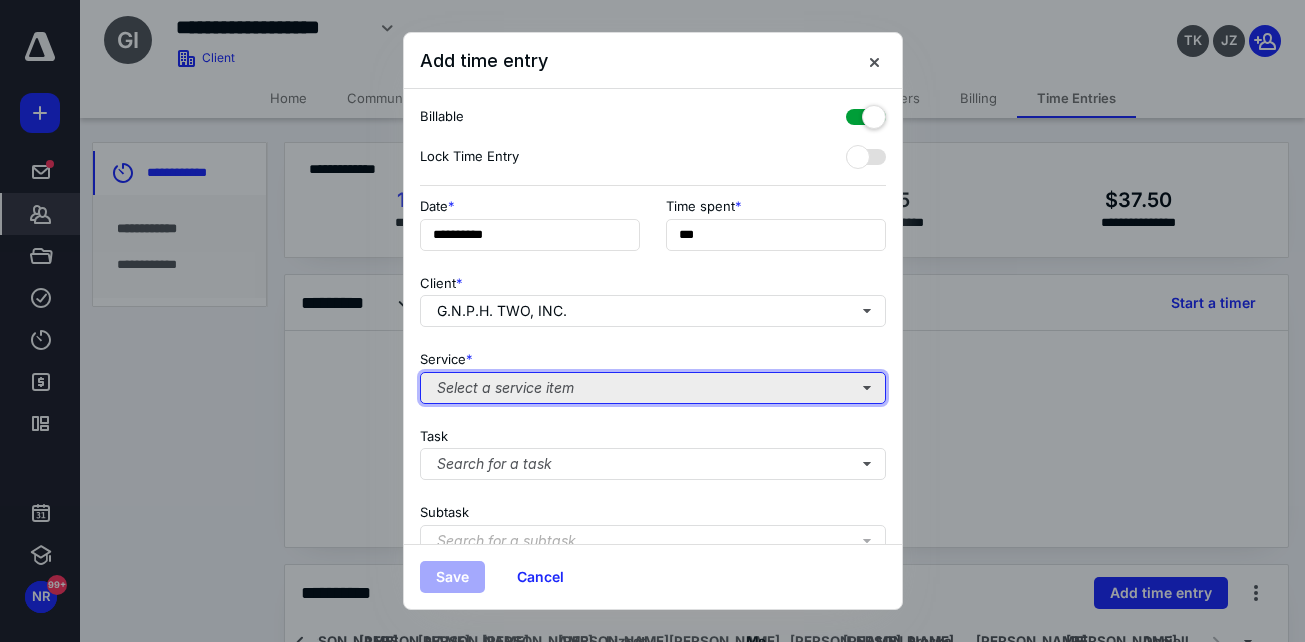 click on "Select a service item" at bounding box center (653, 388) 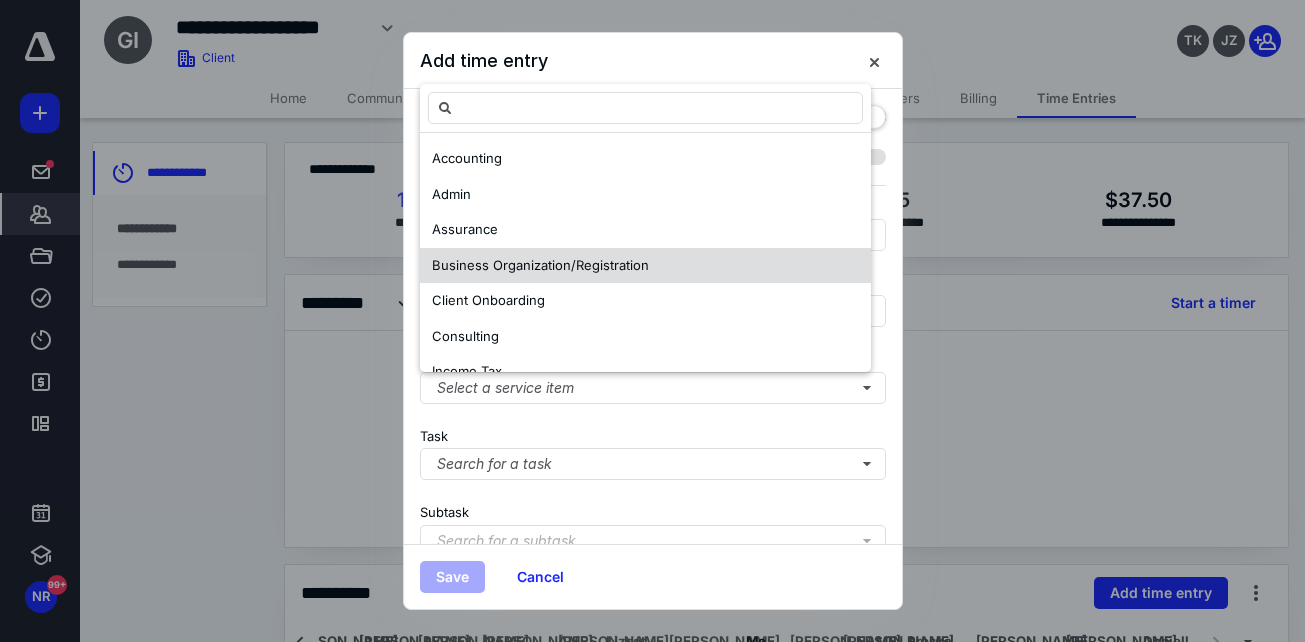 click on "Business Organization/Registration" at bounding box center [540, 265] 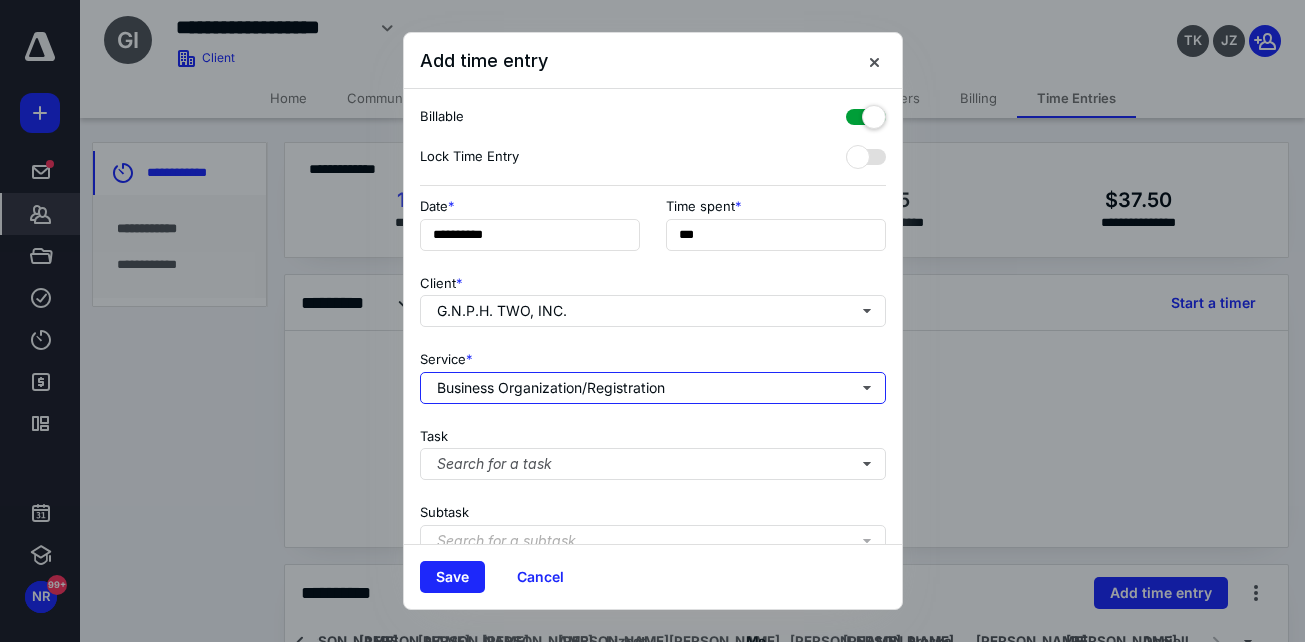 scroll, scrollTop: 260, scrollLeft: 0, axis: vertical 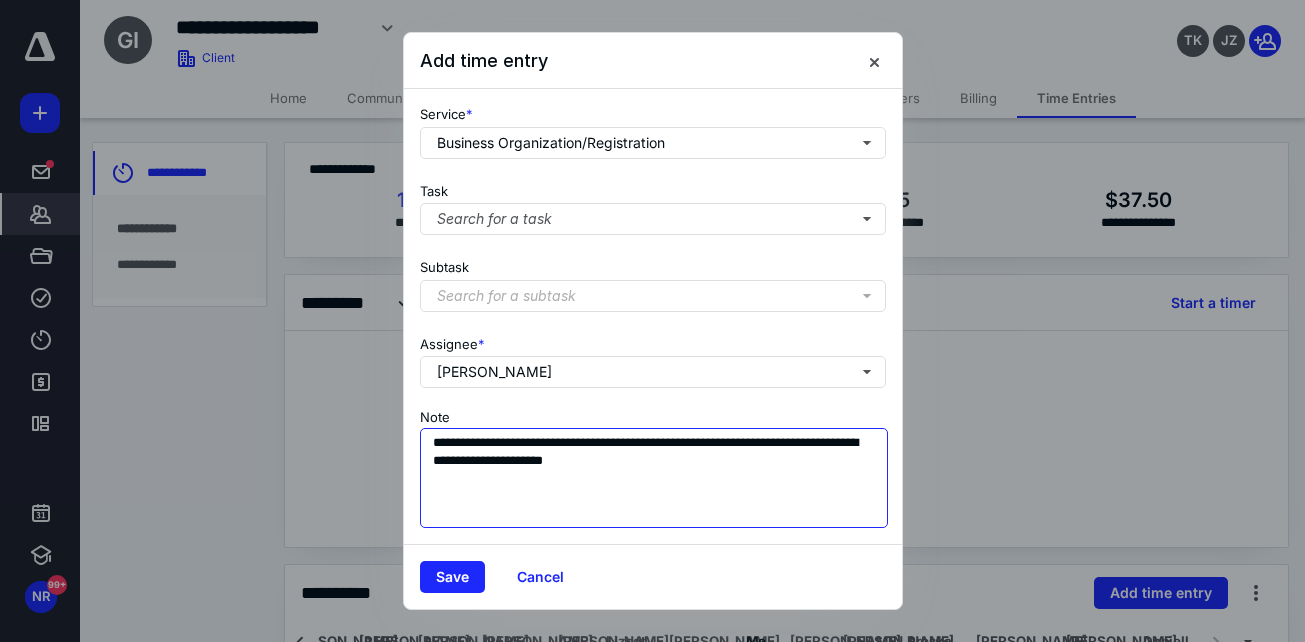 click on "**********" at bounding box center (654, 478) 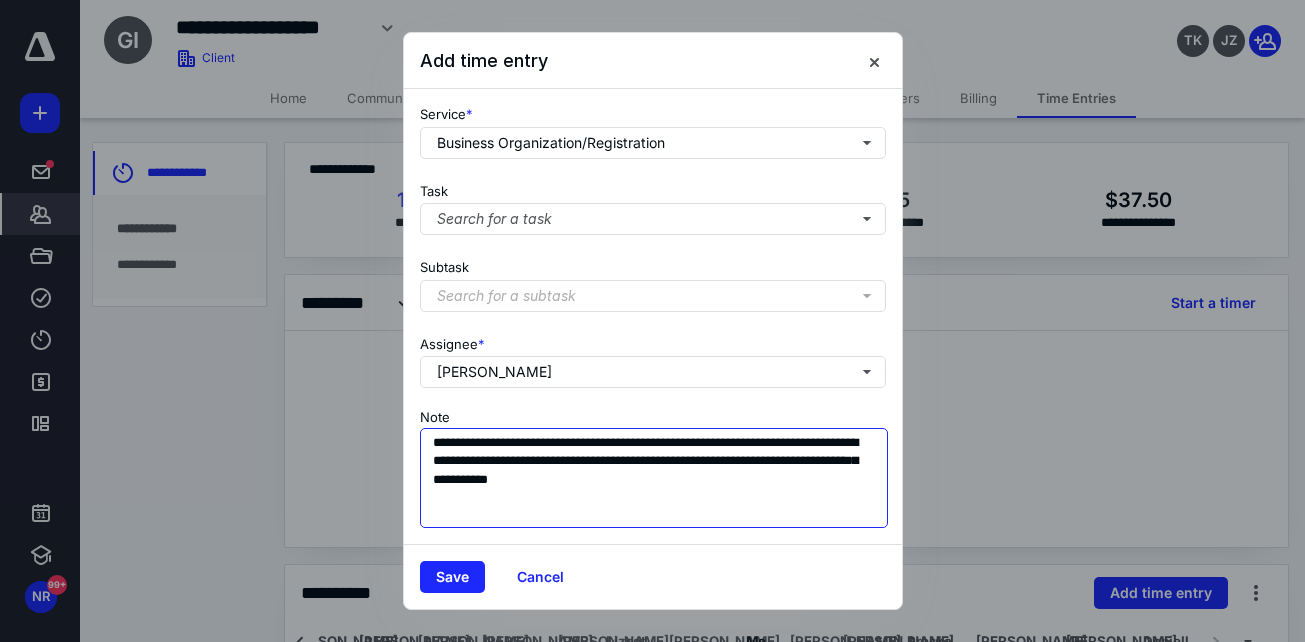 scroll, scrollTop: 0, scrollLeft: 0, axis: both 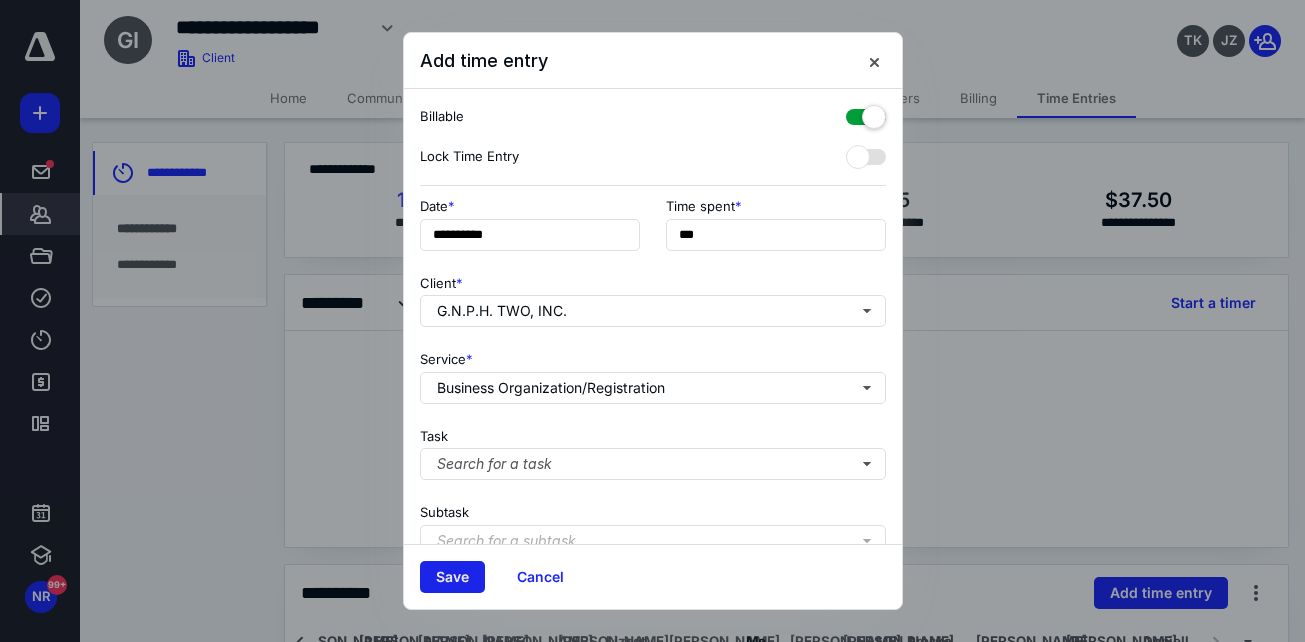 type on "**********" 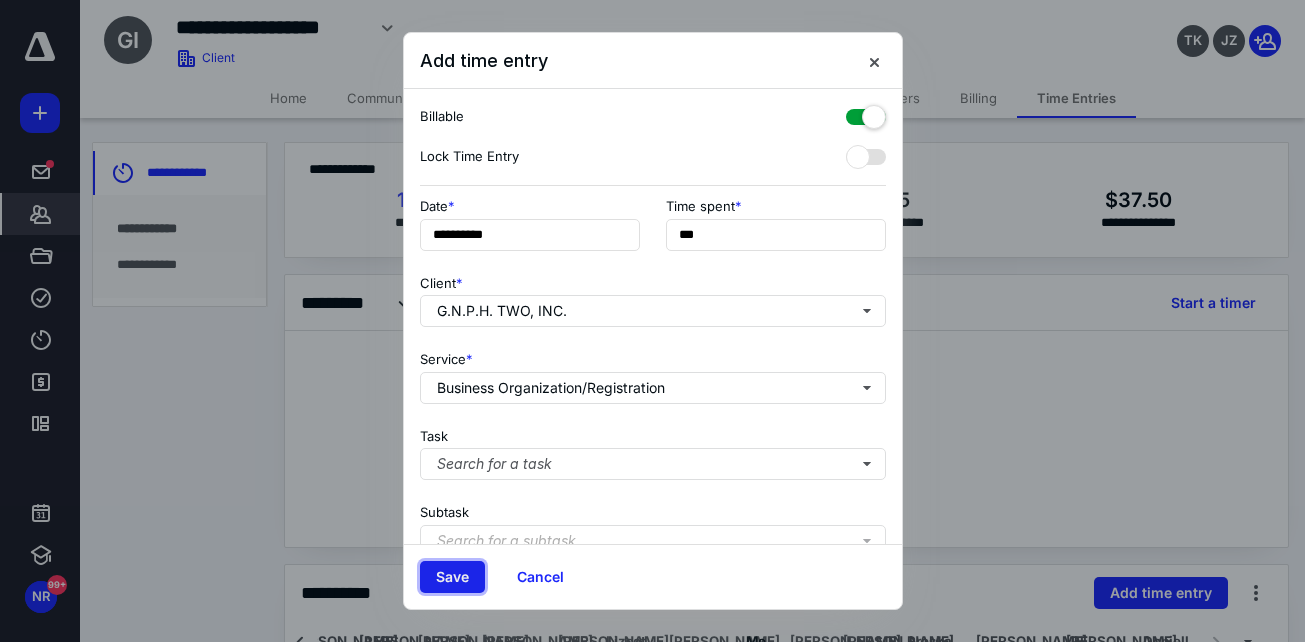 click on "Save" at bounding box center [452, 577] 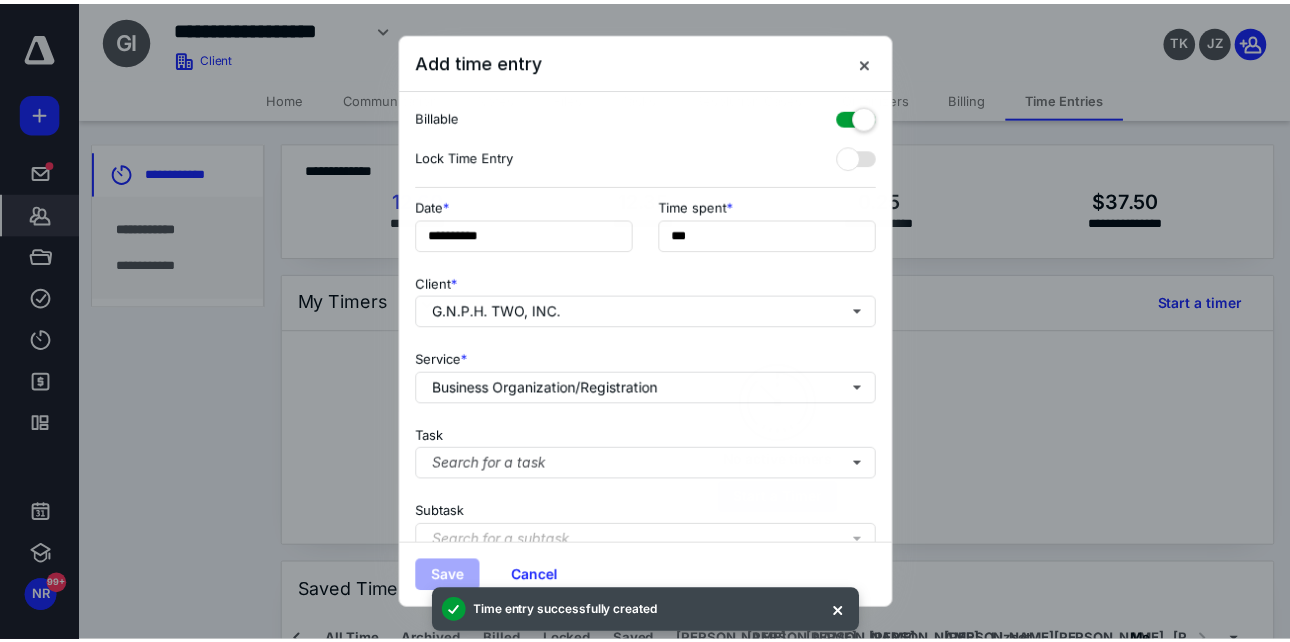 scroll, scrollTop: 0, scrollLeft: 397, axis: horizontal 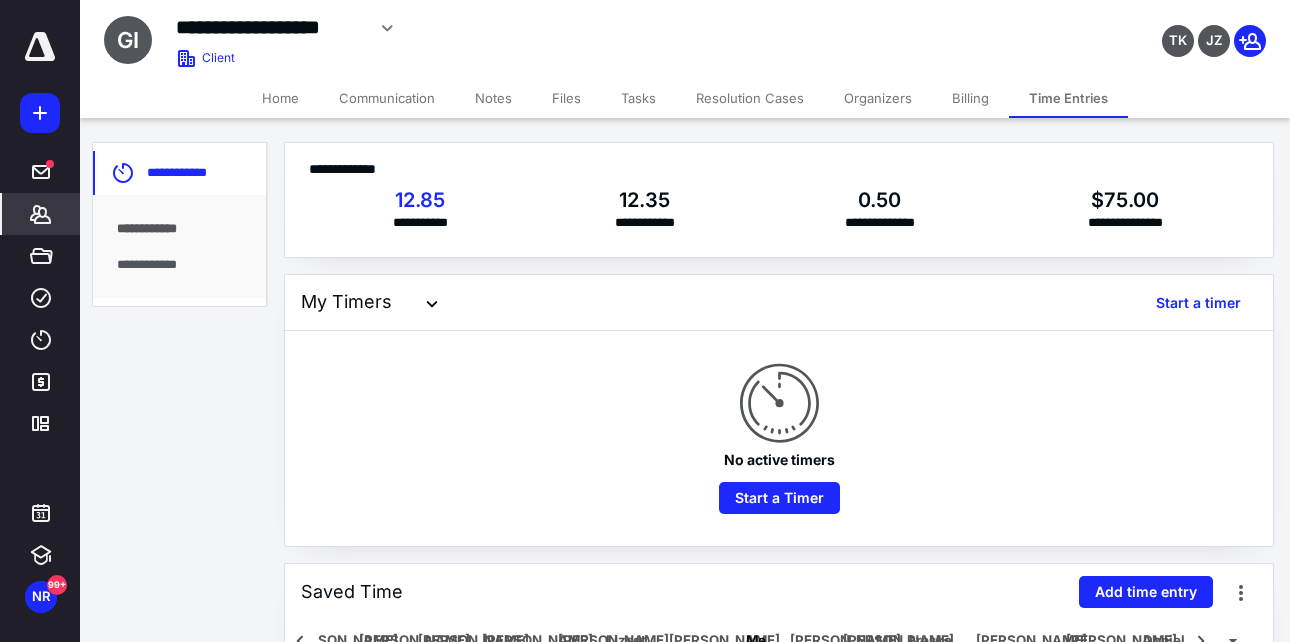 click on "Home" at bounding box center [280, 98] 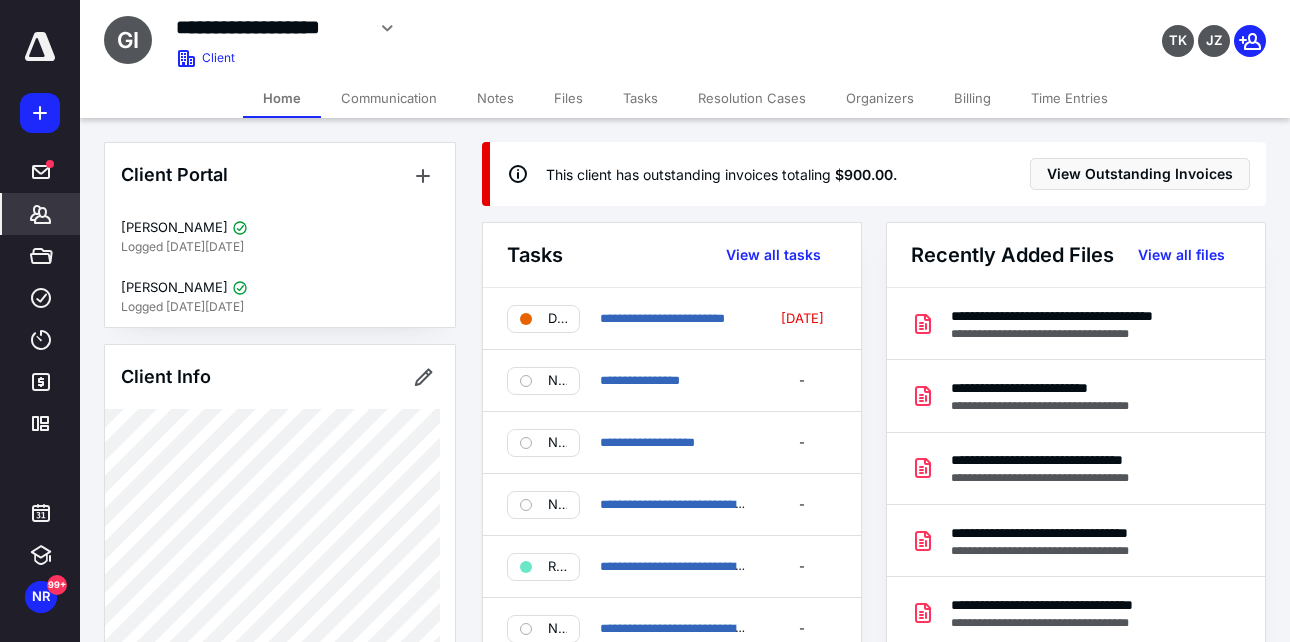 click on "Time Entries" at bounding box center [1069, 98] 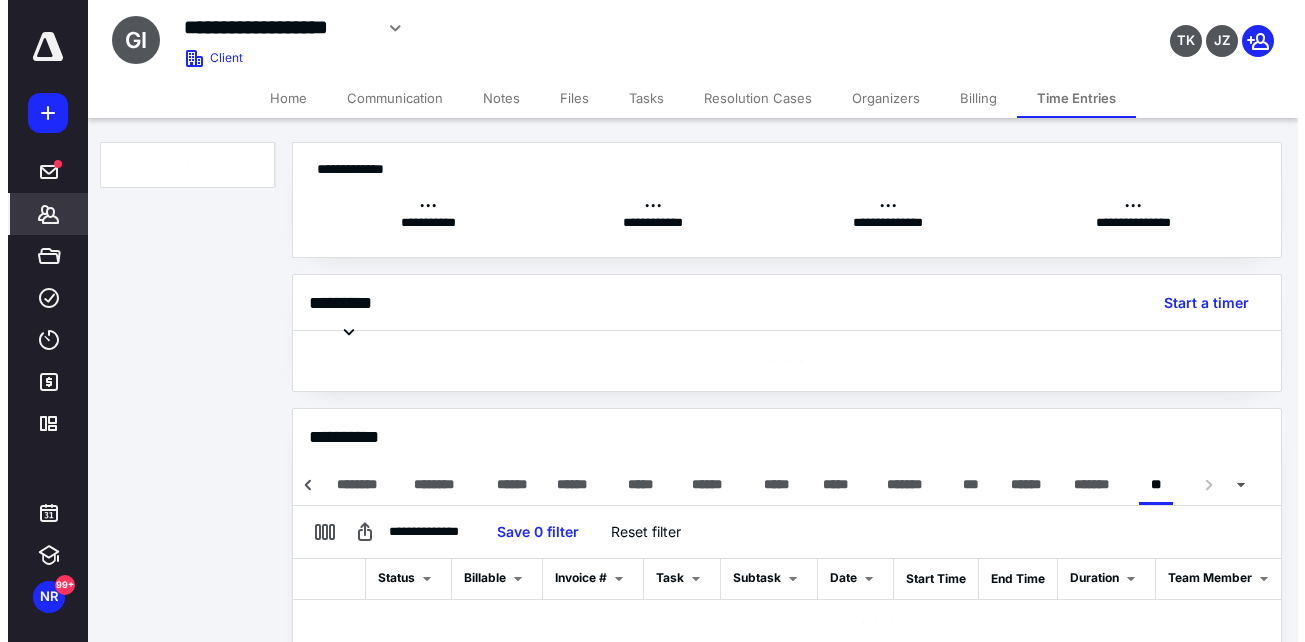 scroll, scrollTop: 0, scrollLeft: 412, axis: horizontal 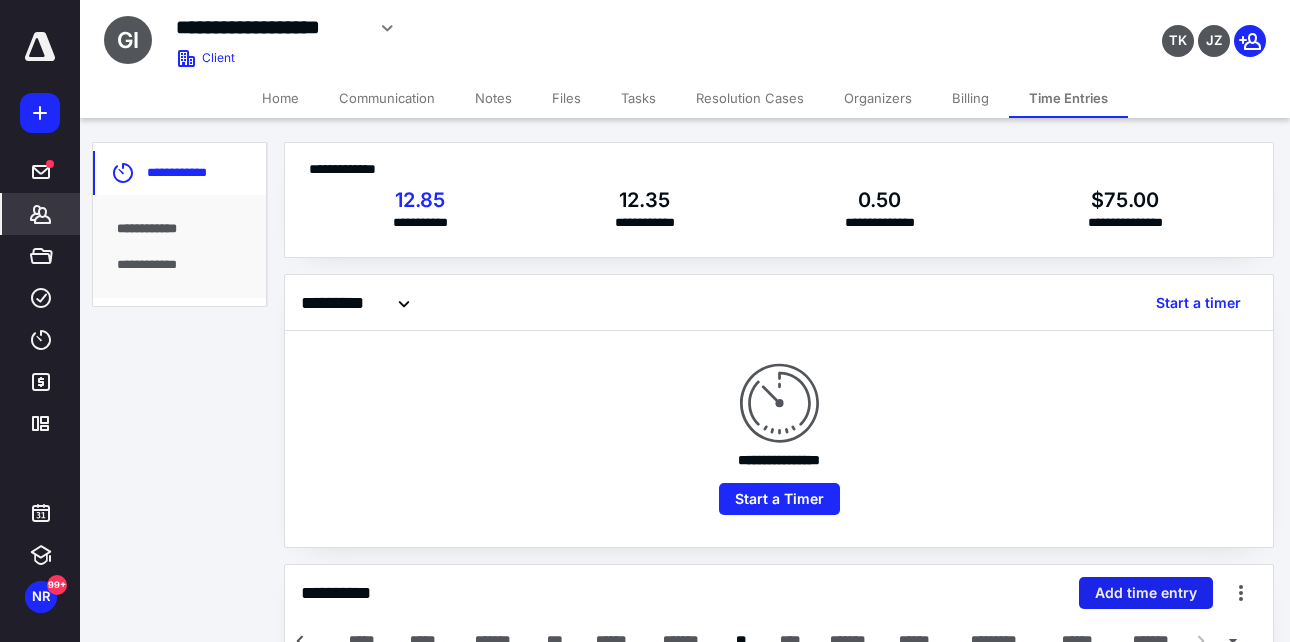 click on "Add time entry" at bounding box center [1146, 593] 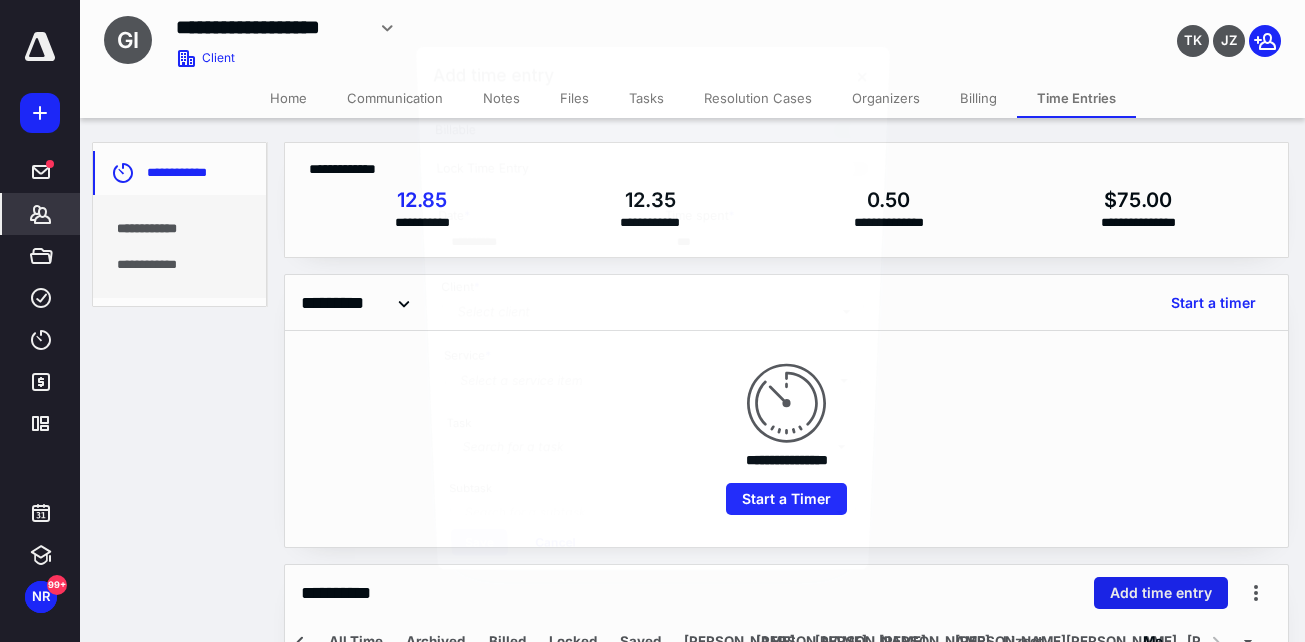 scroll, scrollTop: 0, scrollLeft: 397, axis: horizontal 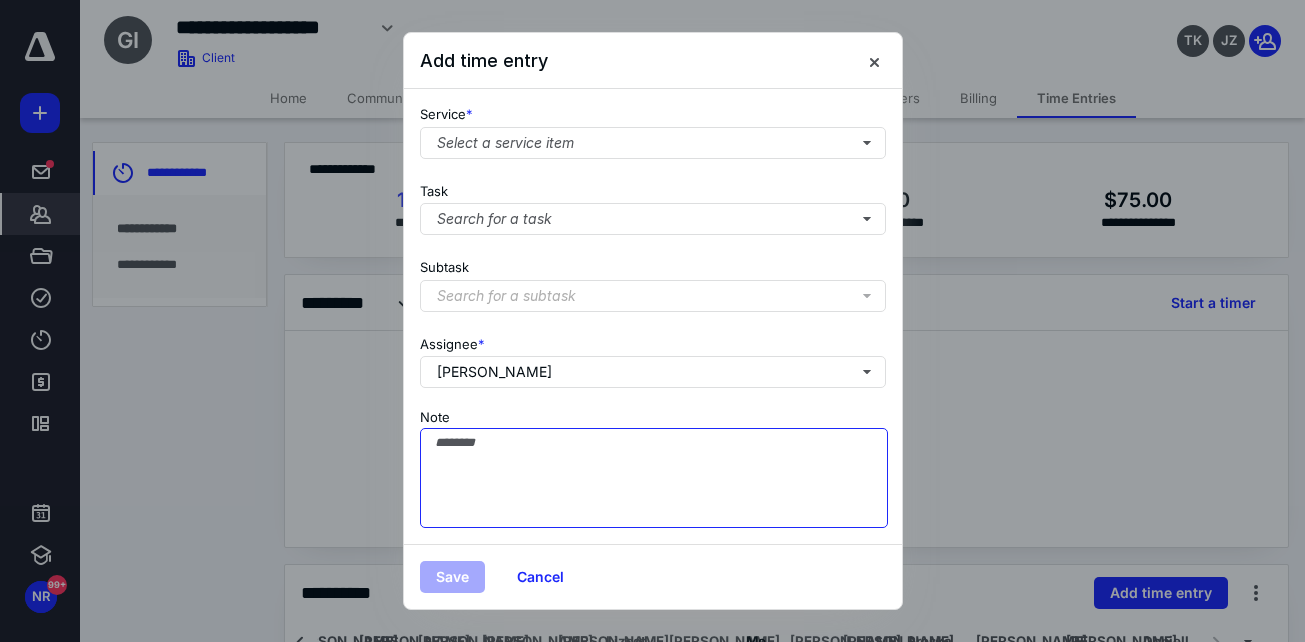 click on "Note" at bounding box center [654, 478] 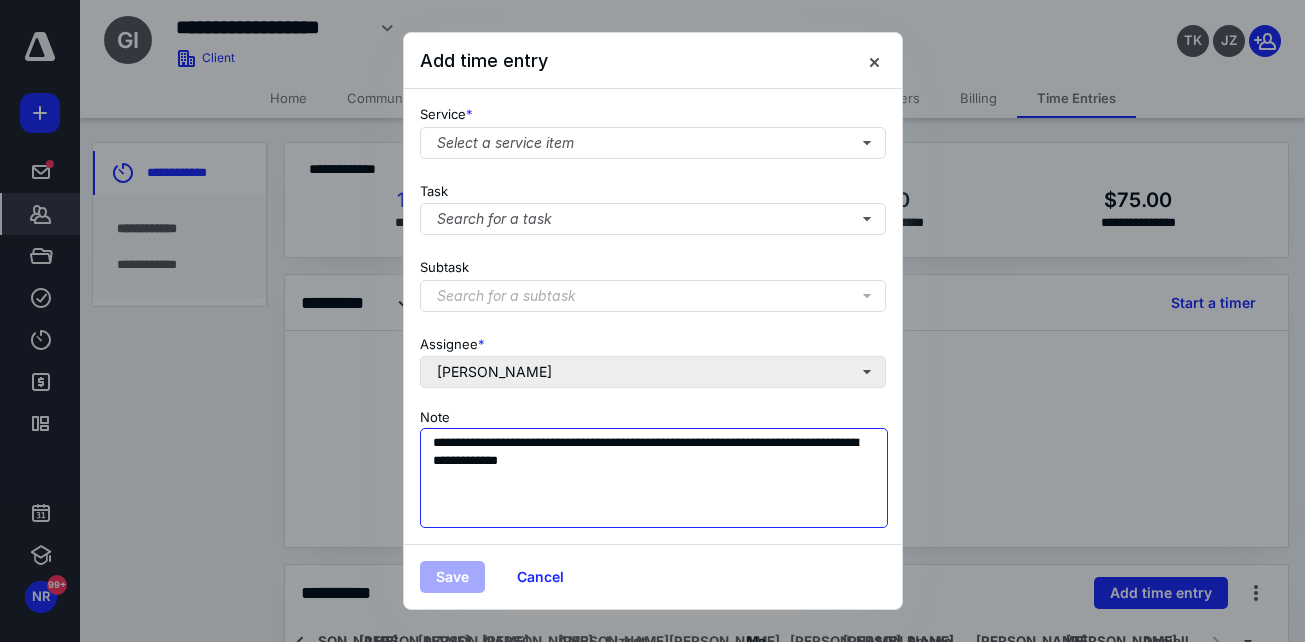 scroll, scrollTop: 0, scrollLeft: 0, axis: both 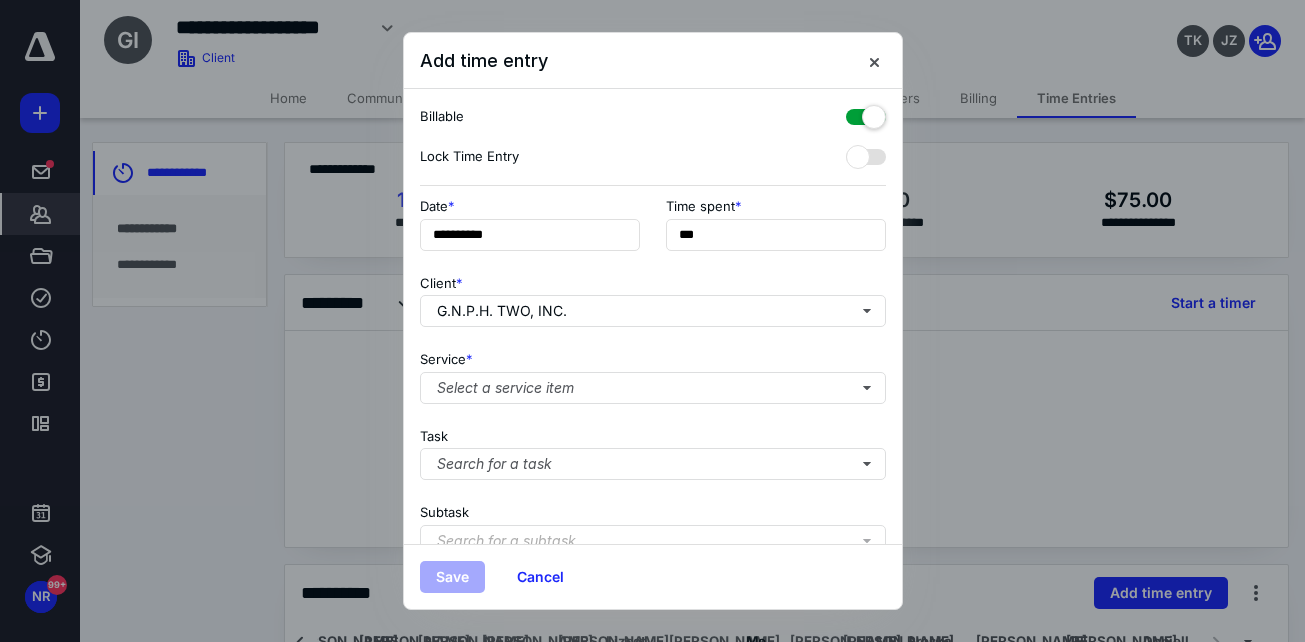type on "**********" 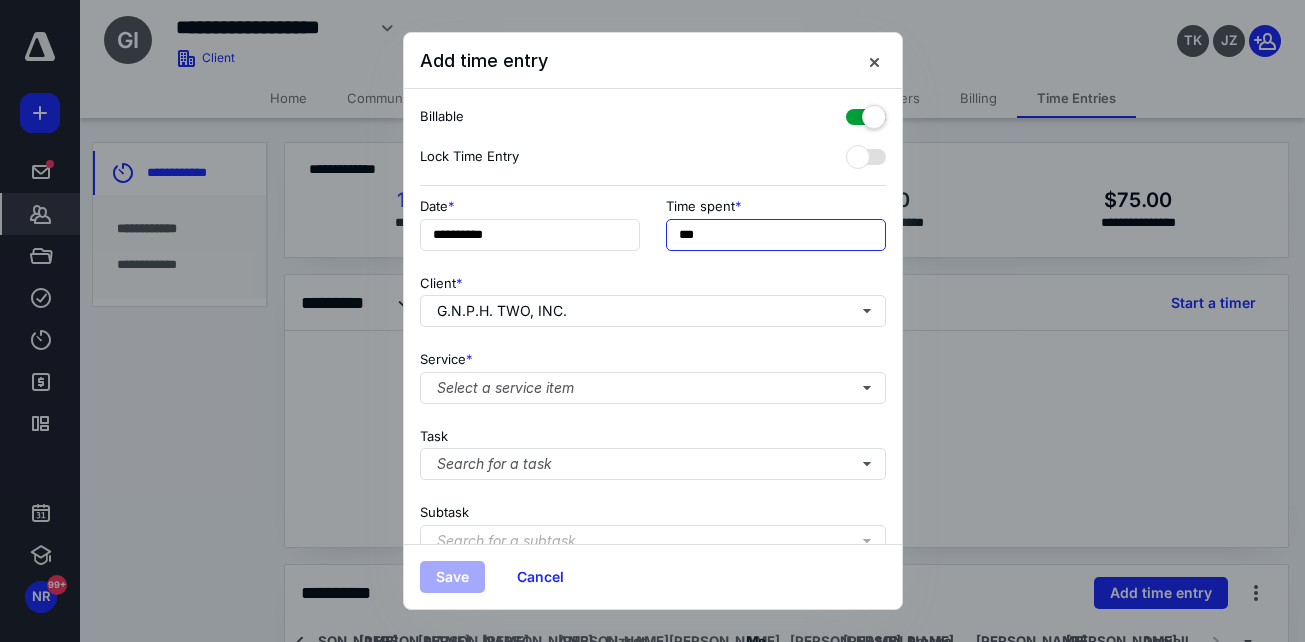 click on "***" at bounding box center [776, 235] 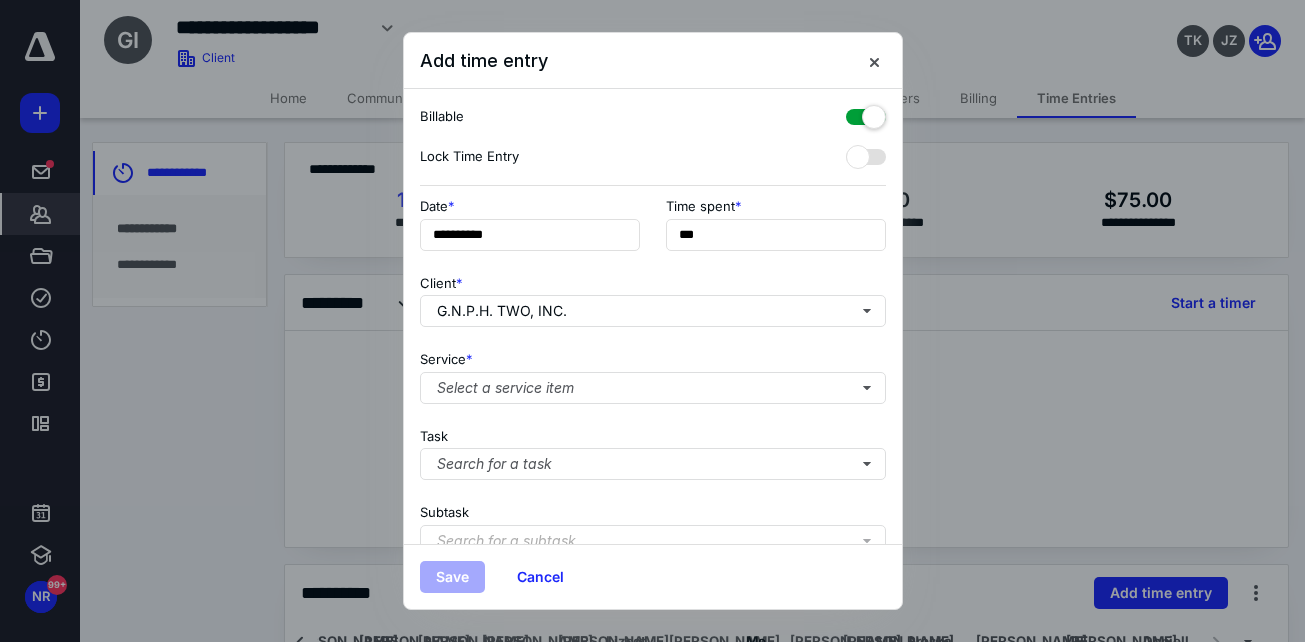 type on "***" 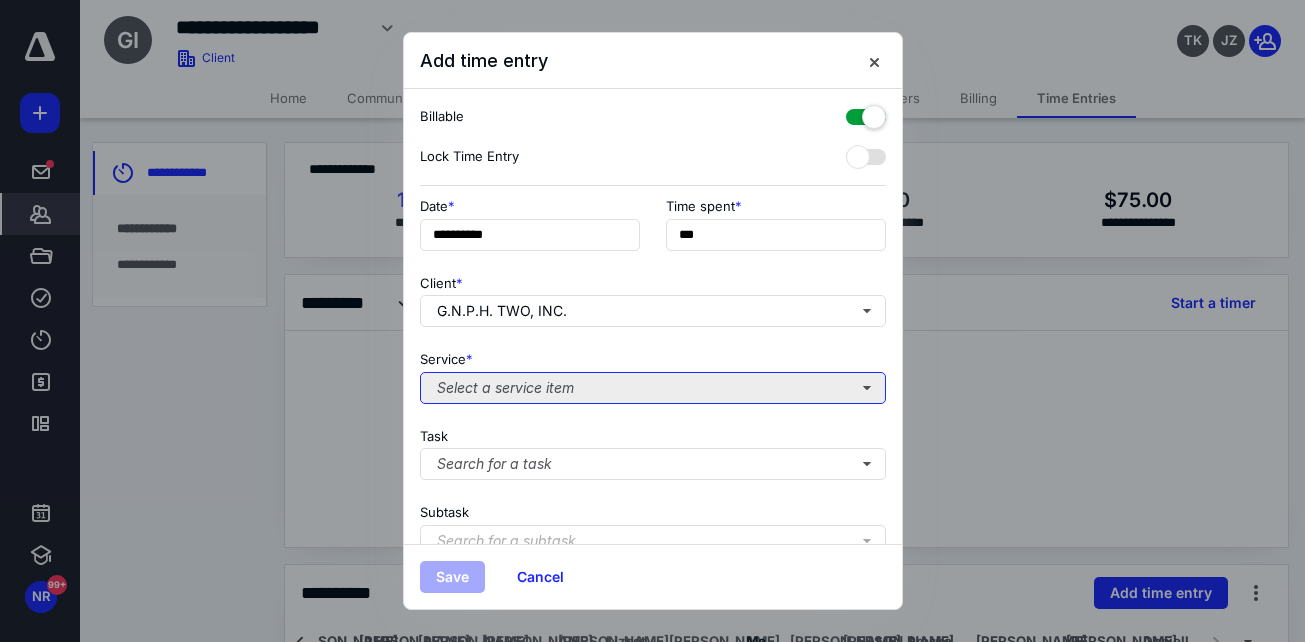click on "Select a service item" at bounding box center (653, 388) 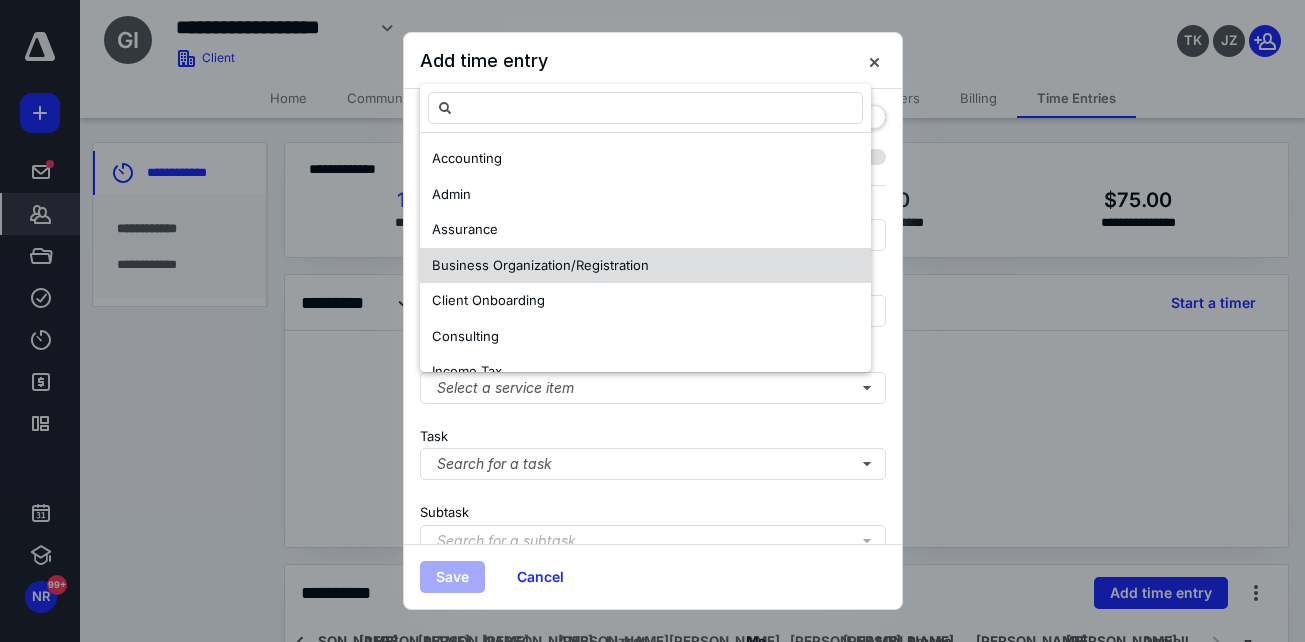 click on "Business Organization/Registration" at bounding box center [645, 266] 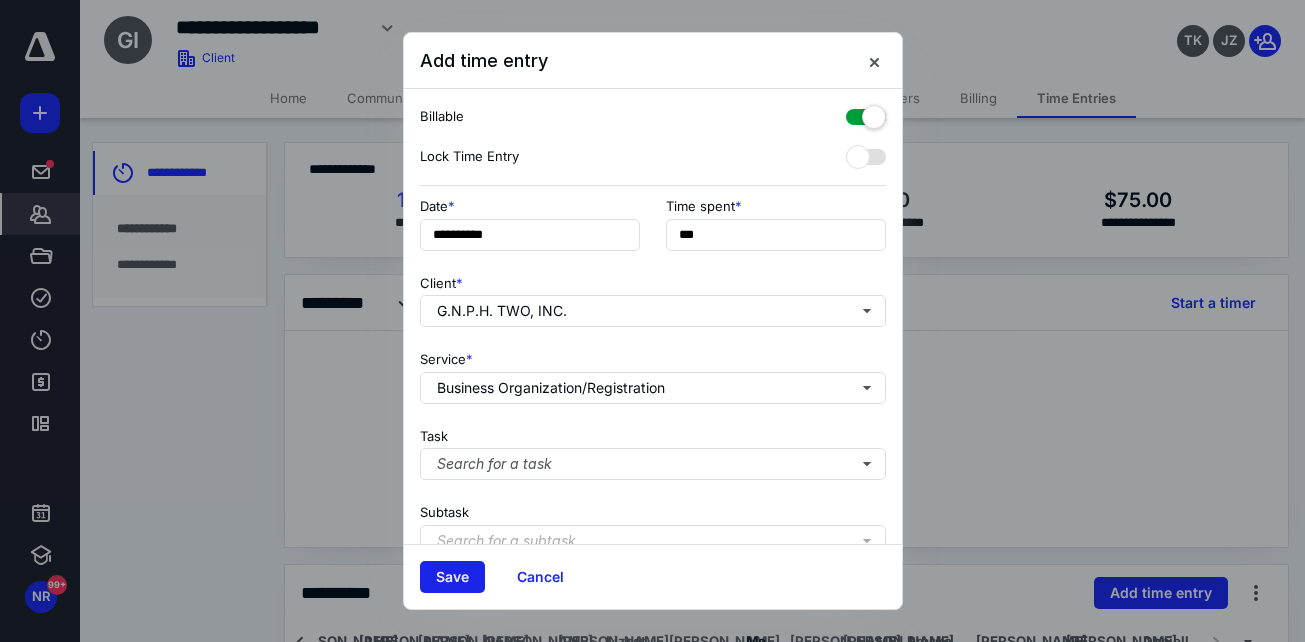 click on "Save" at bounding box center (452, 577) 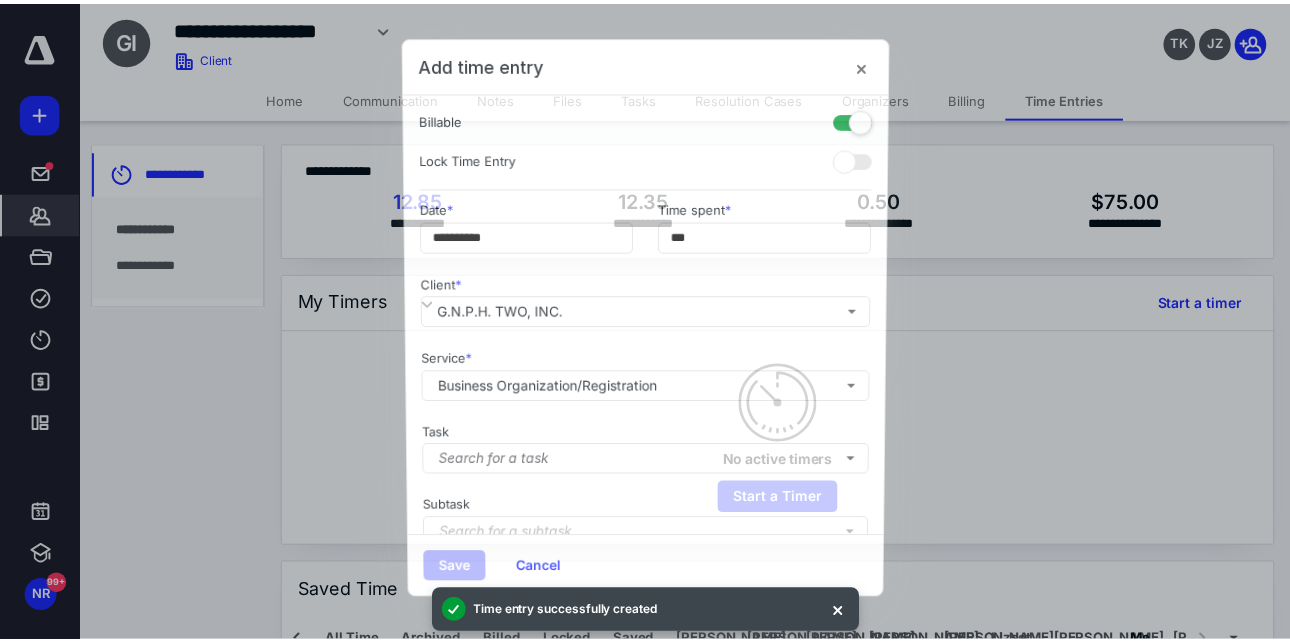 scroll, scrollTop: 0, scrollLeft: 397, axis: horizontal 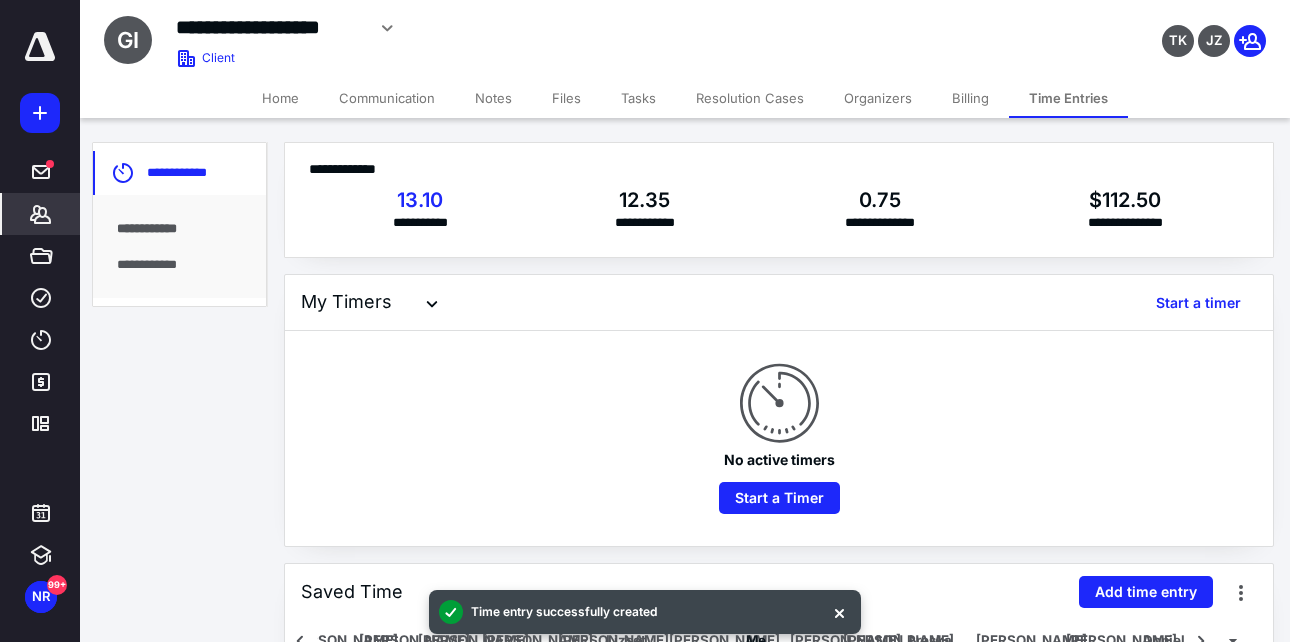 click on "Notes" at bounding box center [493, 98] 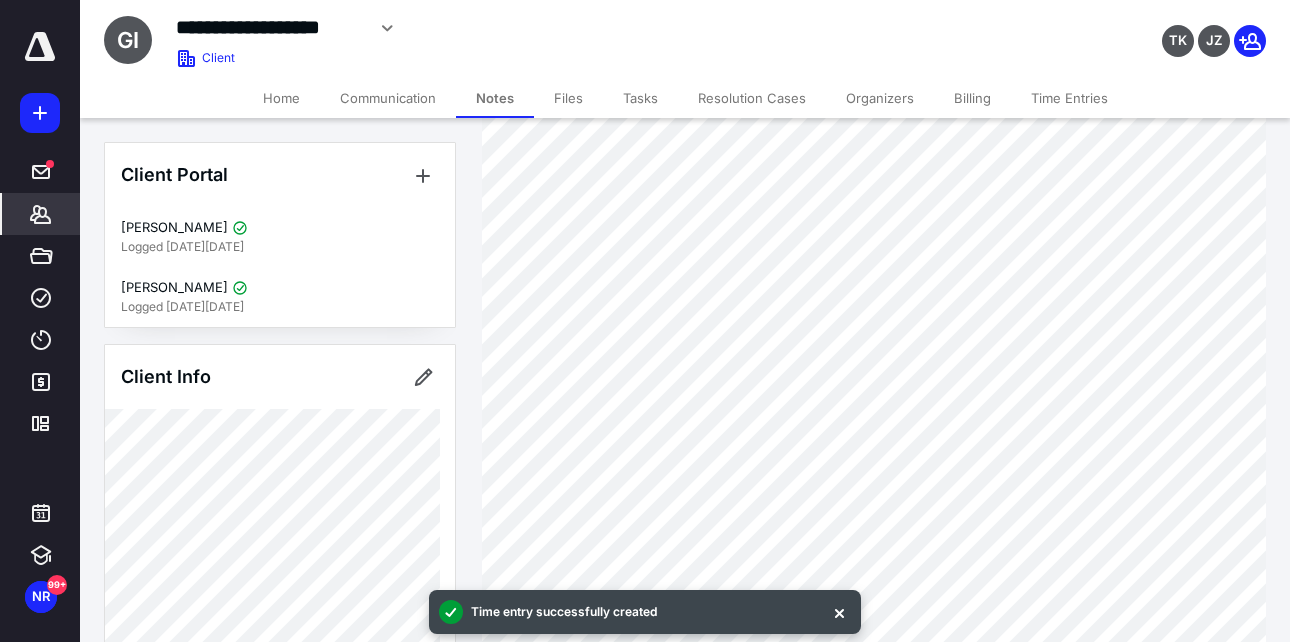 scroll, scrollTop: 0, scrollLeft: 0, axis: both 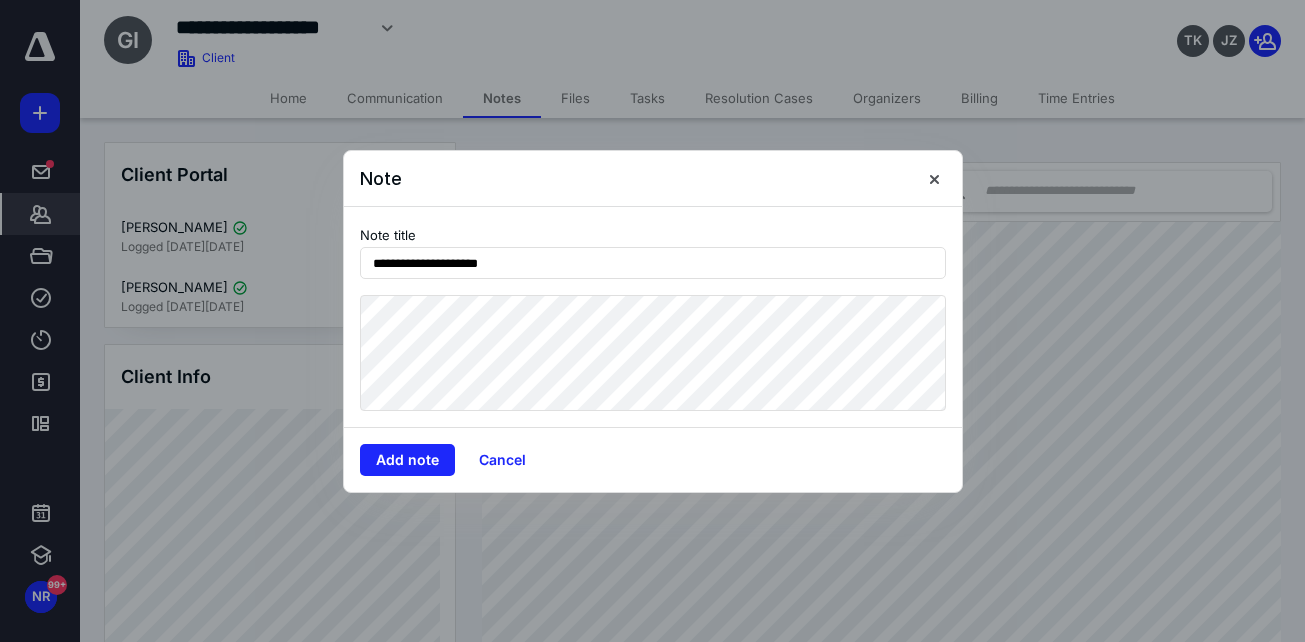 type on "**********" 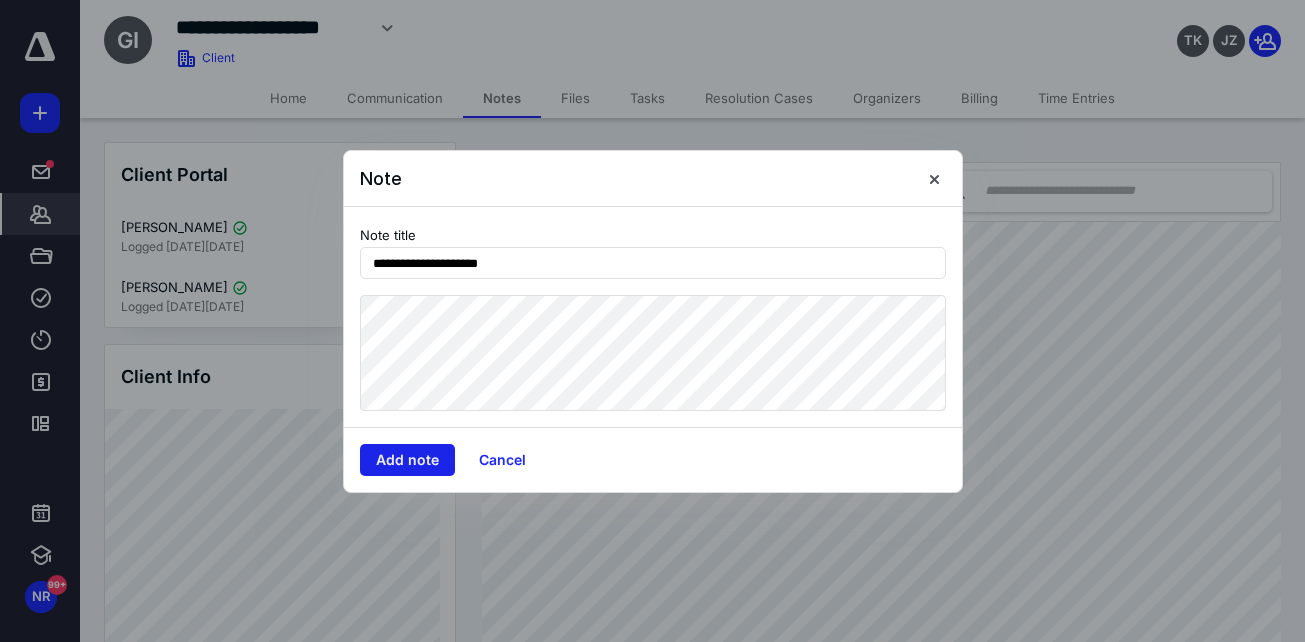 click on "Add note" at bounding box center [407, 460] 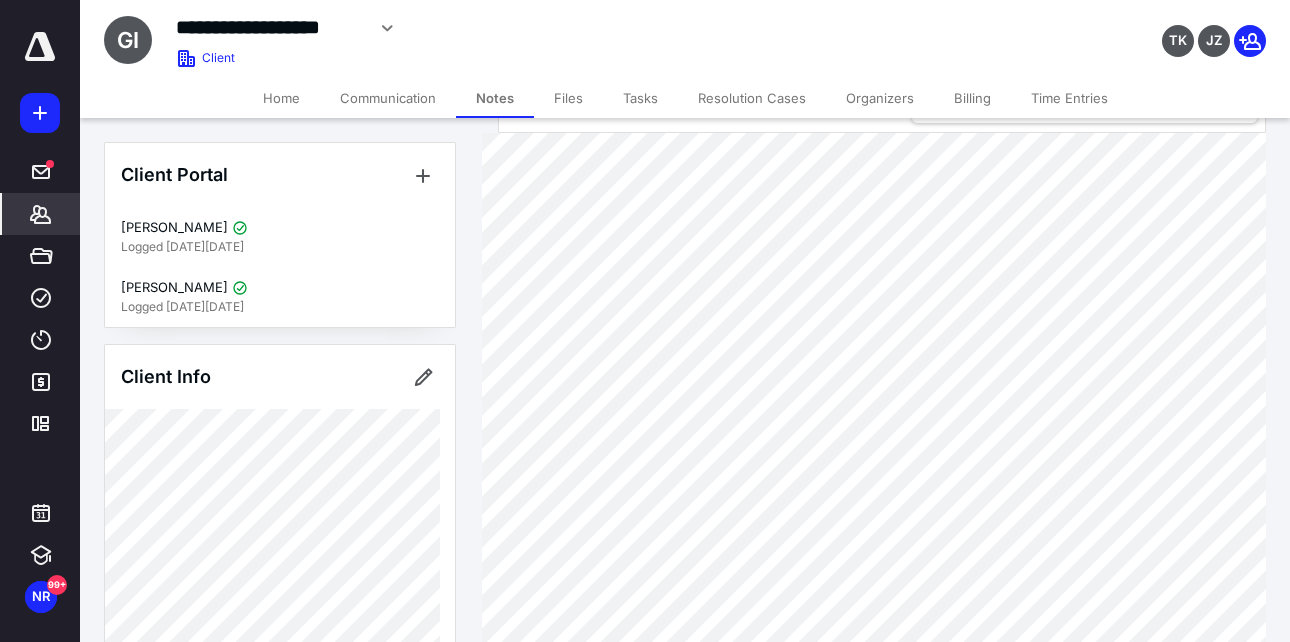 scroll, scrollTop: 0, scrollLeft: 0, axis: both 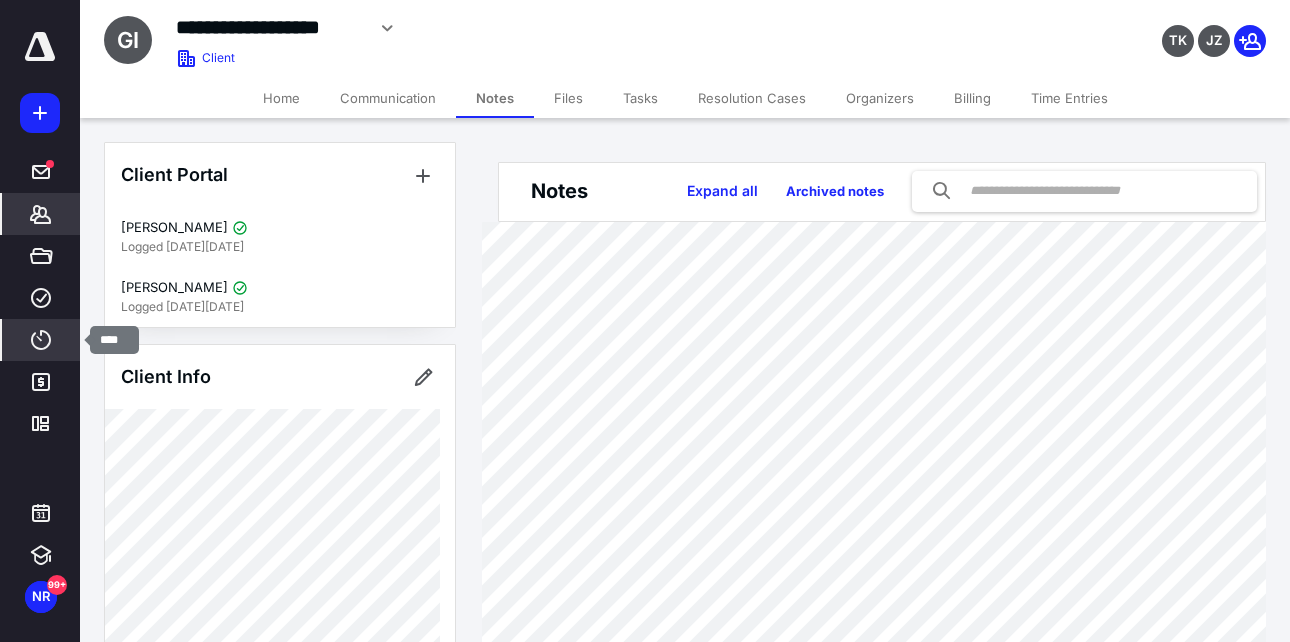 click on "Time" at bounding box center (41, 340) 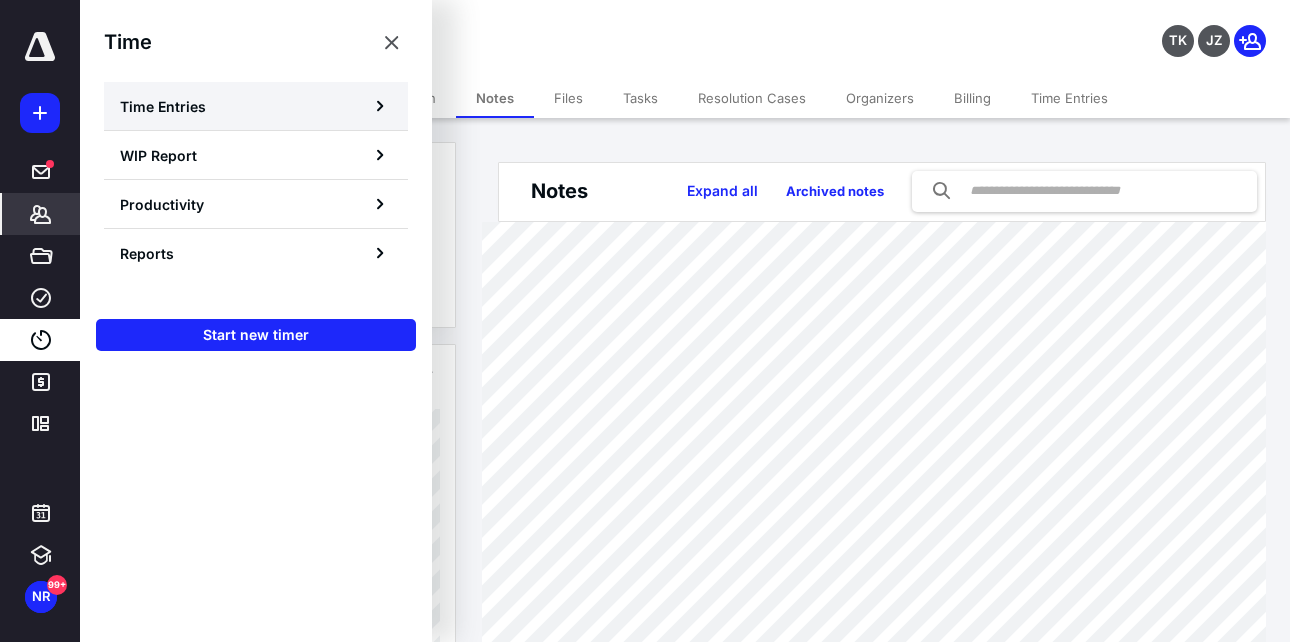 click on "Time Entries" at bounding box center (256, 106) 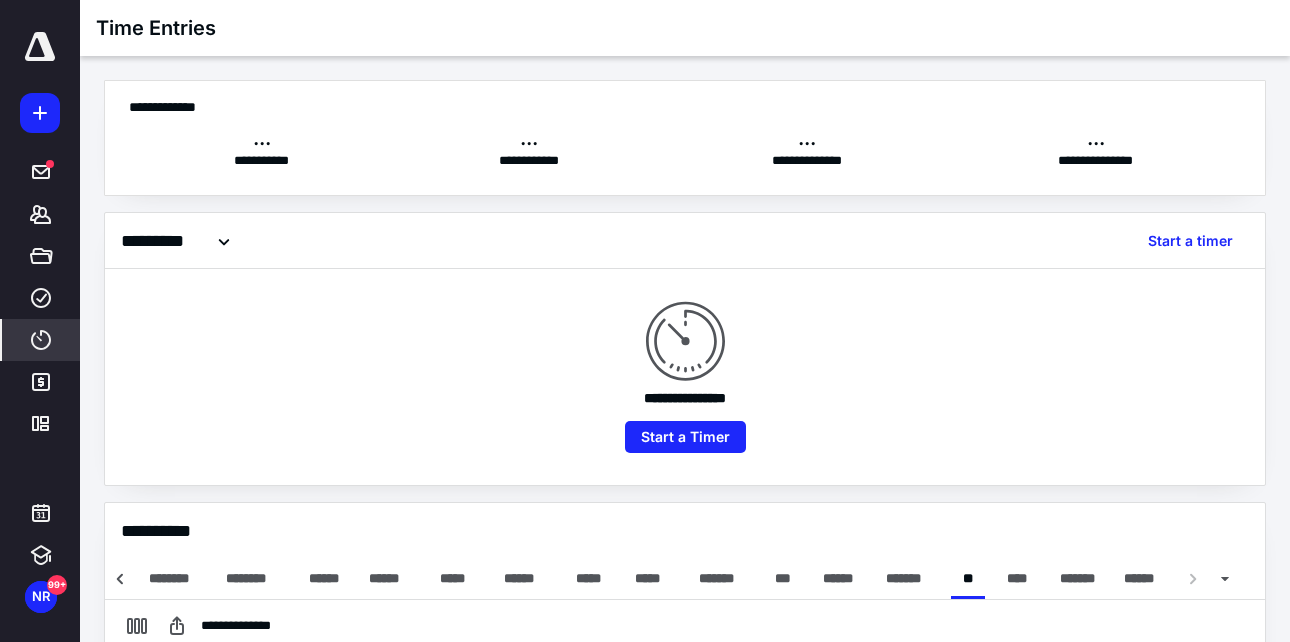 scroll, scrollTop: 0, scrollLeft: 240, axis: horizontal 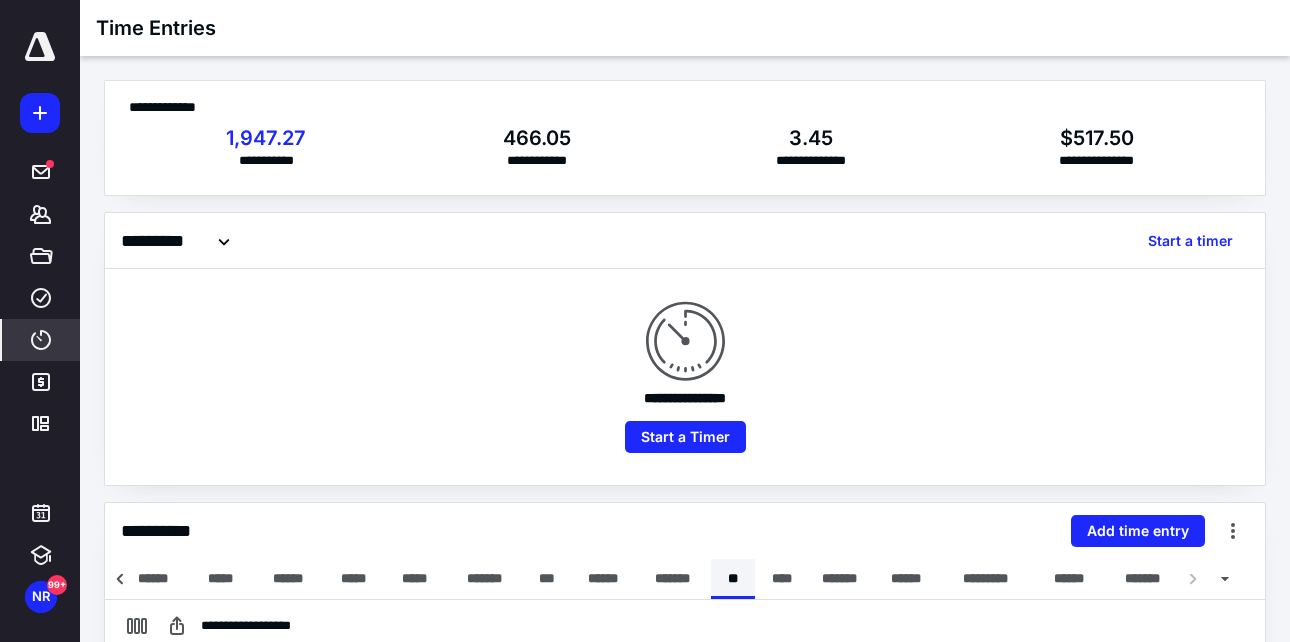 click on "**" at bounding box center [733, 579] 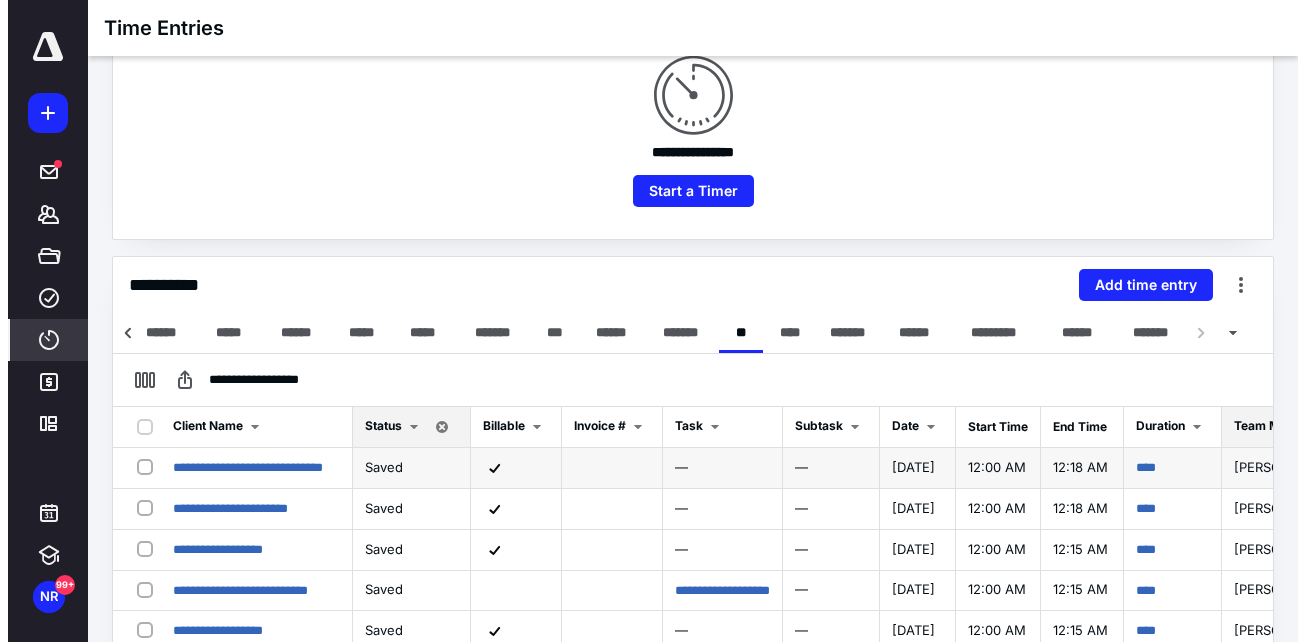 scroll, scrollTop: 244, scrollLeft: 0, axis: vertical 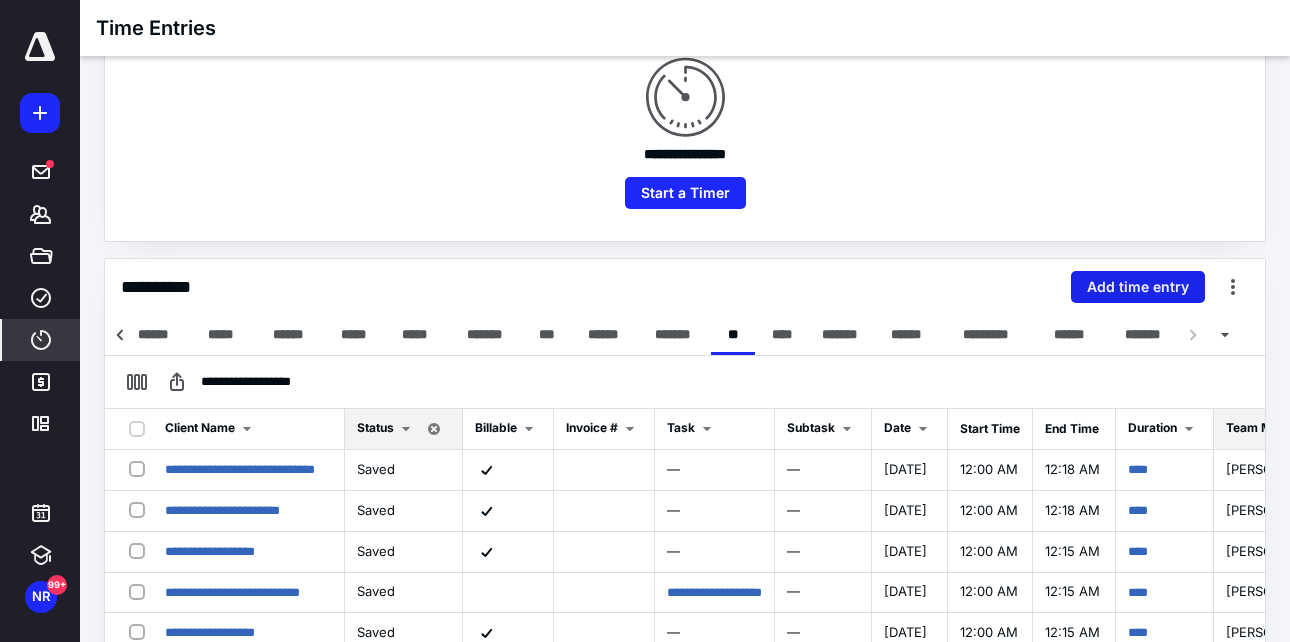 click on "Add time entry" at bounding box center (1138, 287) 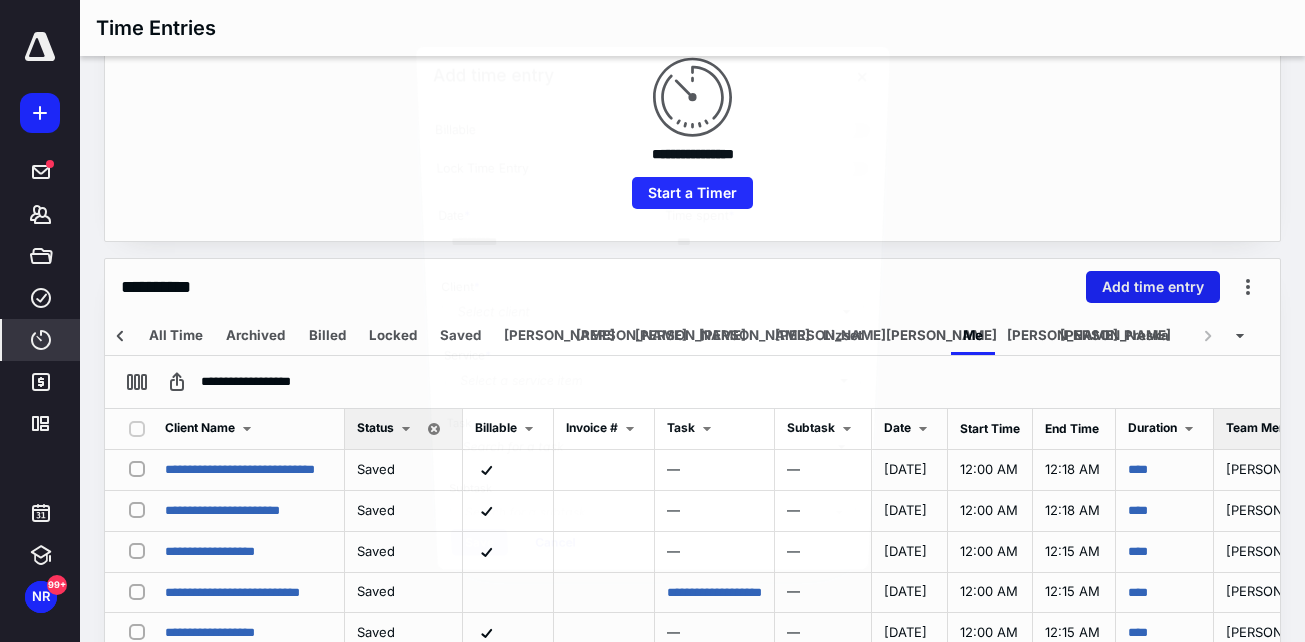 scroll, scrollTop: 0, scrollLeft: 225, axis: horizontal 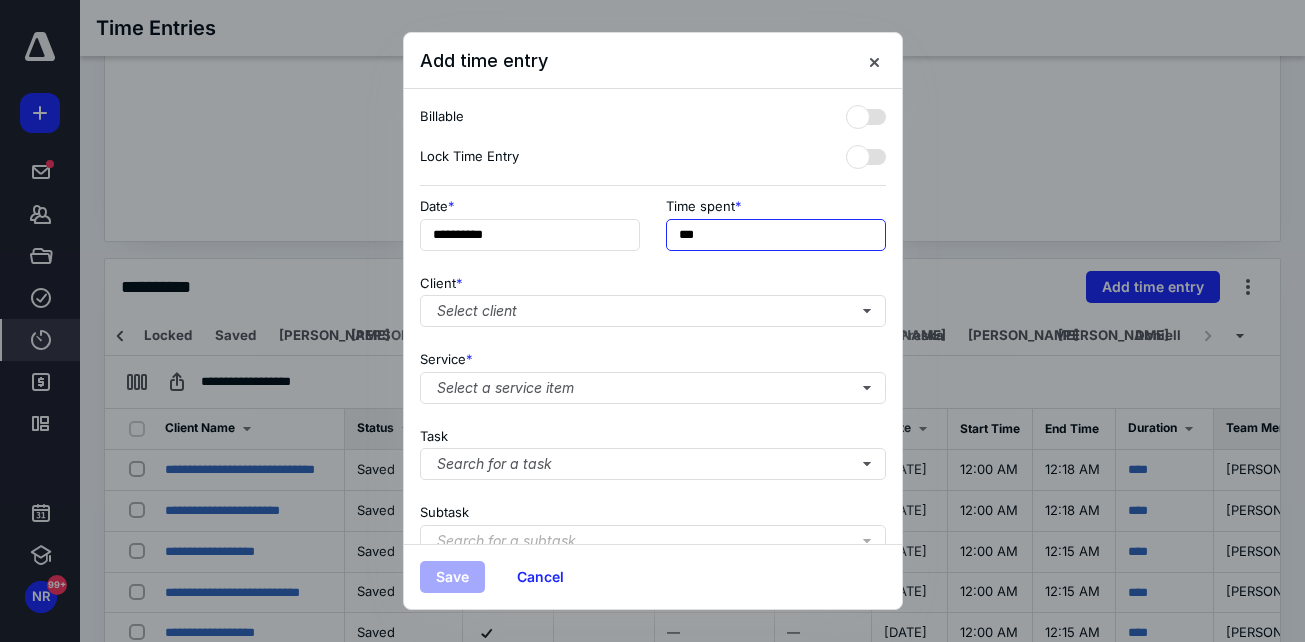 drag, startPoint x: 740, startPoint y: 238, endPoint x: 667, endPoint y: 241, distance: 73.061615 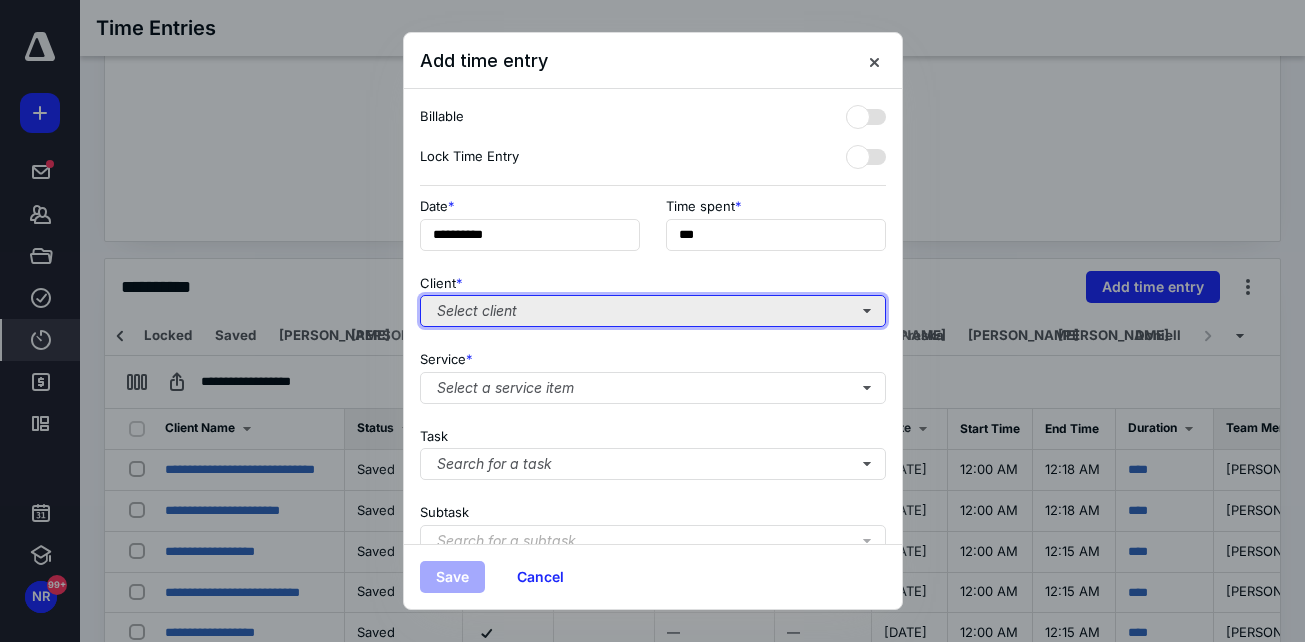 type on "******" 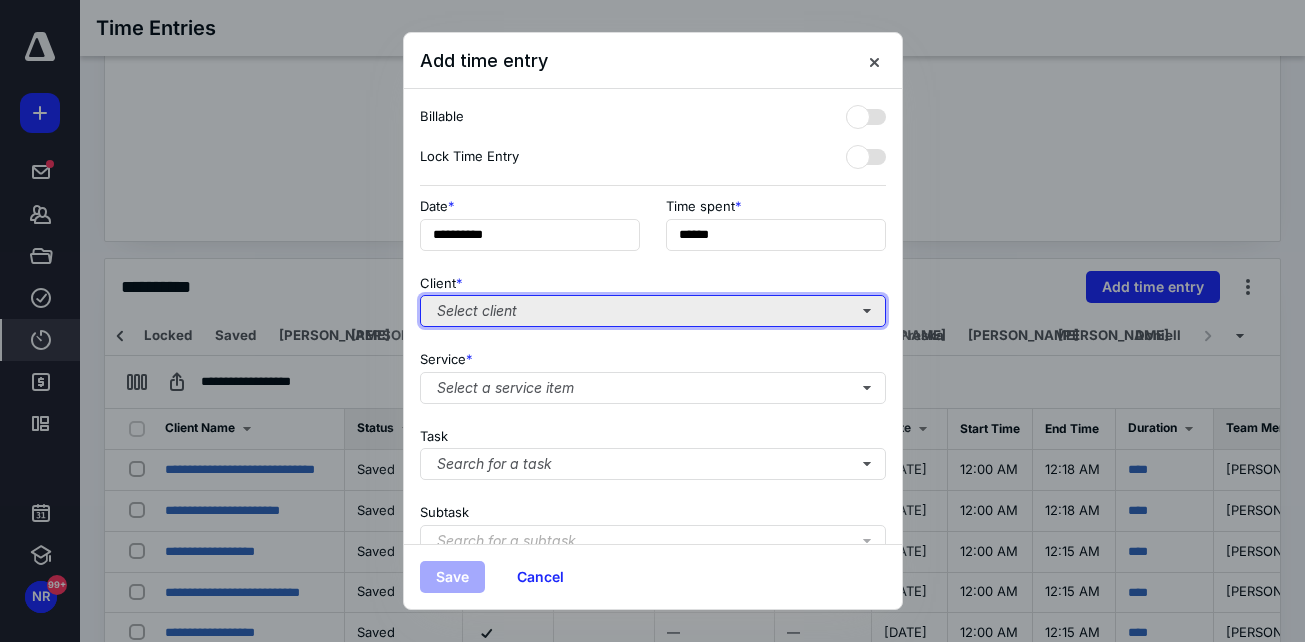click on "Select client" at bounding box center (653, 311) 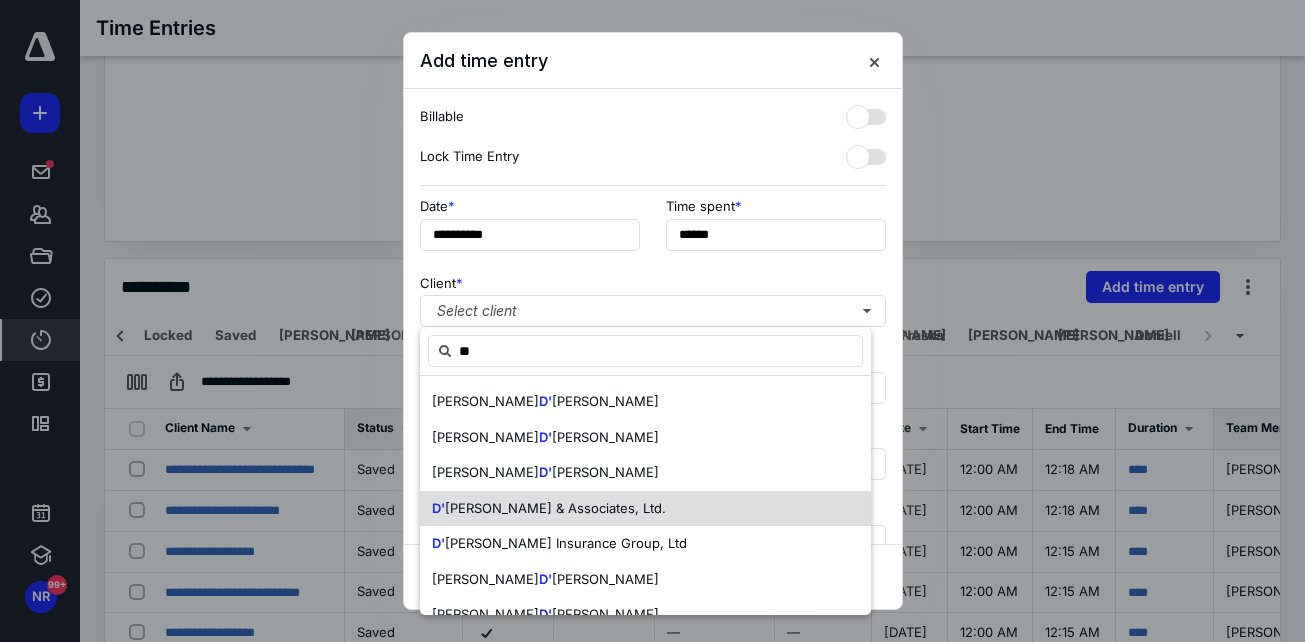 click on "[PERSON_NAME] & Associates, Ltd." at bounding box center [555, 508] 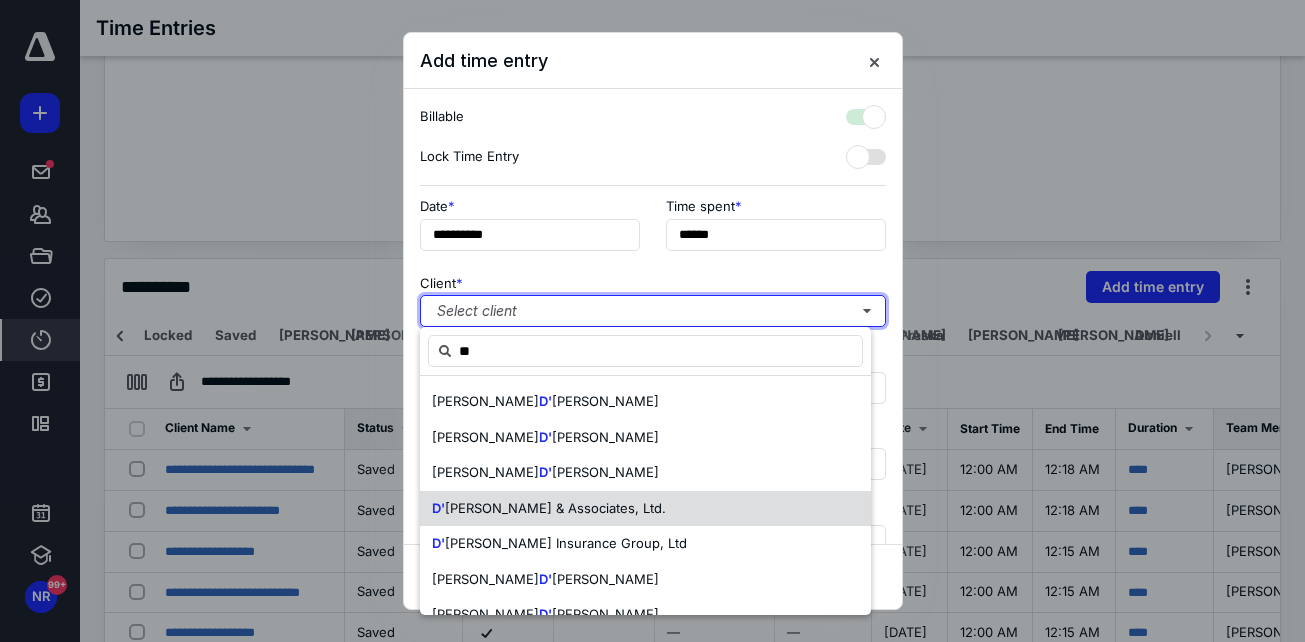 checkbox on "true" 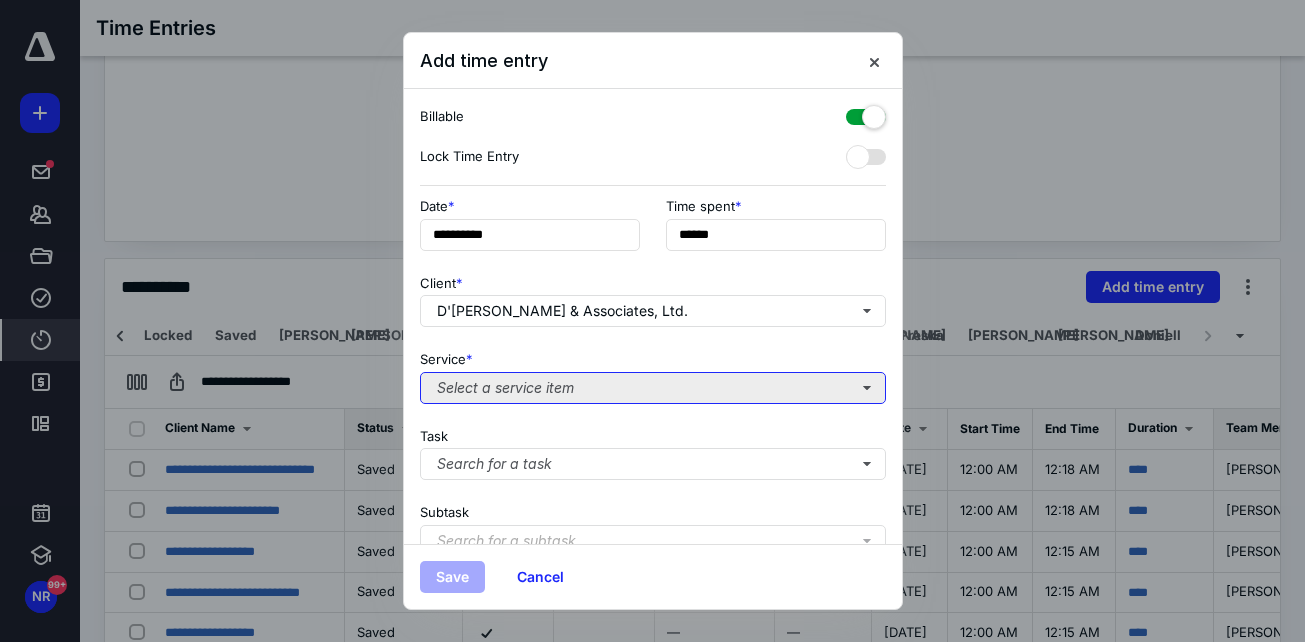 click on "Select a service item" at bounding box center (653, 388) 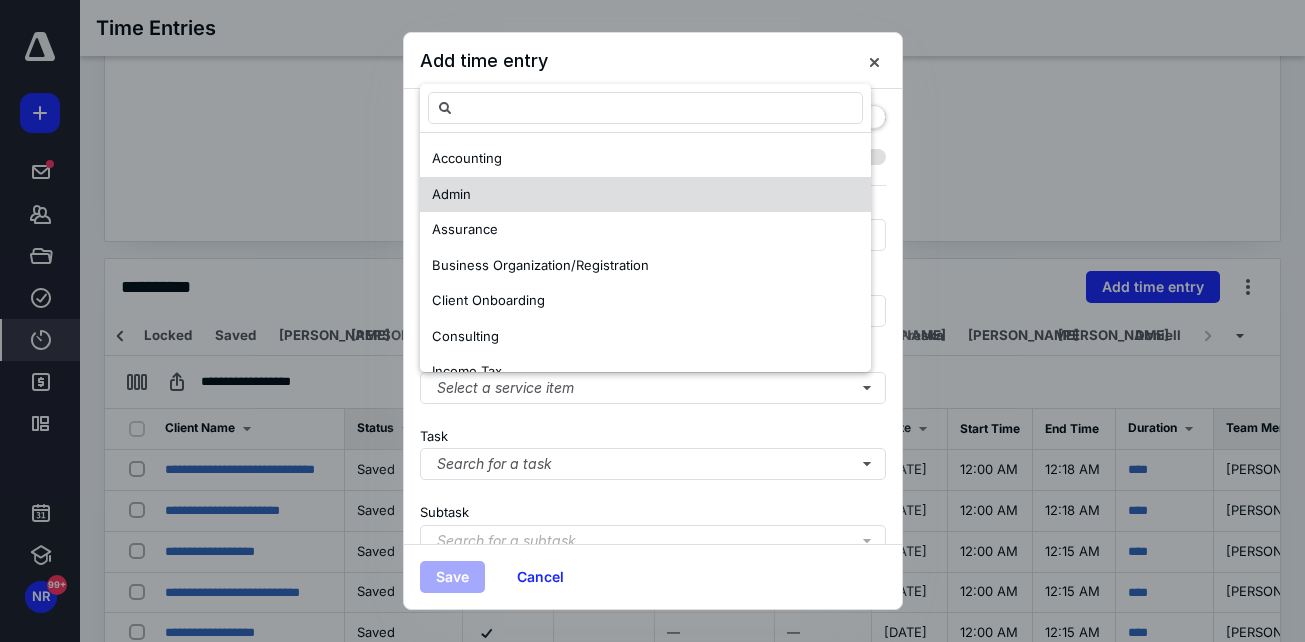 click on "Admin" at bounding box center [645, 195] 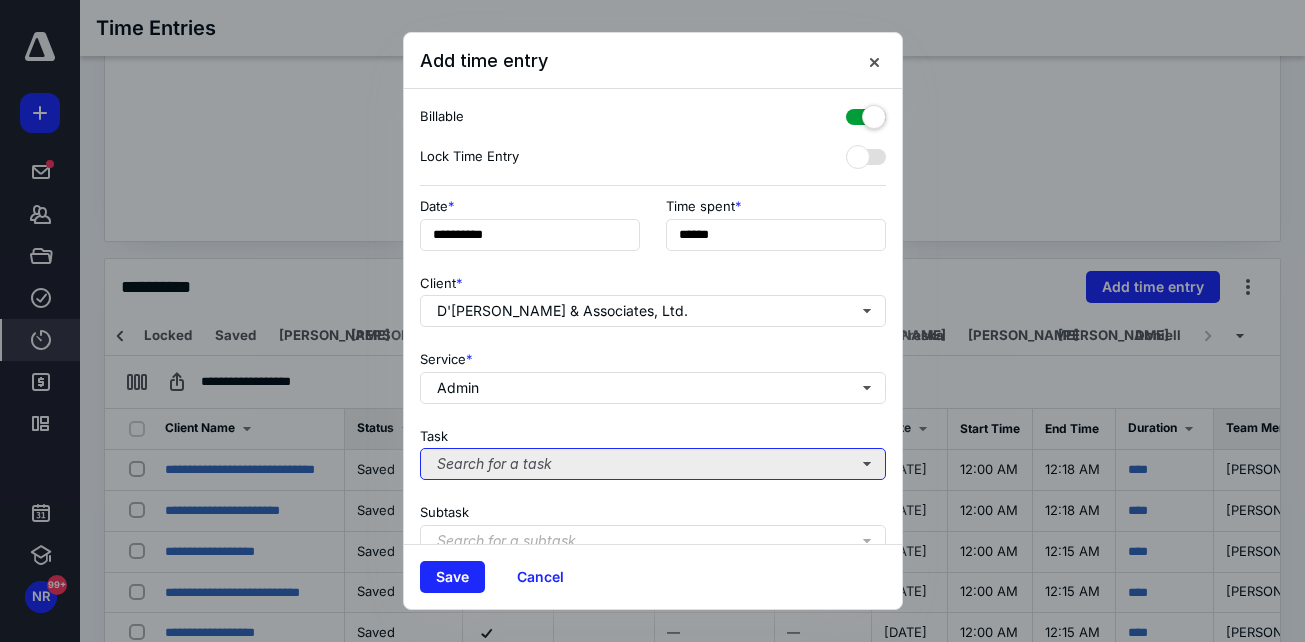 click on "Search for a task" at bounding box center (653, 464) 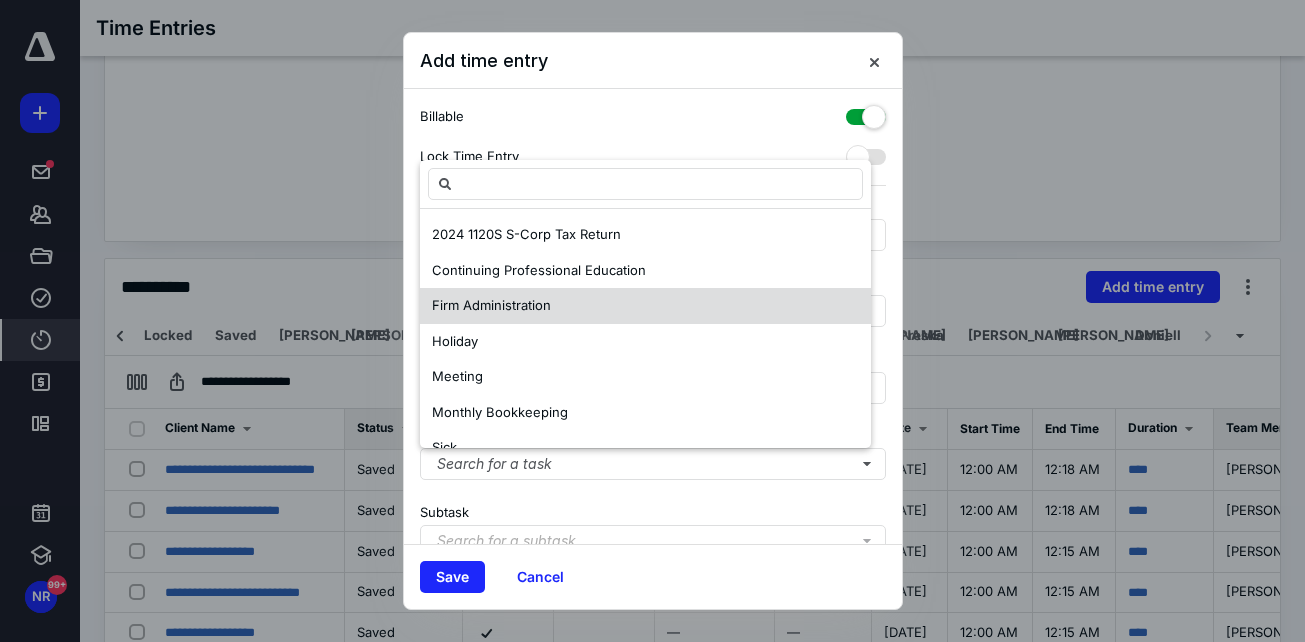 click on "Firm Administration" at bounding box center (645, 306) 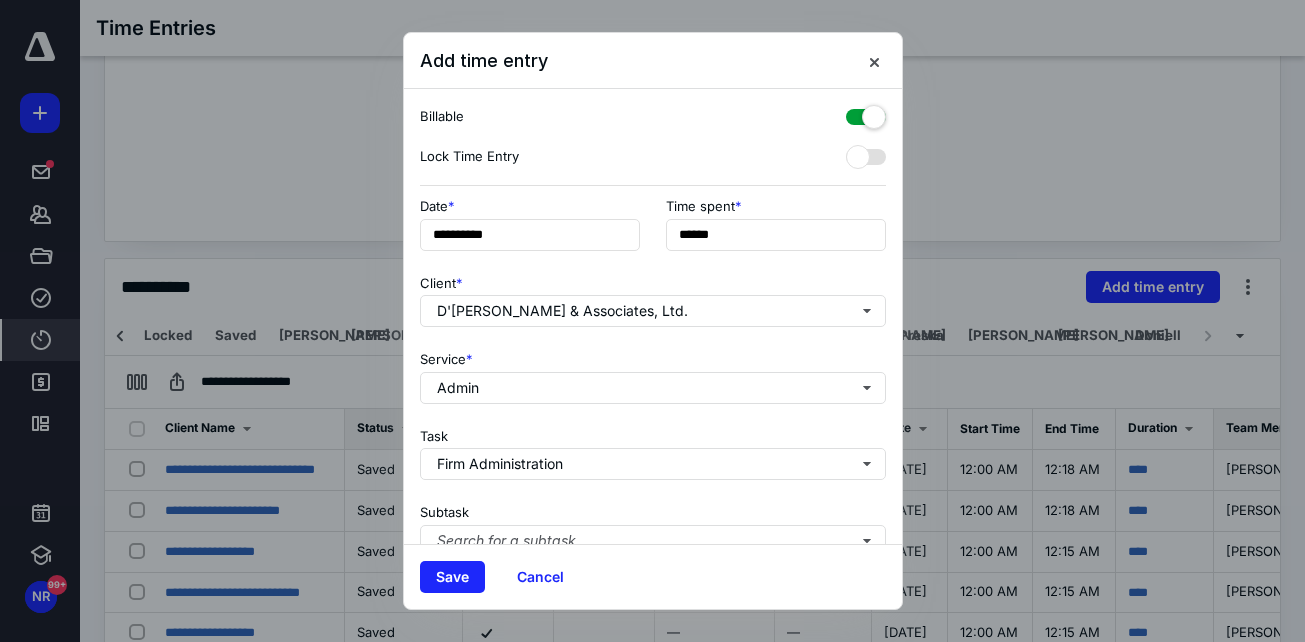click at bounding box center (866, 113) 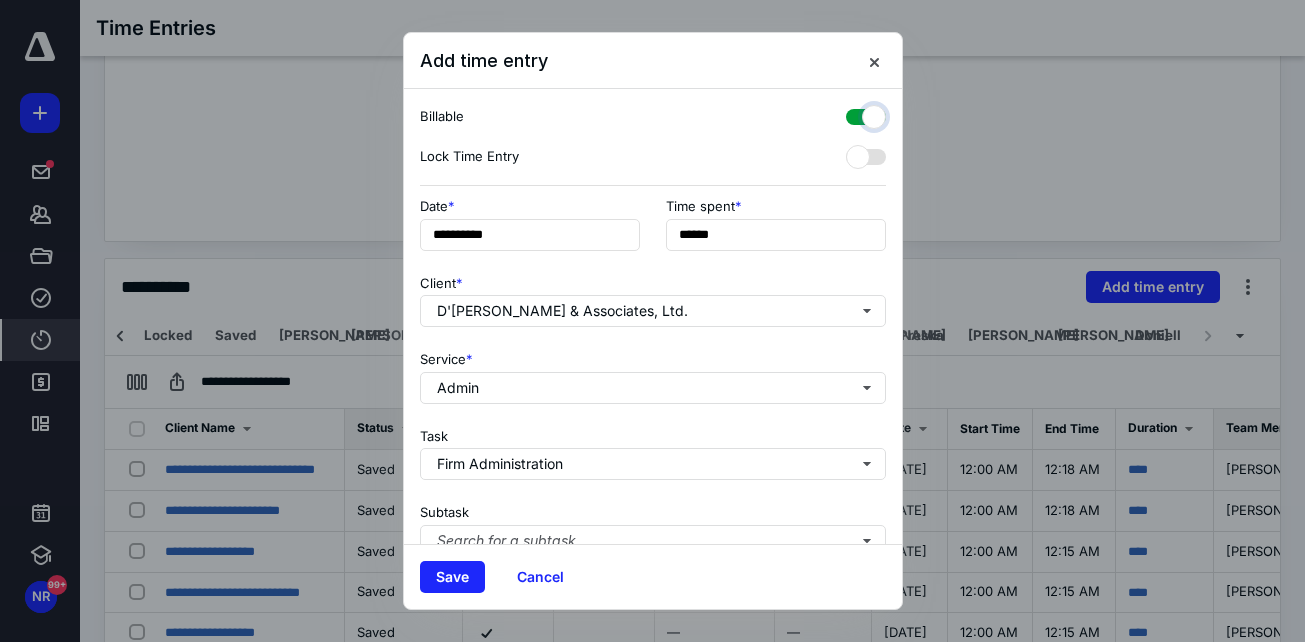 click at bounding box center [856, 114] 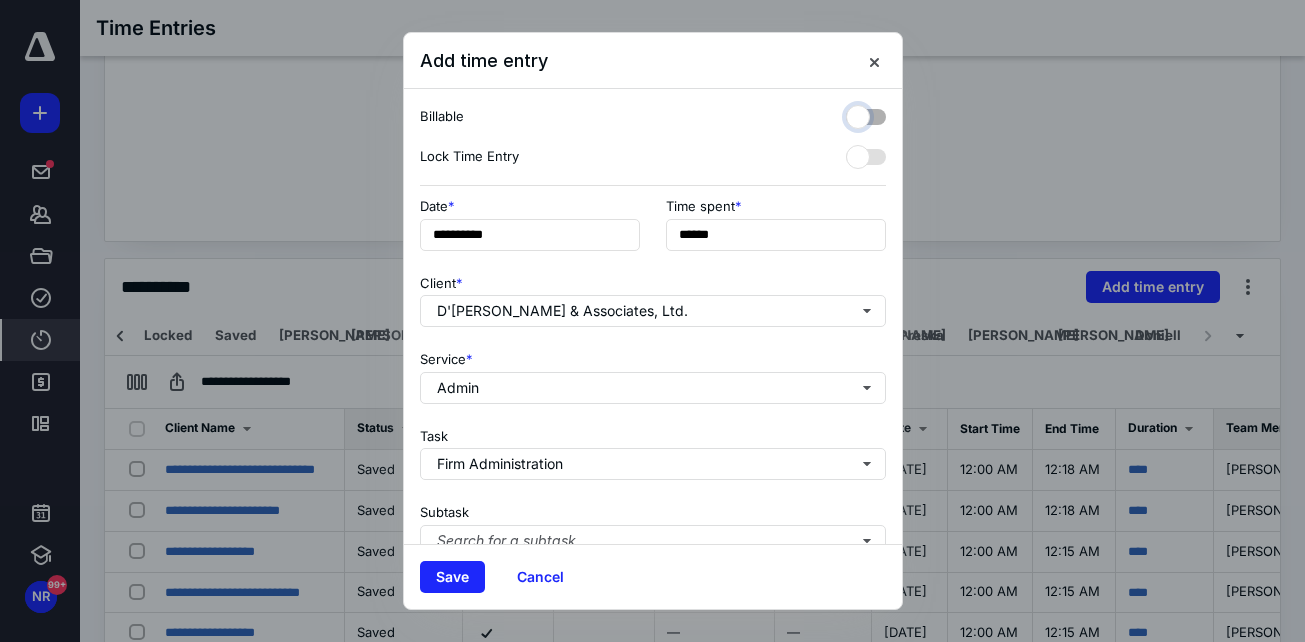 checkbox on "false" 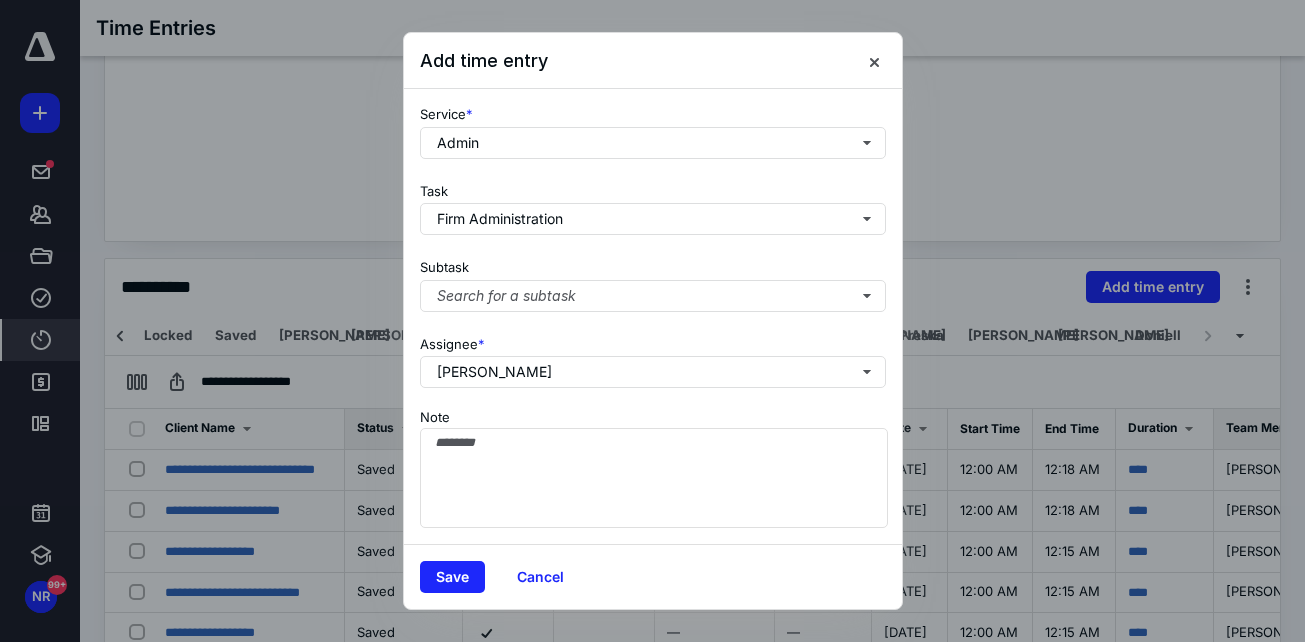 scroll, scrollTop: 260, scrollLeft: 0, axis: vertical 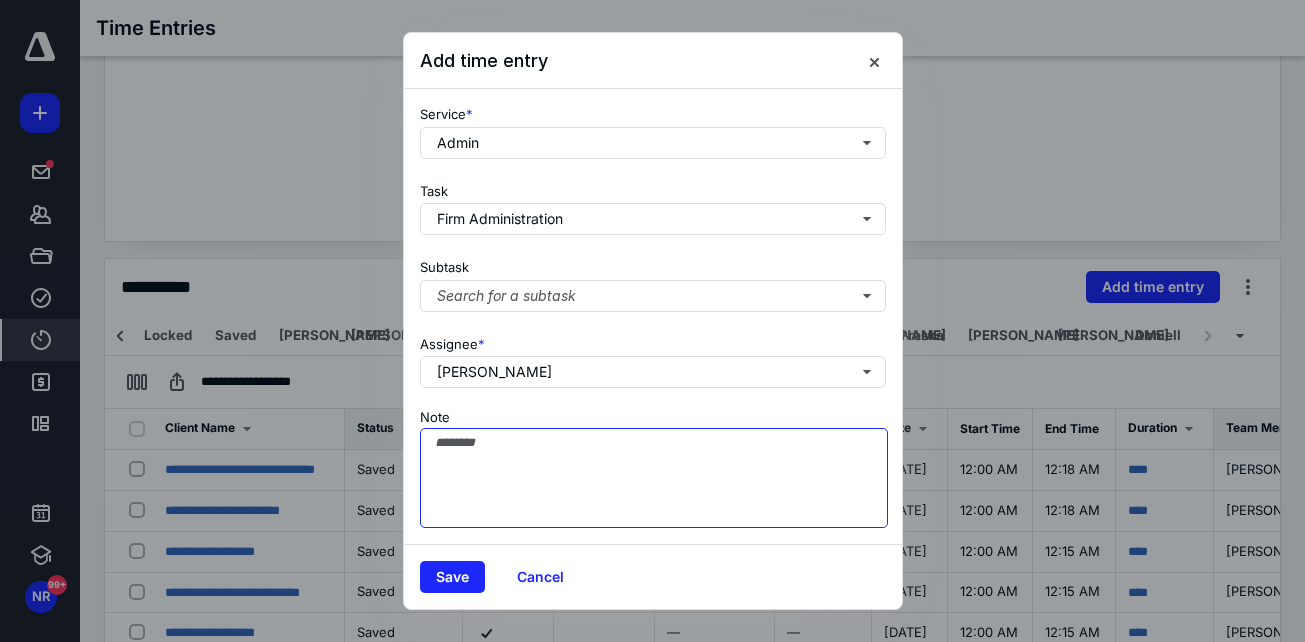 click on "Note" at bounding box center (654, 478) 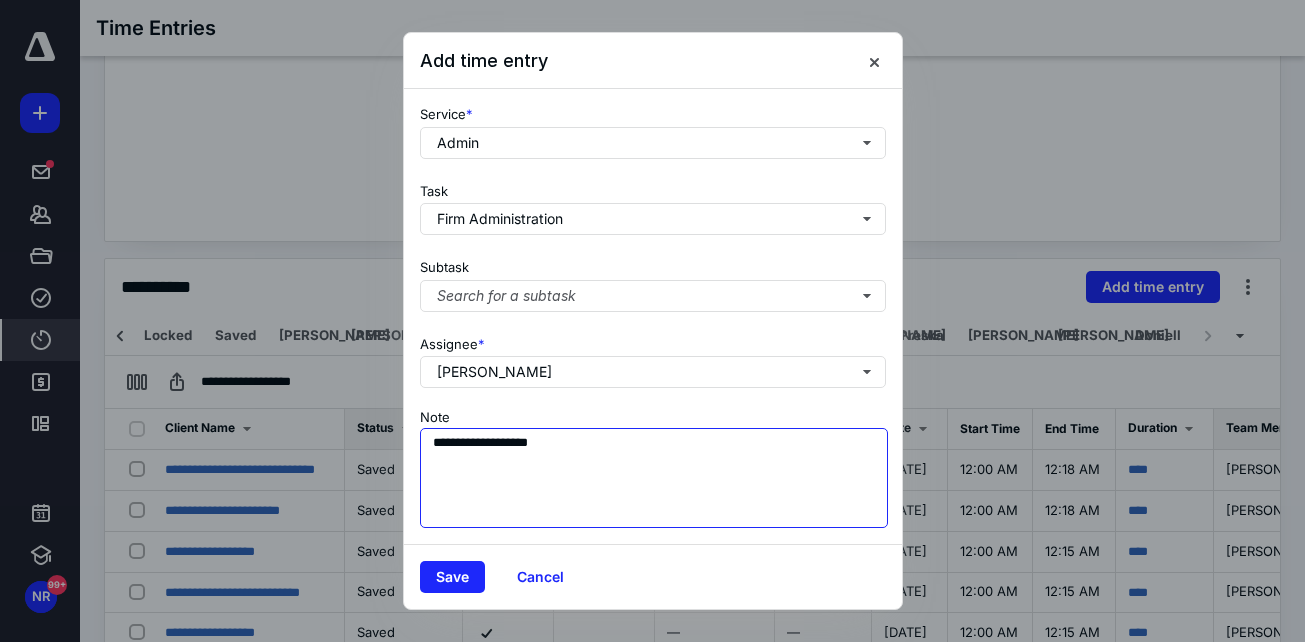 scroll, scrollTop: 0, scrollLeft: 0, axis: both 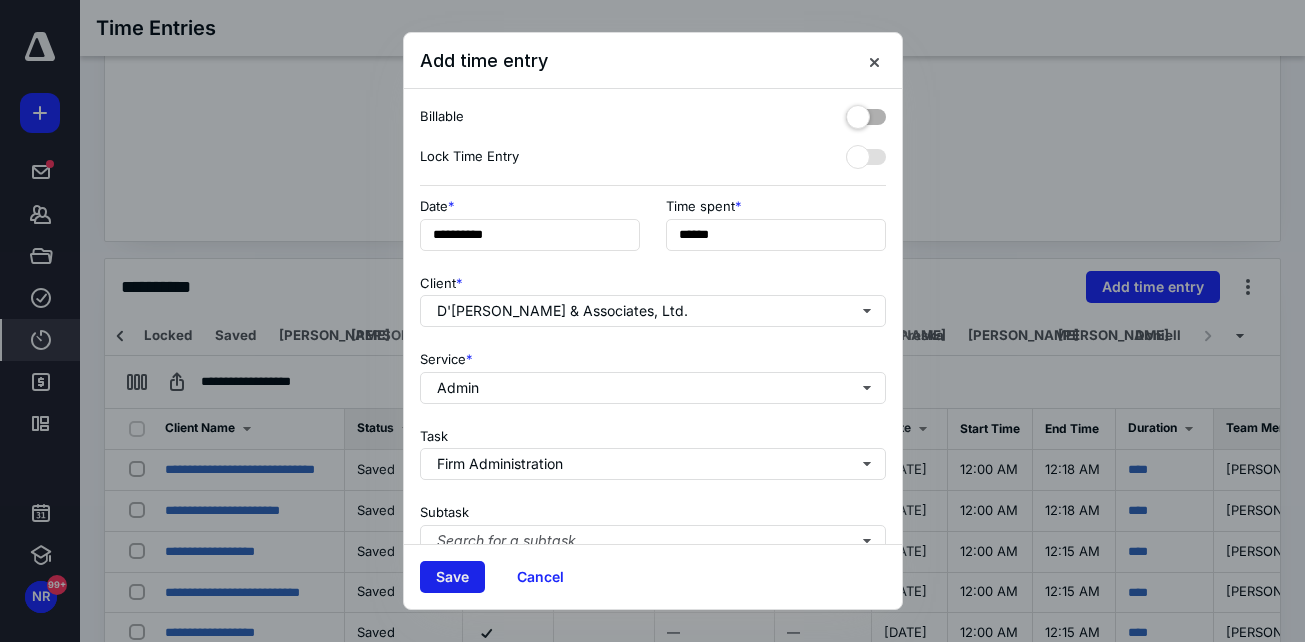 type on "**********" 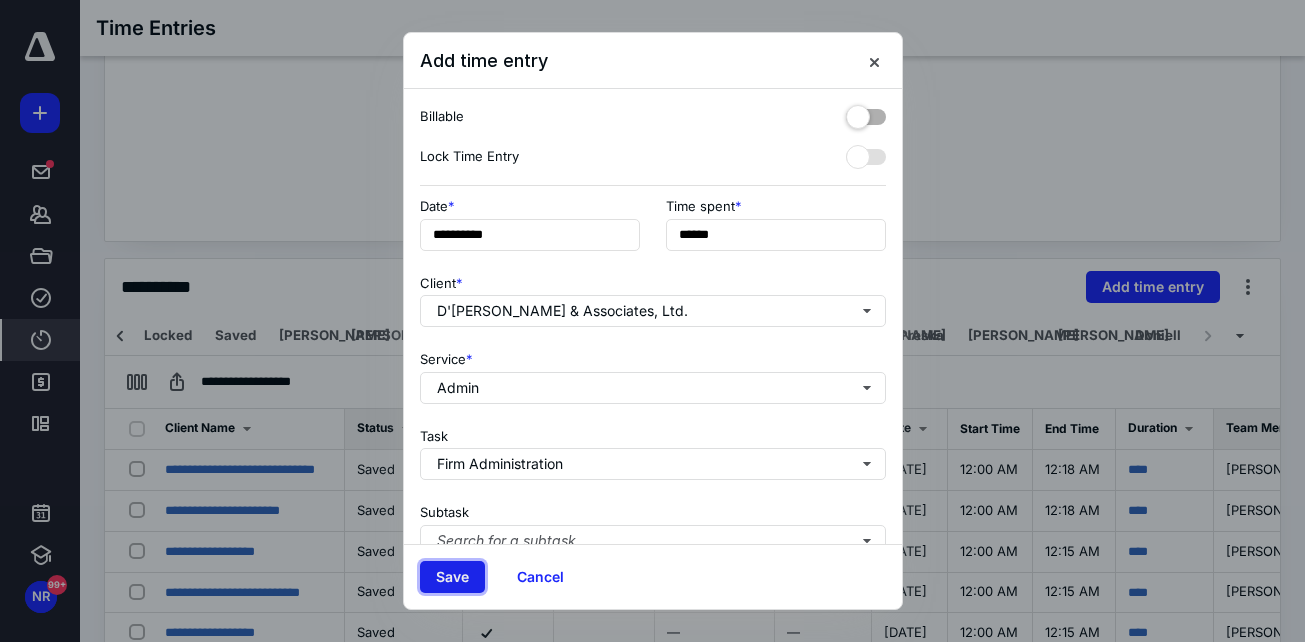click on "Save" at bounding box center [452, 577] 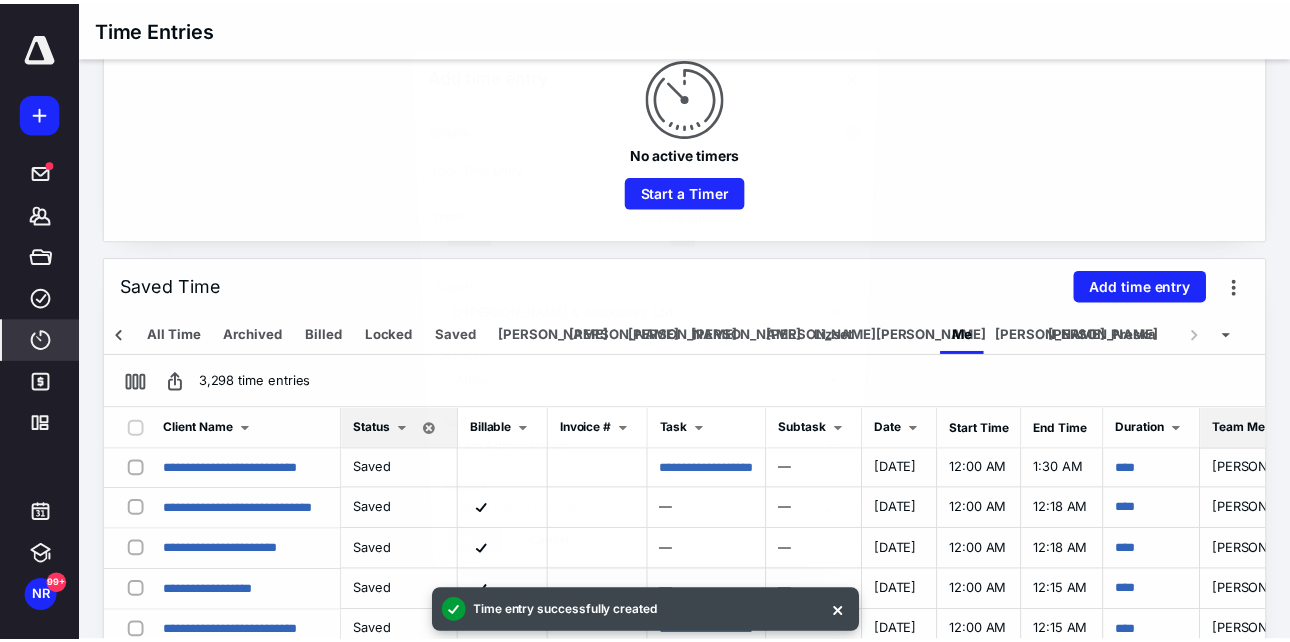 scroll, scrollTop: 0, scrollLeft: 225, axis: horizontal 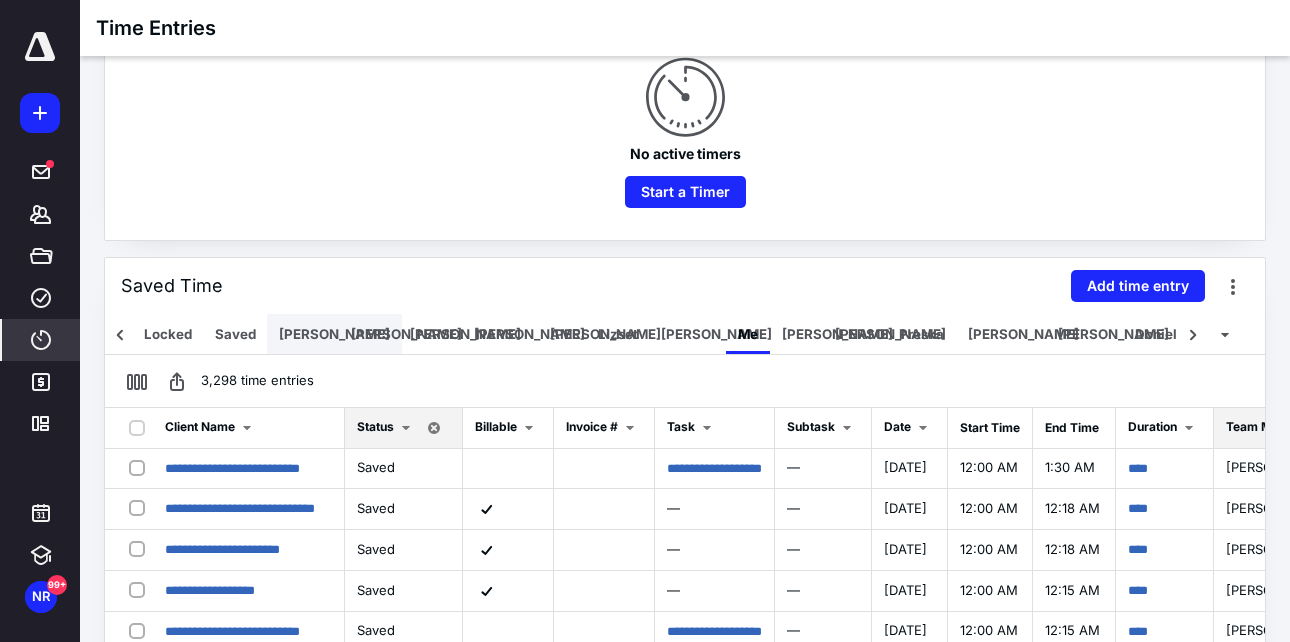 click on "[PERSON_NAME]" at bounding box center [334, 334] 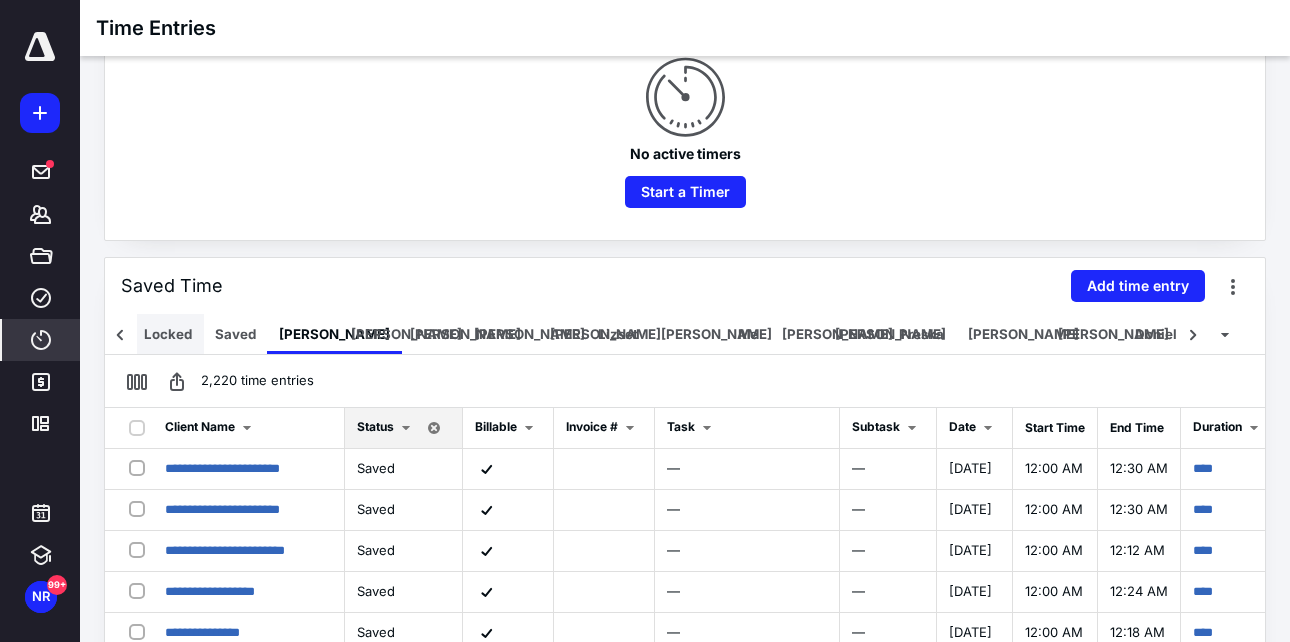 click on "Locked" at bounding box center (168, 334) 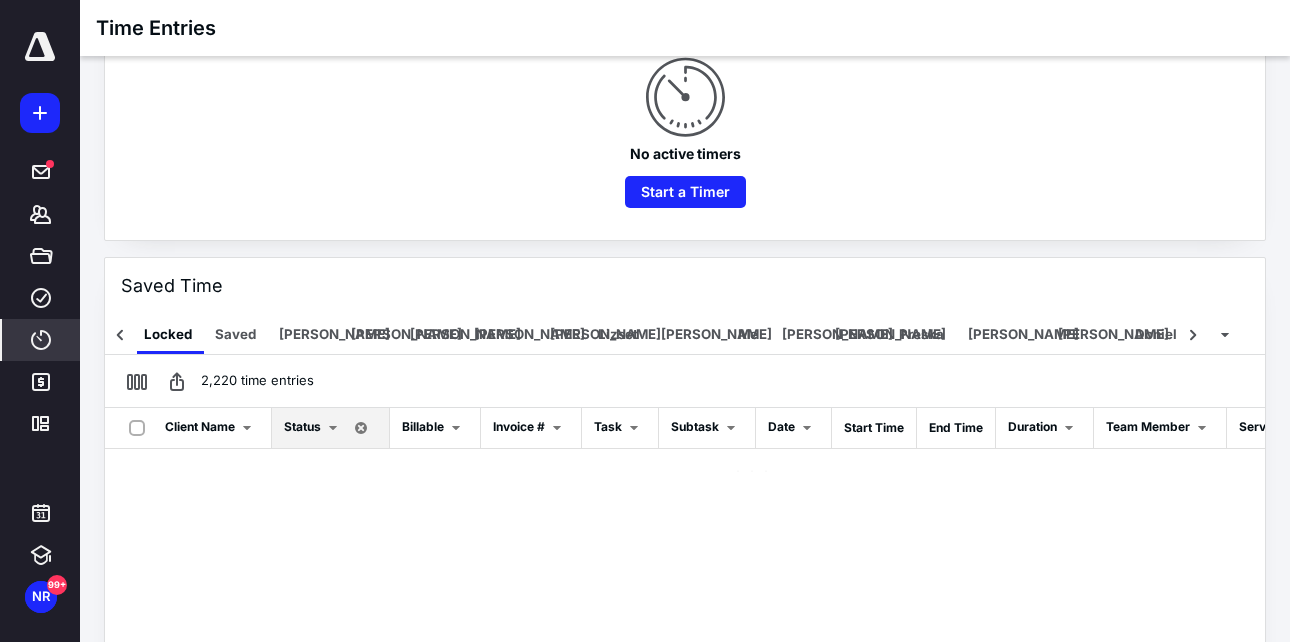 scroll, scrollTop: 0, scrollLeft: 220, axis: horizontal 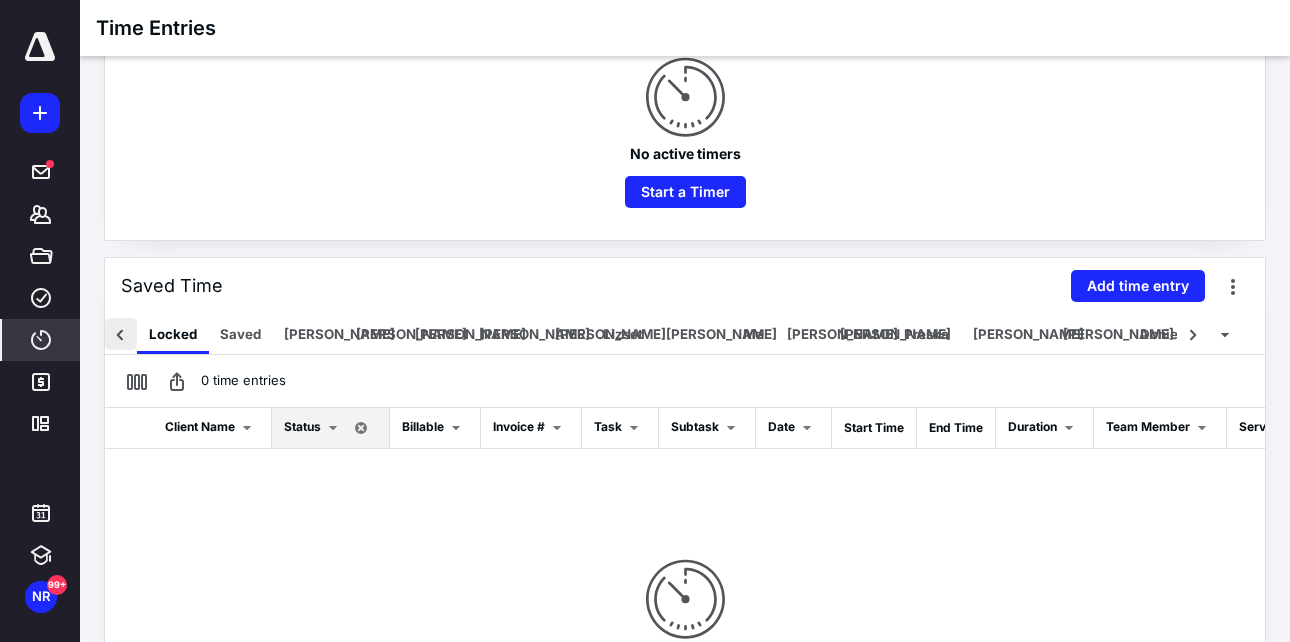 click at bounding box center [121, 334] 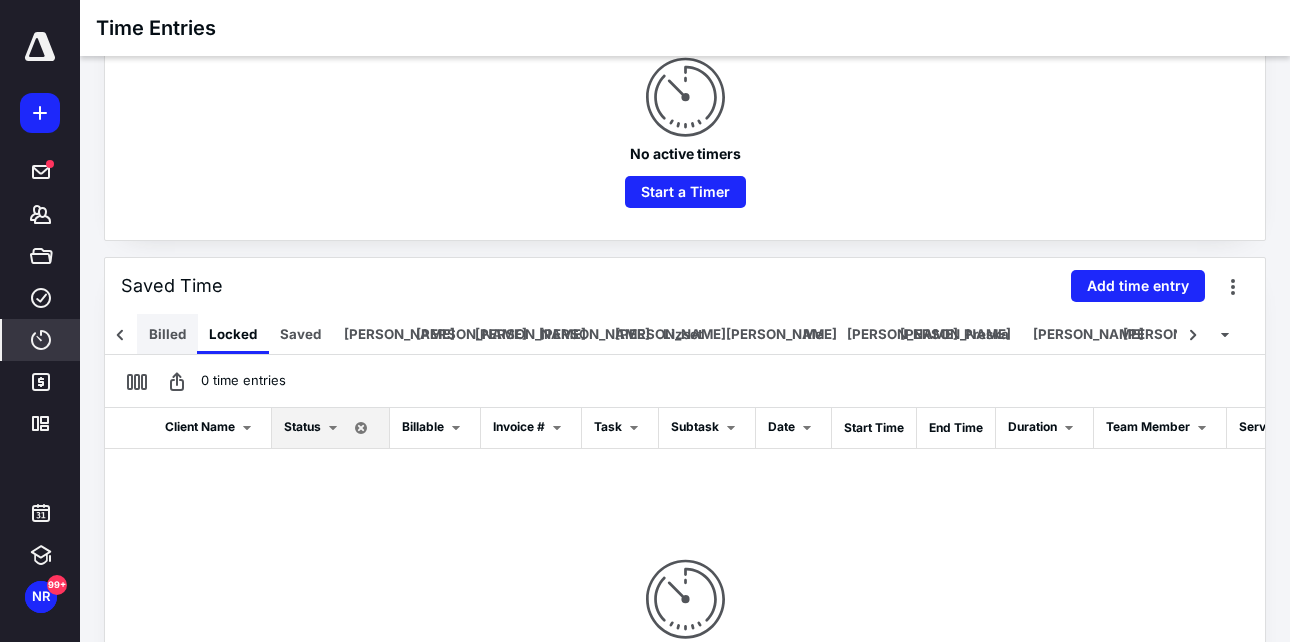 drag, startPoint x: 117, startPoint y: 335, endPoint x: 182, endPoint y: 332, distance: 65.06919 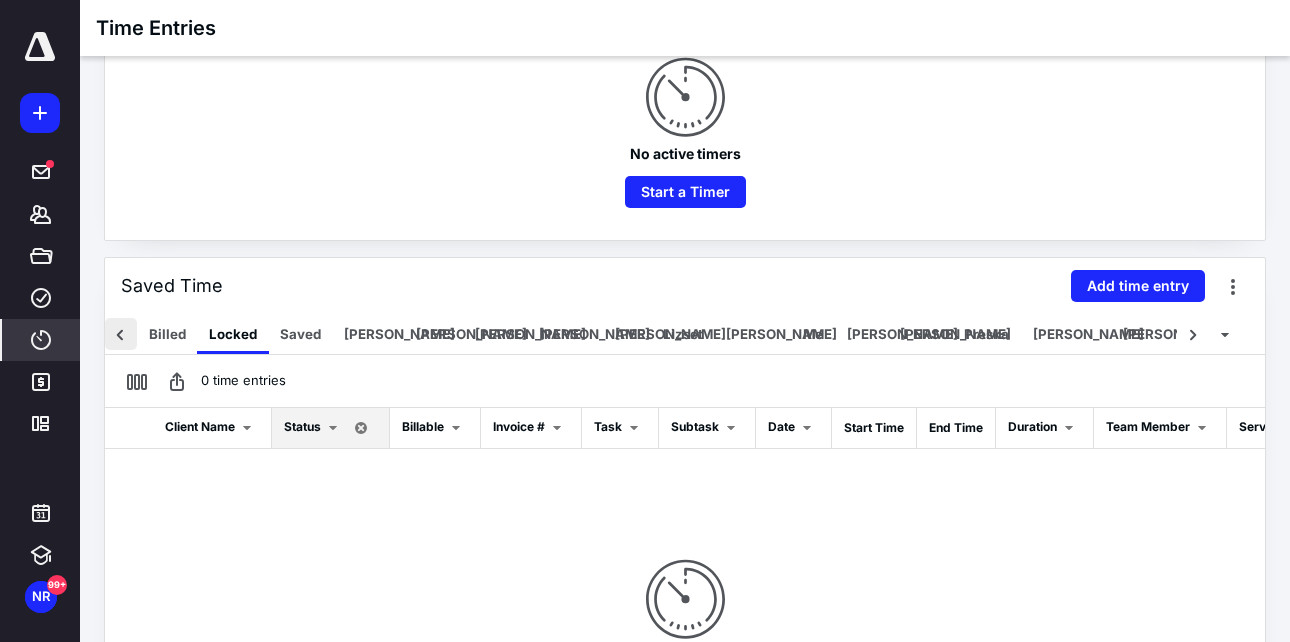 click at bounding box center (121, 334) 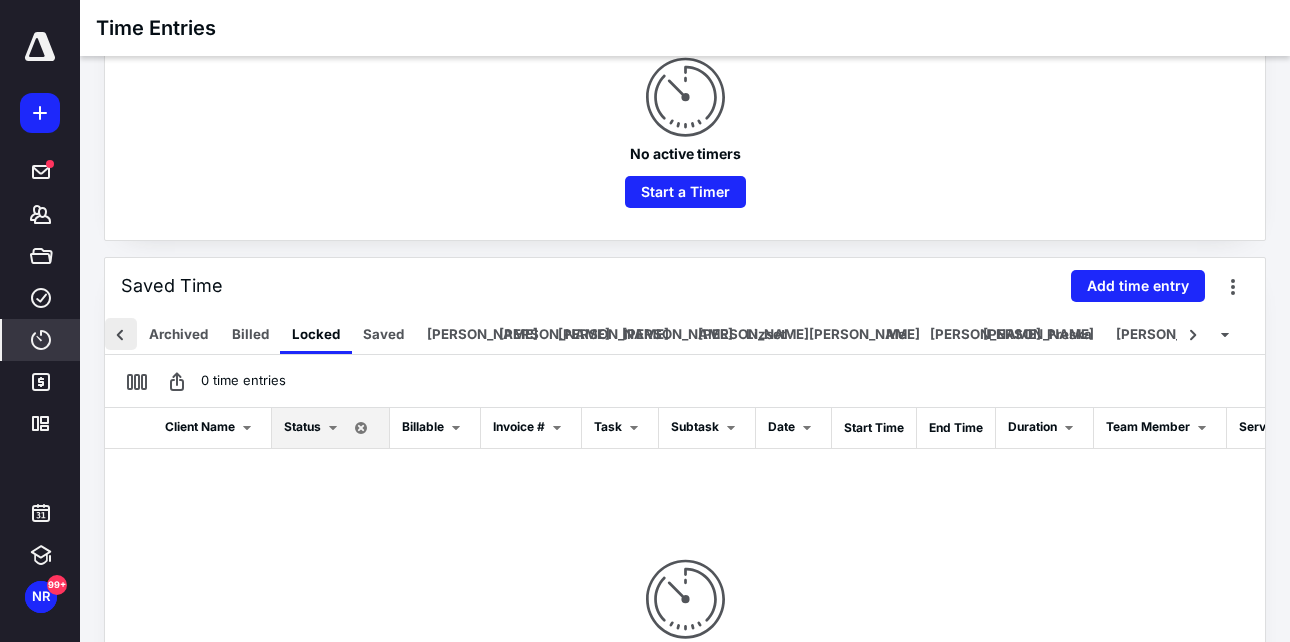 click at bounding box center [121, 334] 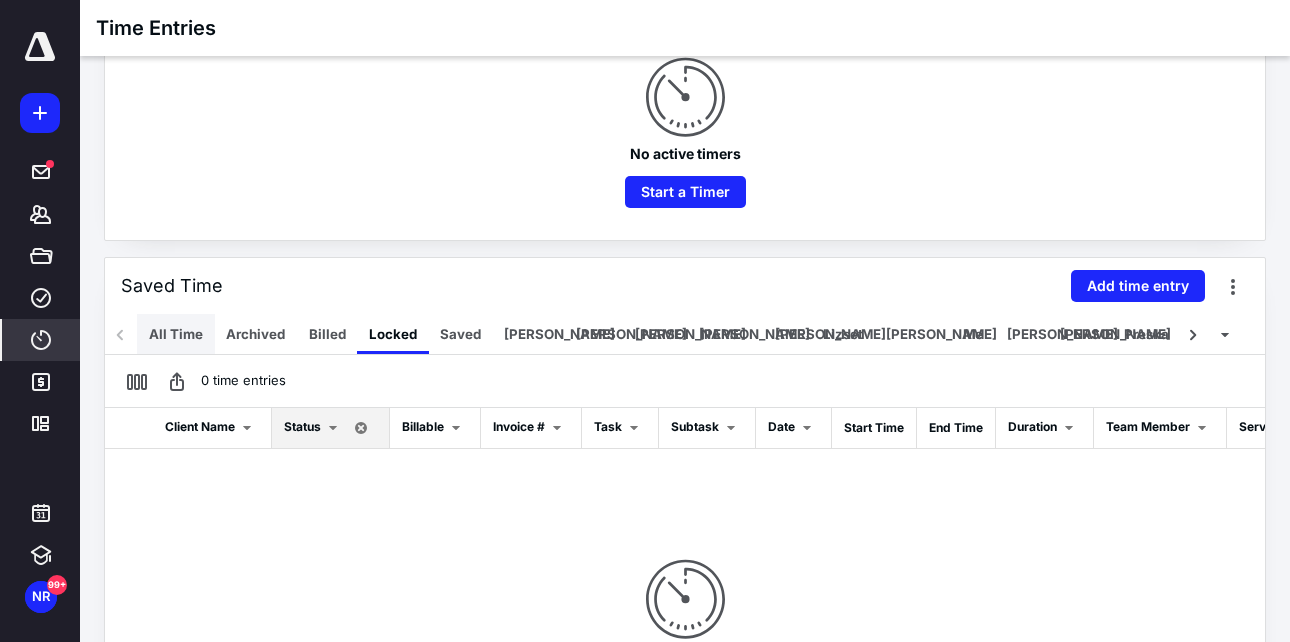 click on "All Time" at bounding box center (176, 334) 